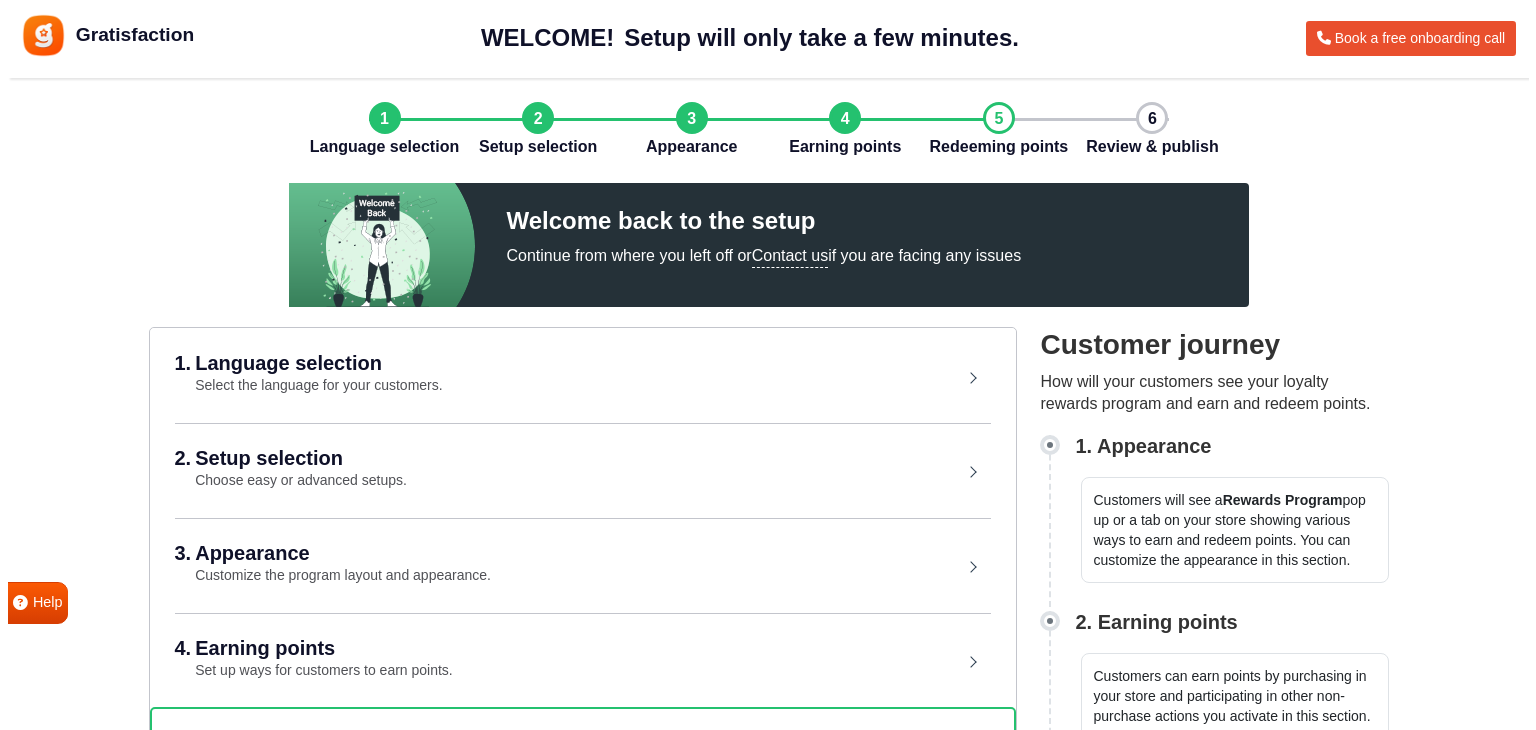 scroll, scrollTop: 0, scrollLeft: 0, axis: both 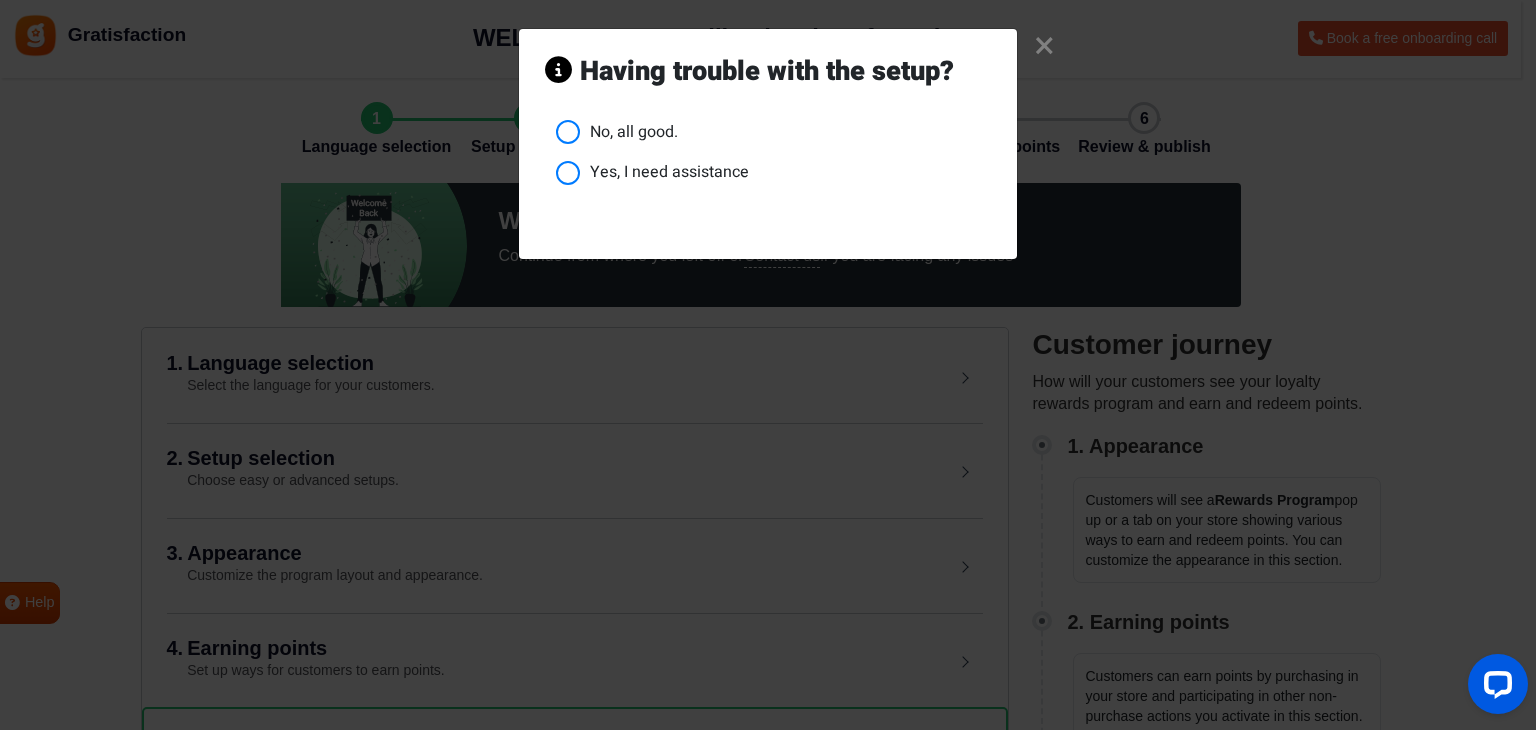 click on "No, all good." at bounding box center (773, 132) 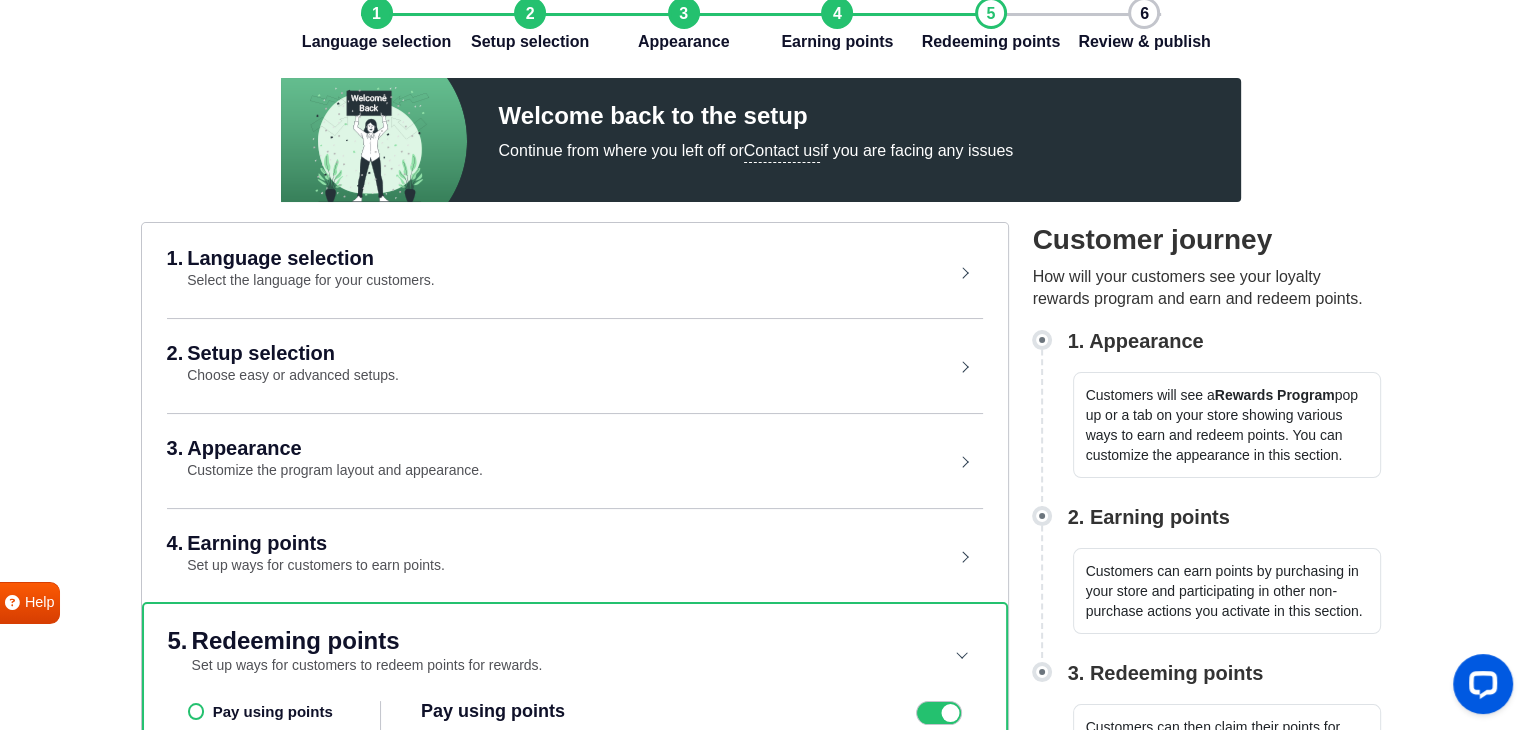 scroll, scrollTop: 100, scrollLeft: 0, axis: vertical 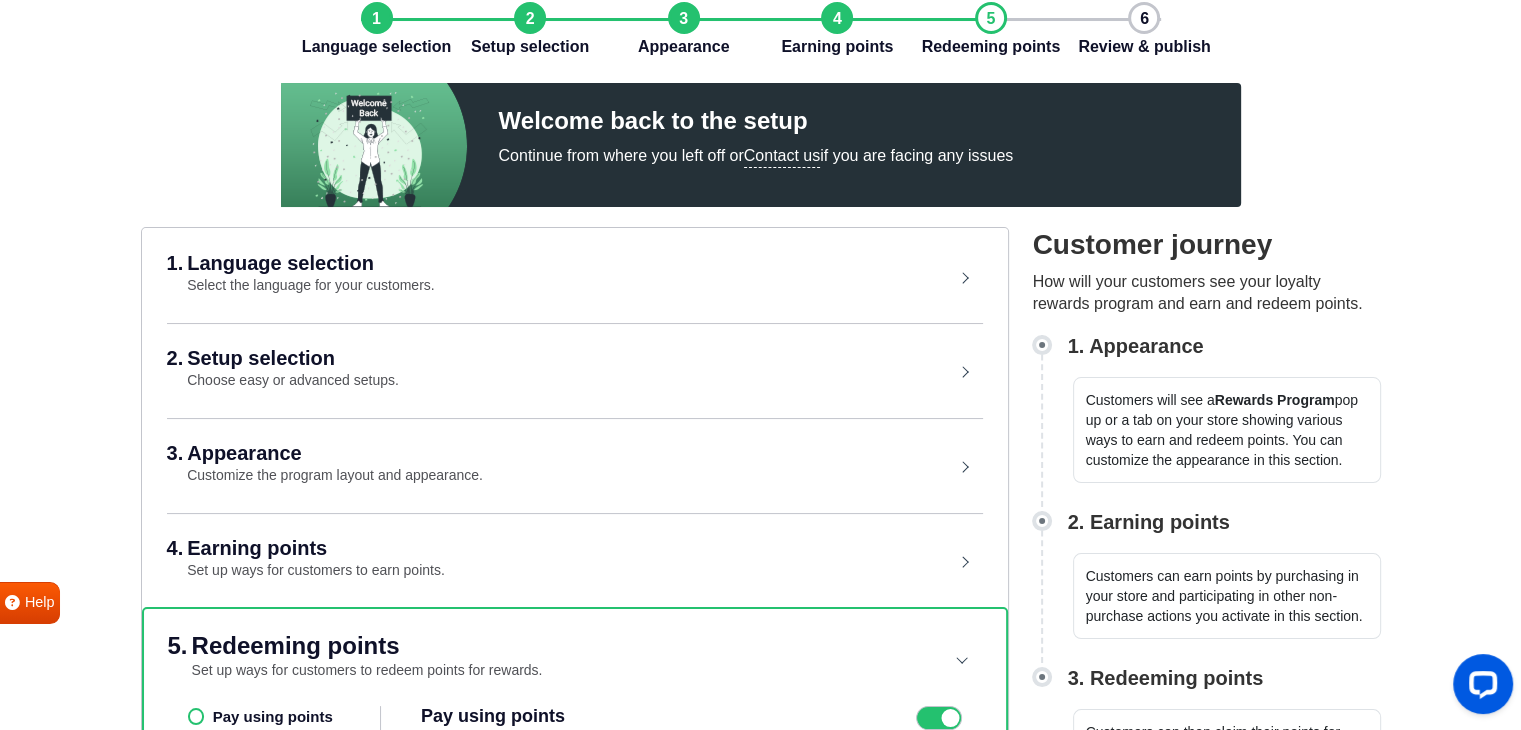 click on "Select the language for your customers." at bounding box center [310, 285] 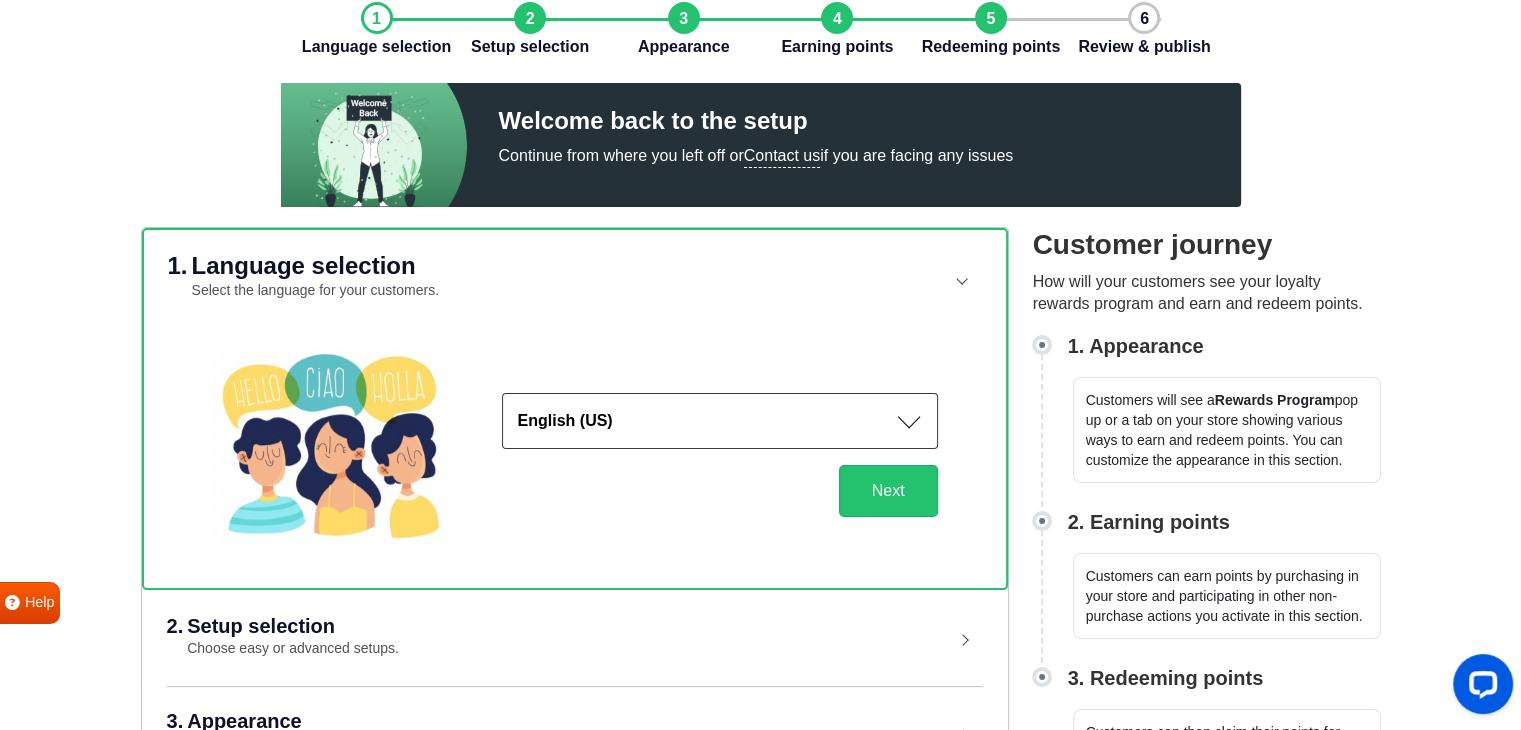 click on "Select the language for your customers." at bounding box center [315, 290] 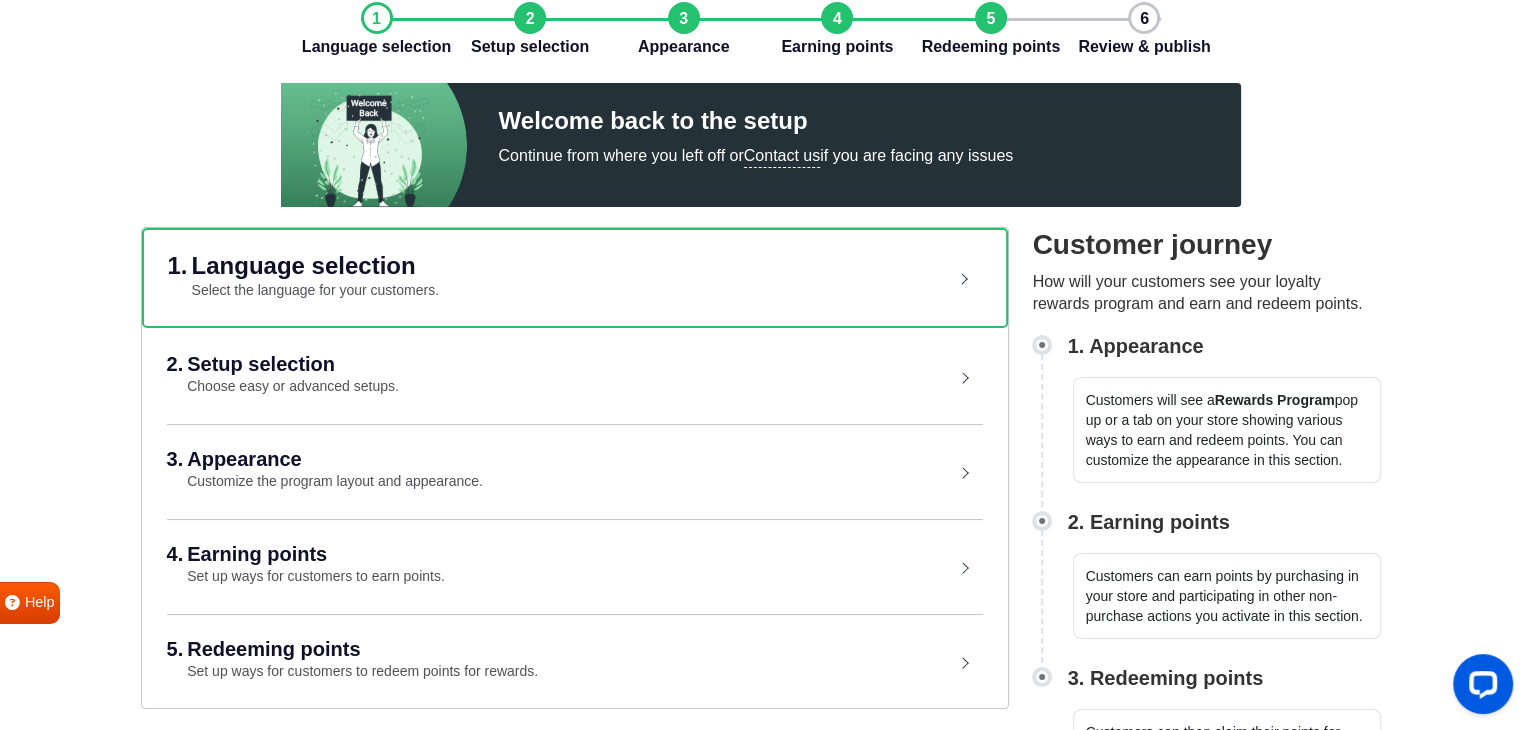 click on "2. Setup selection Choose easy or advanced setups." at bounding box center (575, 375) 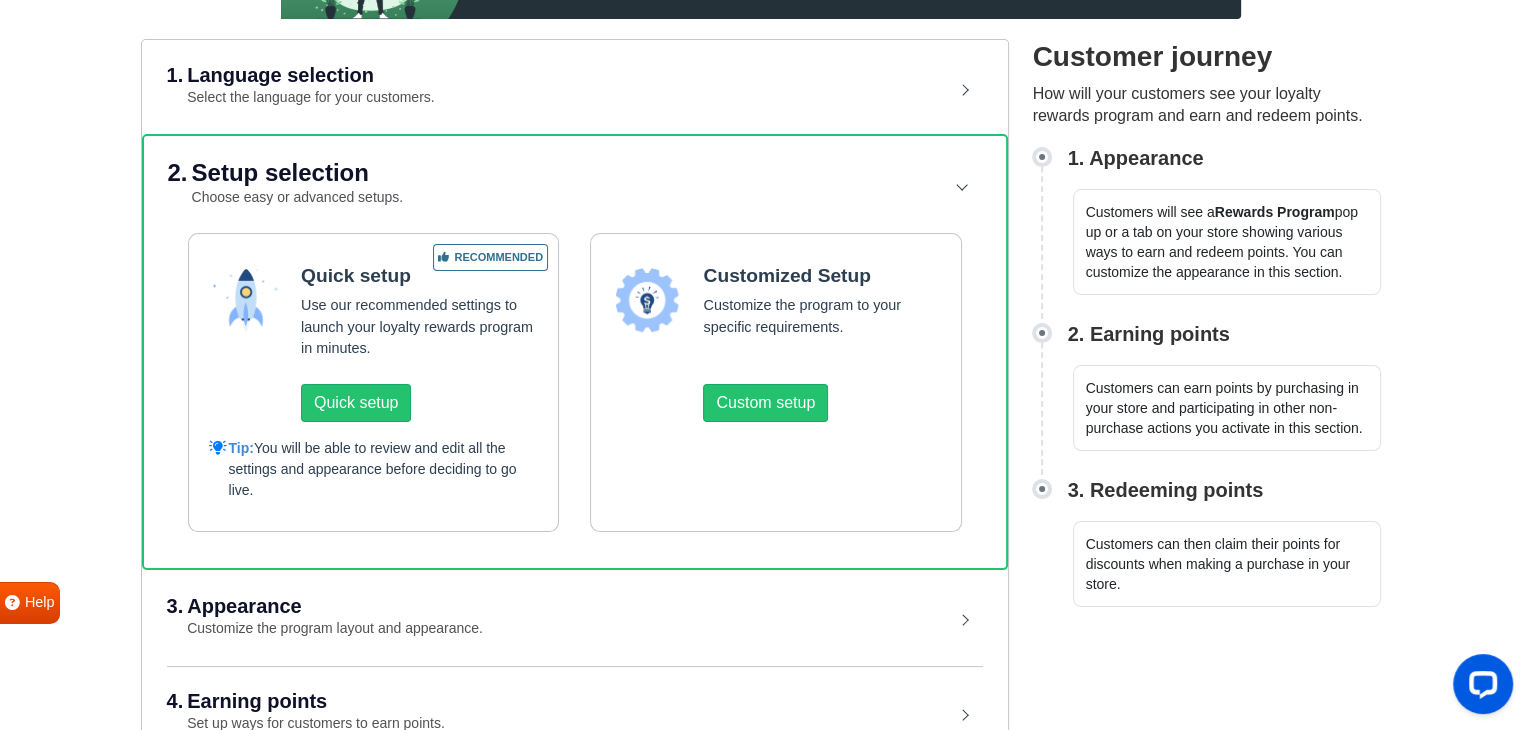 scroll, scrollTop: 400, scrollLeft: 0, axis: vertical 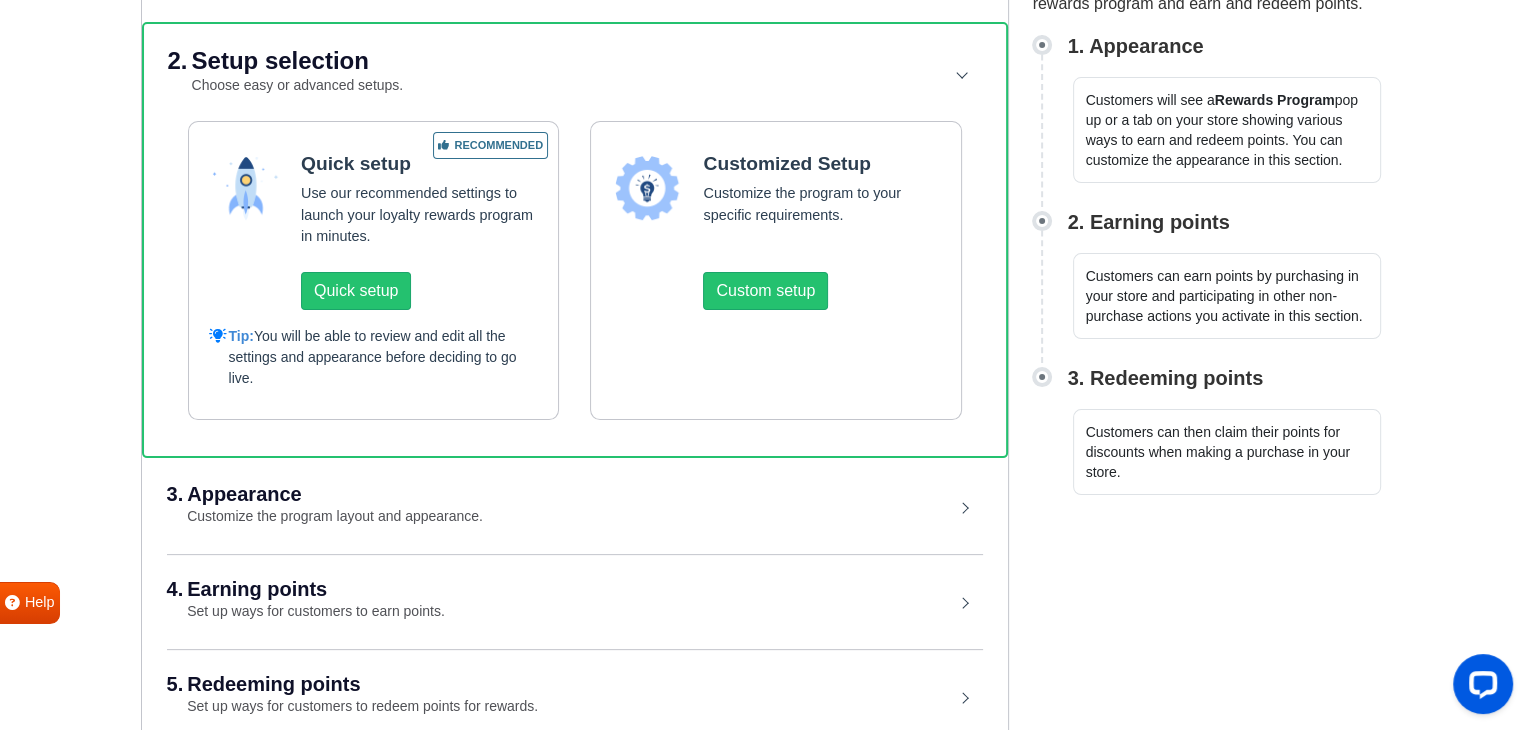 click on "Setup selection" at bounding box center (298, 61) 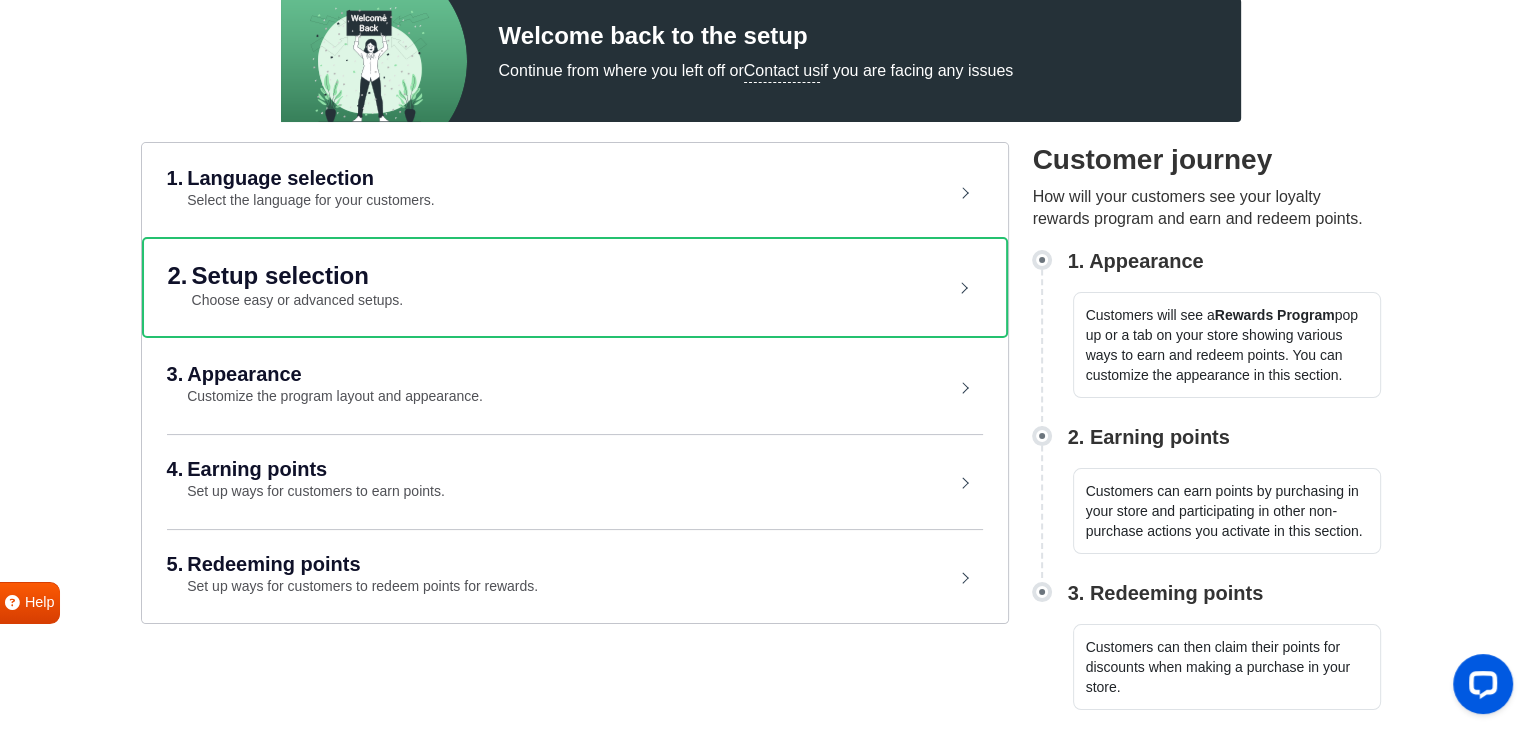 scroll, scrollTop: 184, scrollLeft: 0, axis: vertical 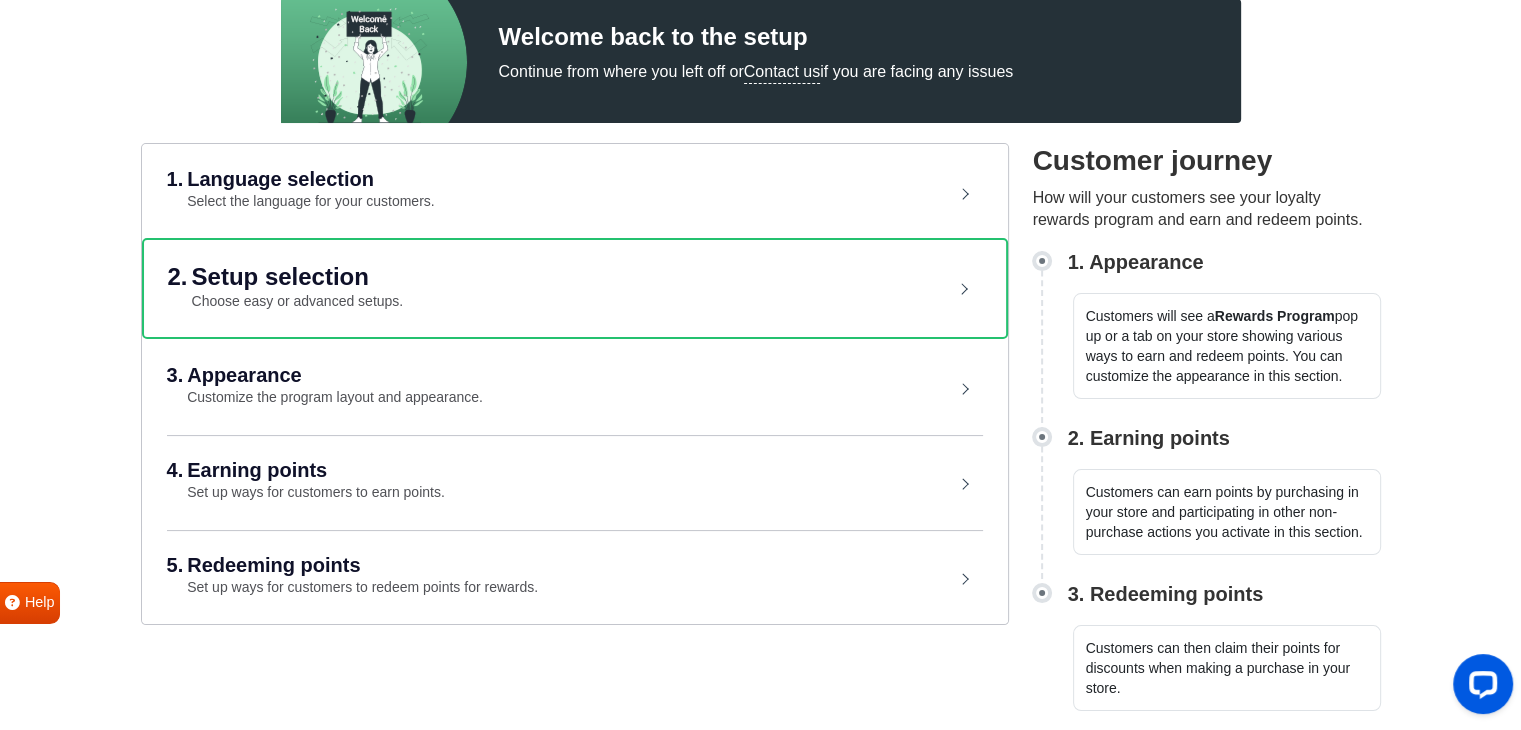 click on "Appearance" at bounding box center [335, 375] 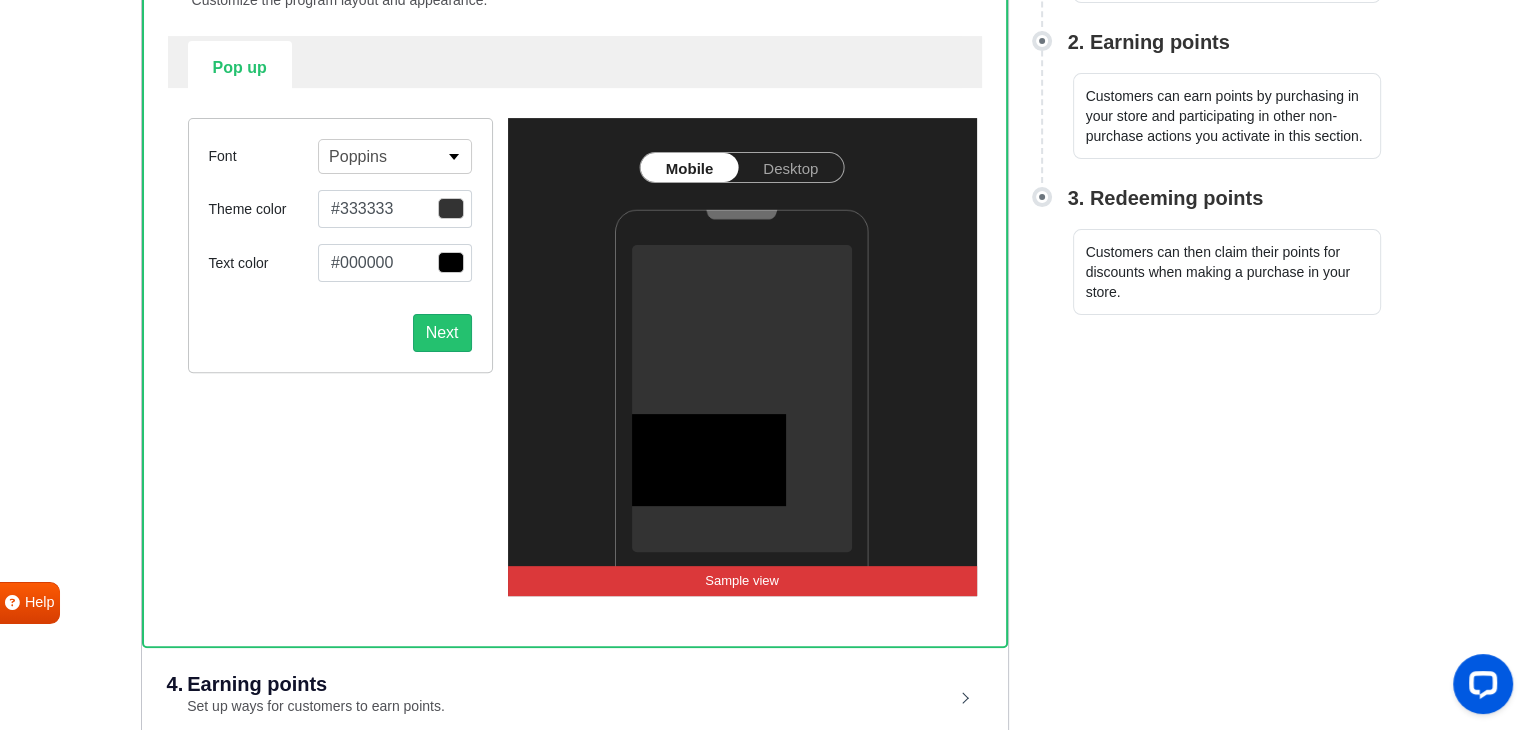 scroll, scrollTop: 584, scrollLeft: 0, axis: vertical 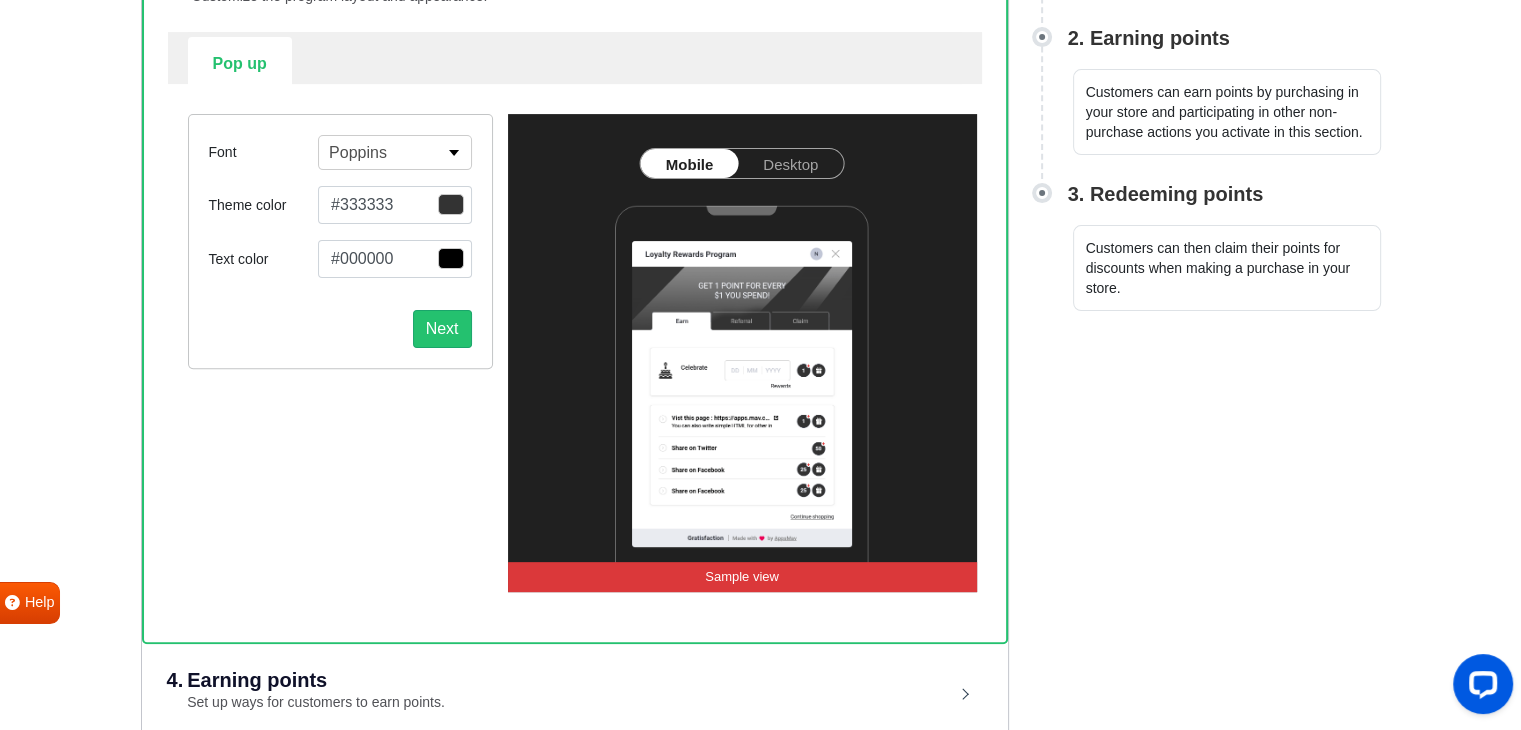 click on "Desktop" at bounding box center (790, 163) 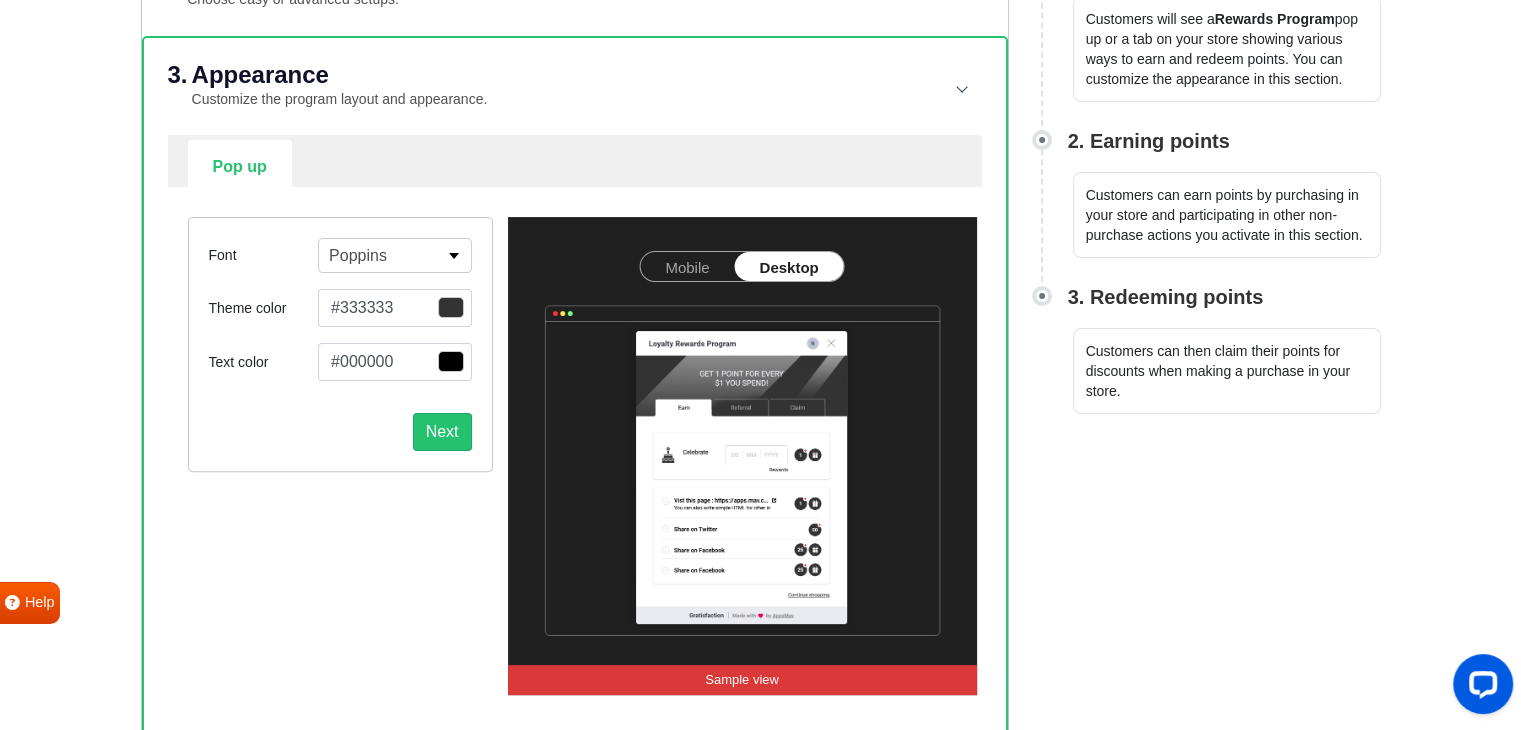 scroll, scrollTop: 584, scrollLeft: 0, axis: vertical 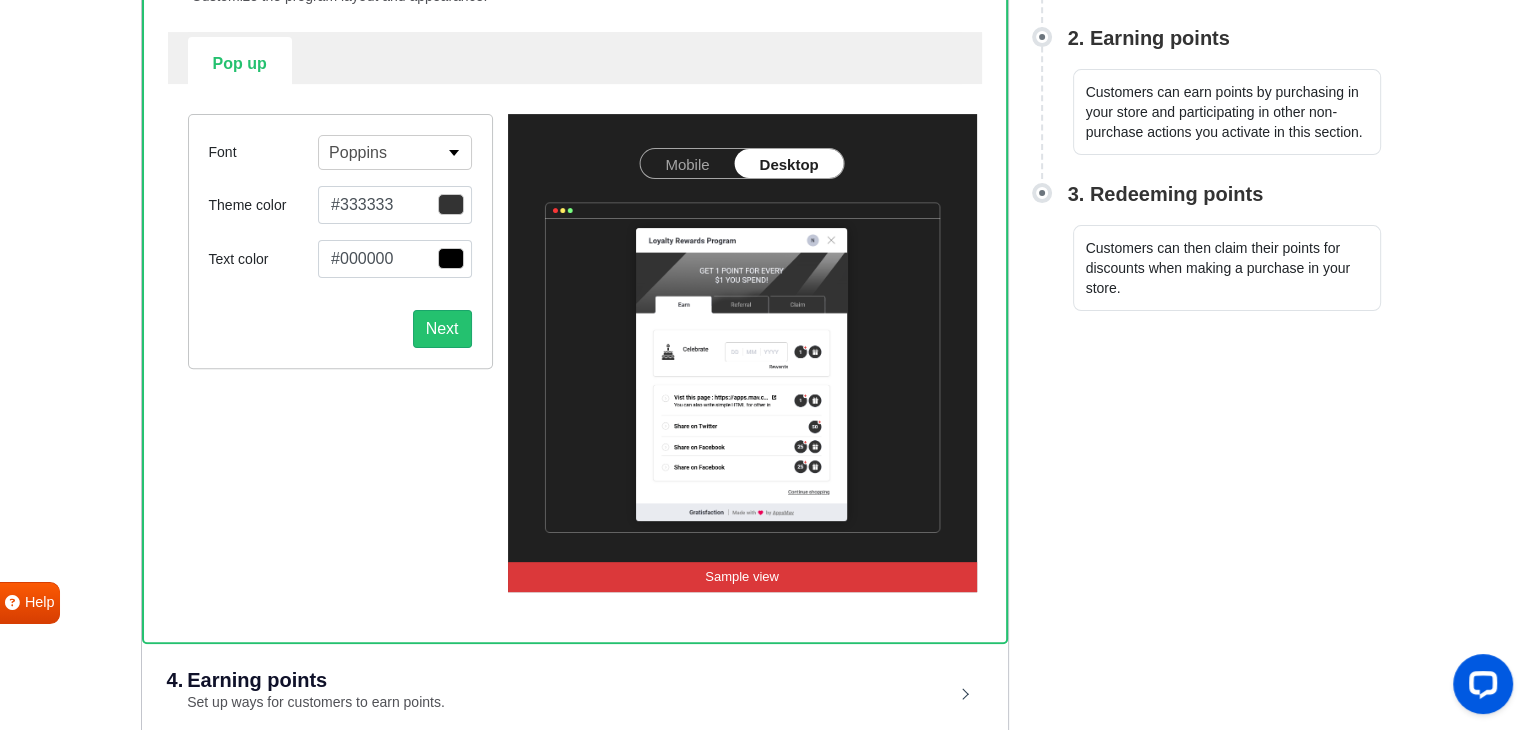 click on "Poppins" at bounding box center [358, 153] 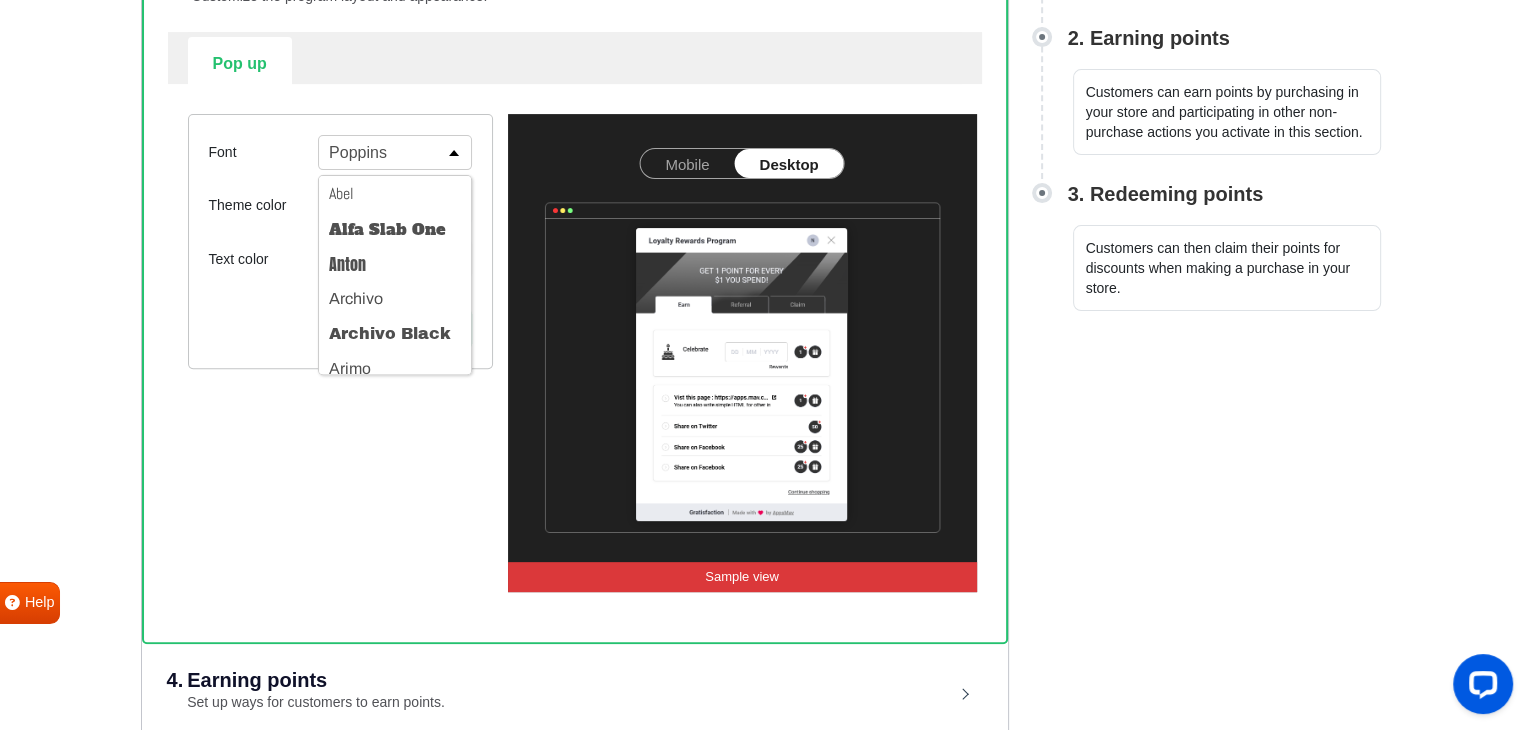 click on "Poppins" at bounding box center (358, 153) 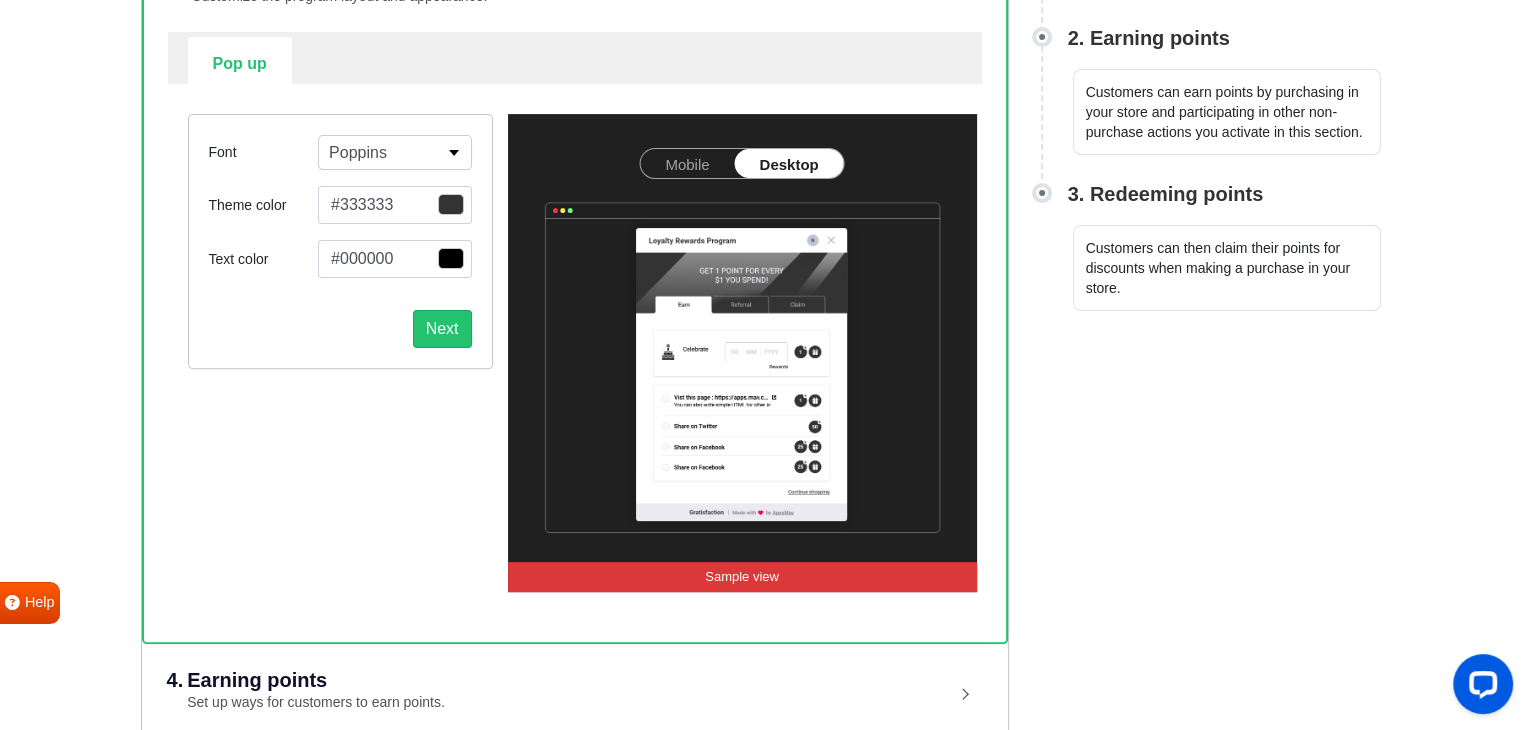 click on "Mobile" at bounding box center [687, 163] 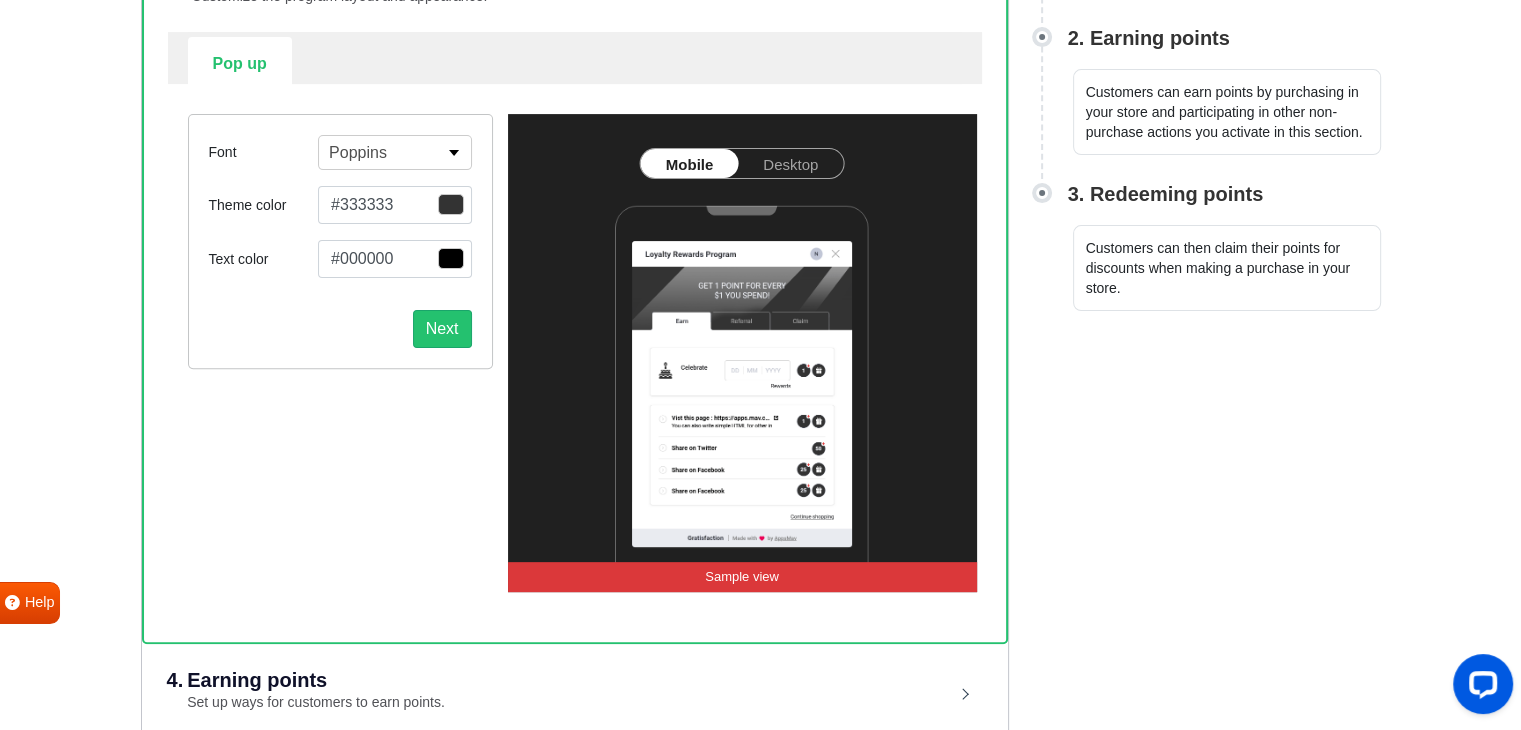 click on "#333333" at bounding box center [394, 205] 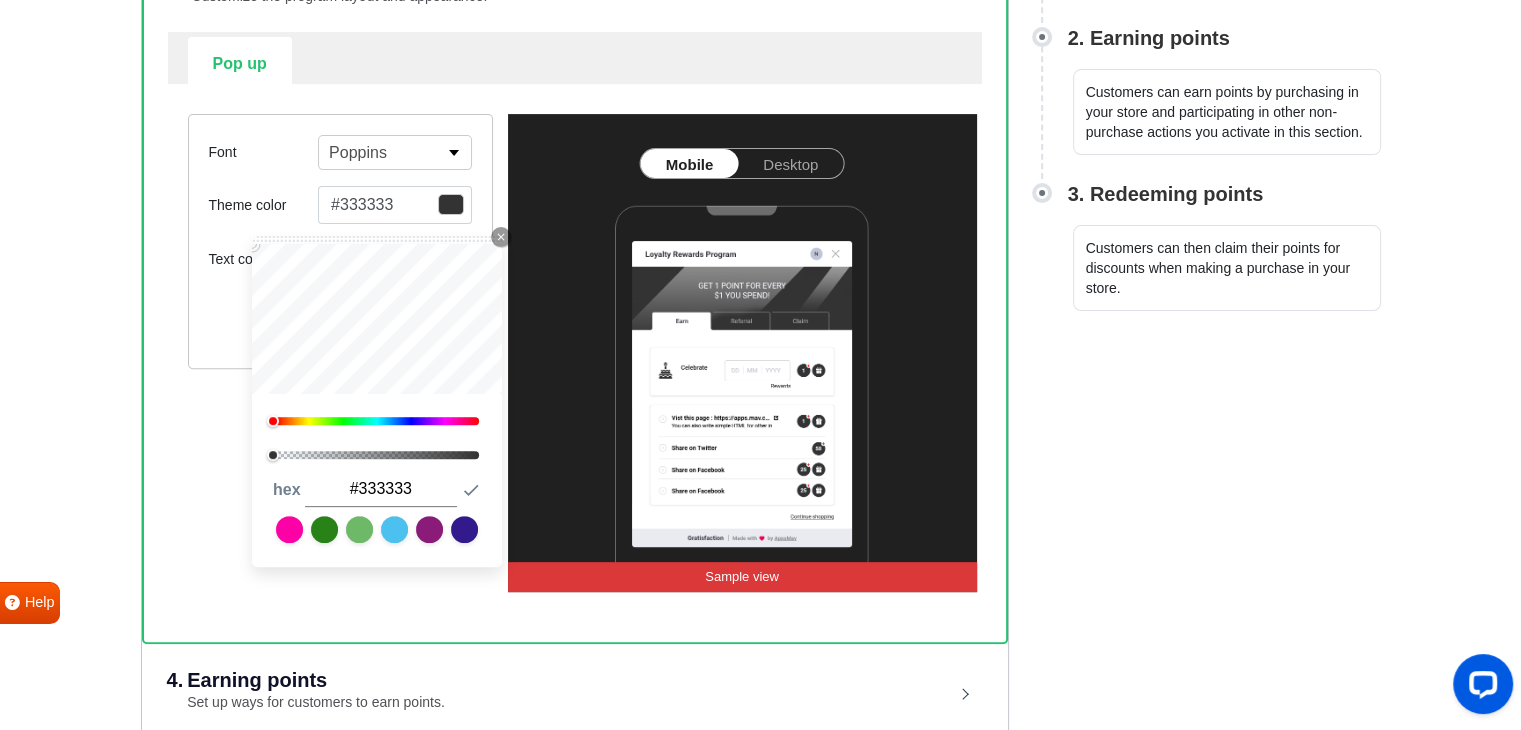 click on "#333333" at bounding box center [394, 205] 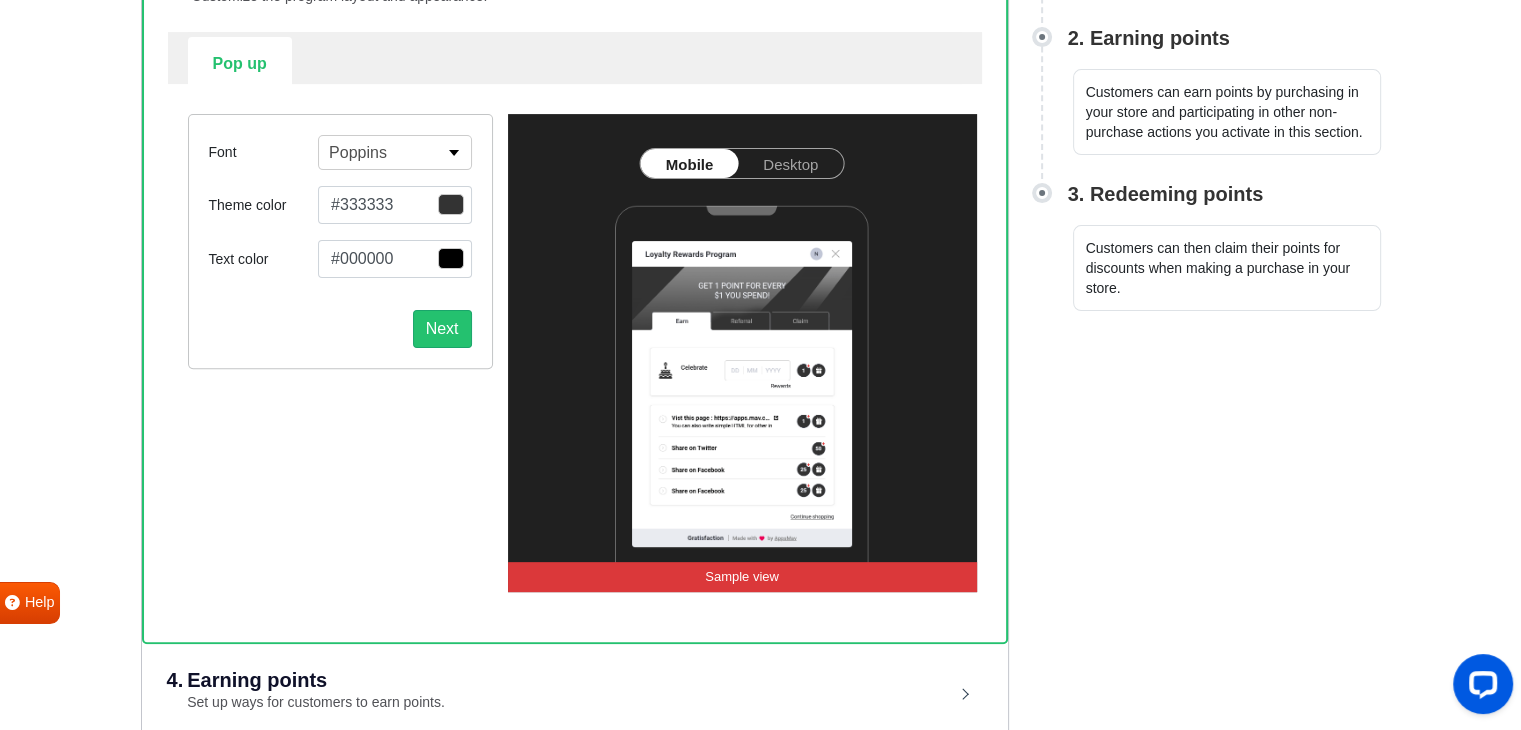 click on "#333333" at bounding box center [394, 205] 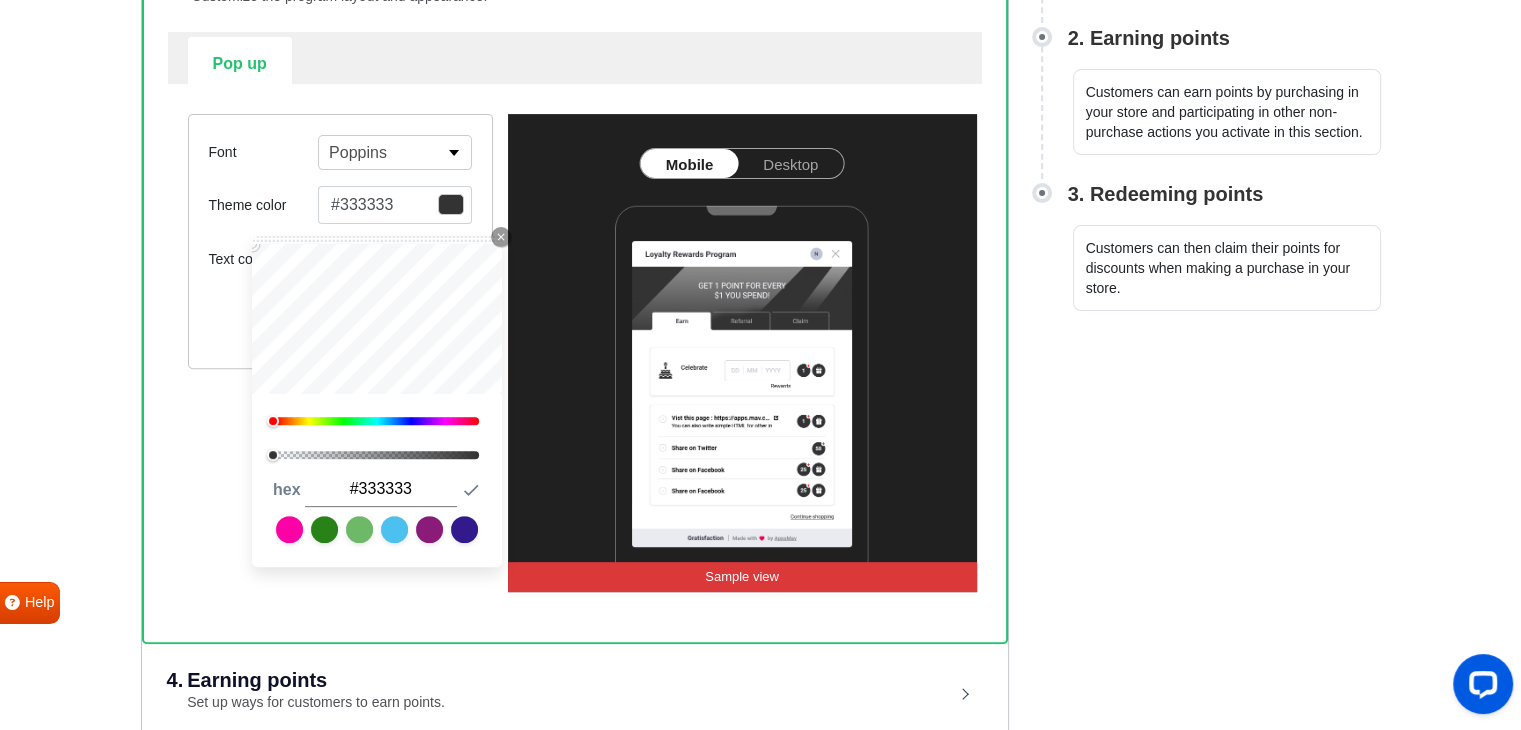 drag, startPoint x: 408, startPoint y: 489, endPoint x: 304, endPoint y: 477, distance: 104.69002 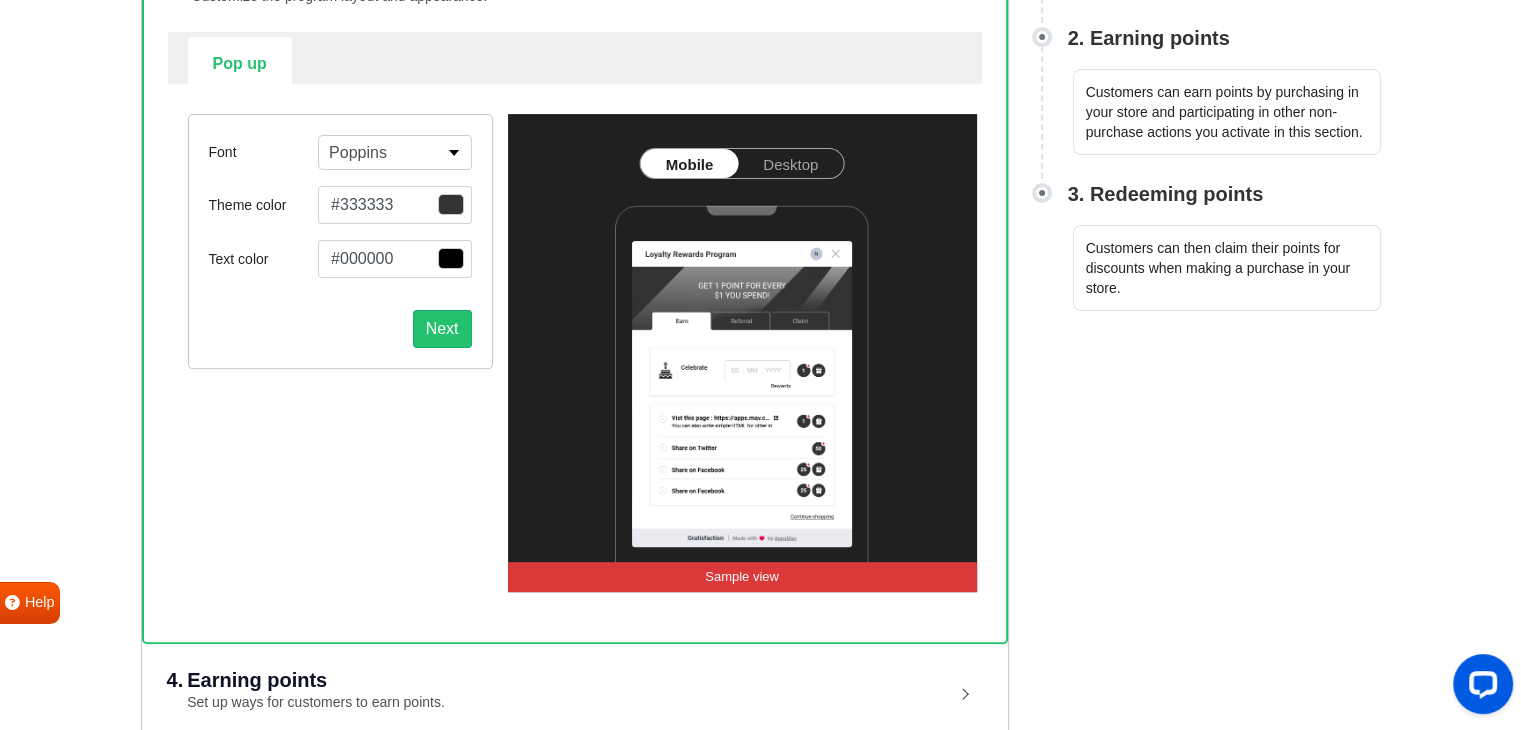 click on "#333333" at bounding box center (394, 205) 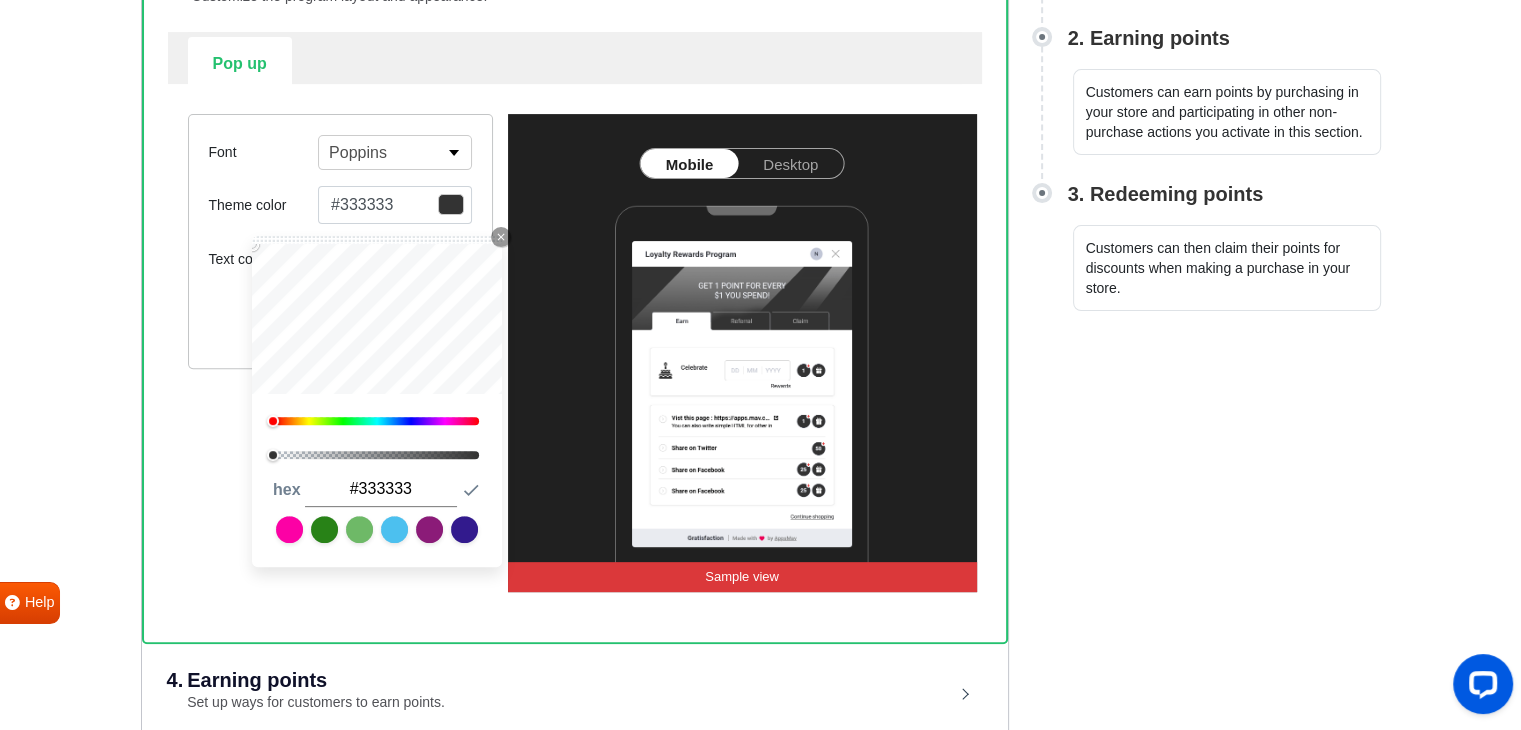 drag, startPoint x: 424, startPoint y: 488, endPoint x: 258, endPoint y: 477, distance: 166.36406 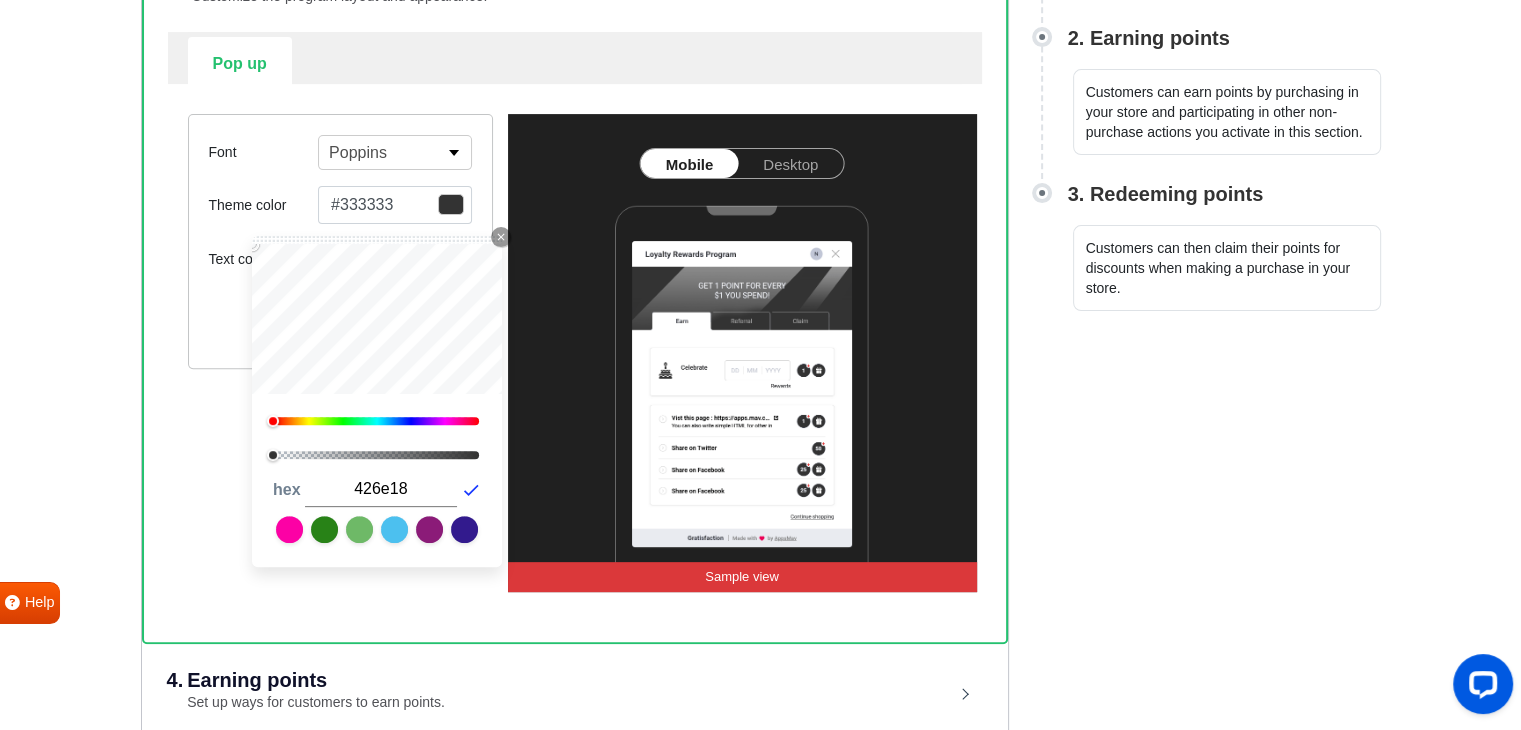 click 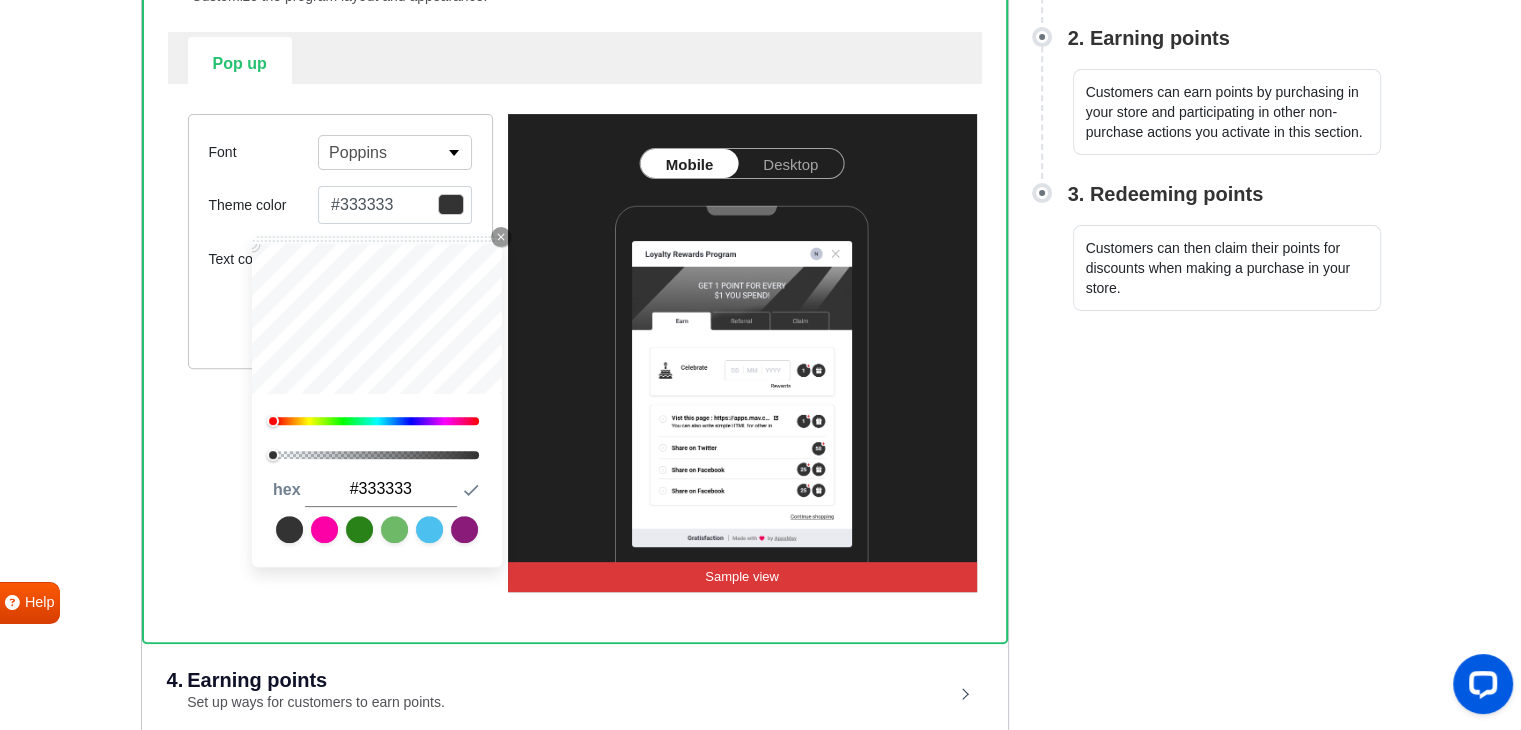 click at bounding box center (359, 529) 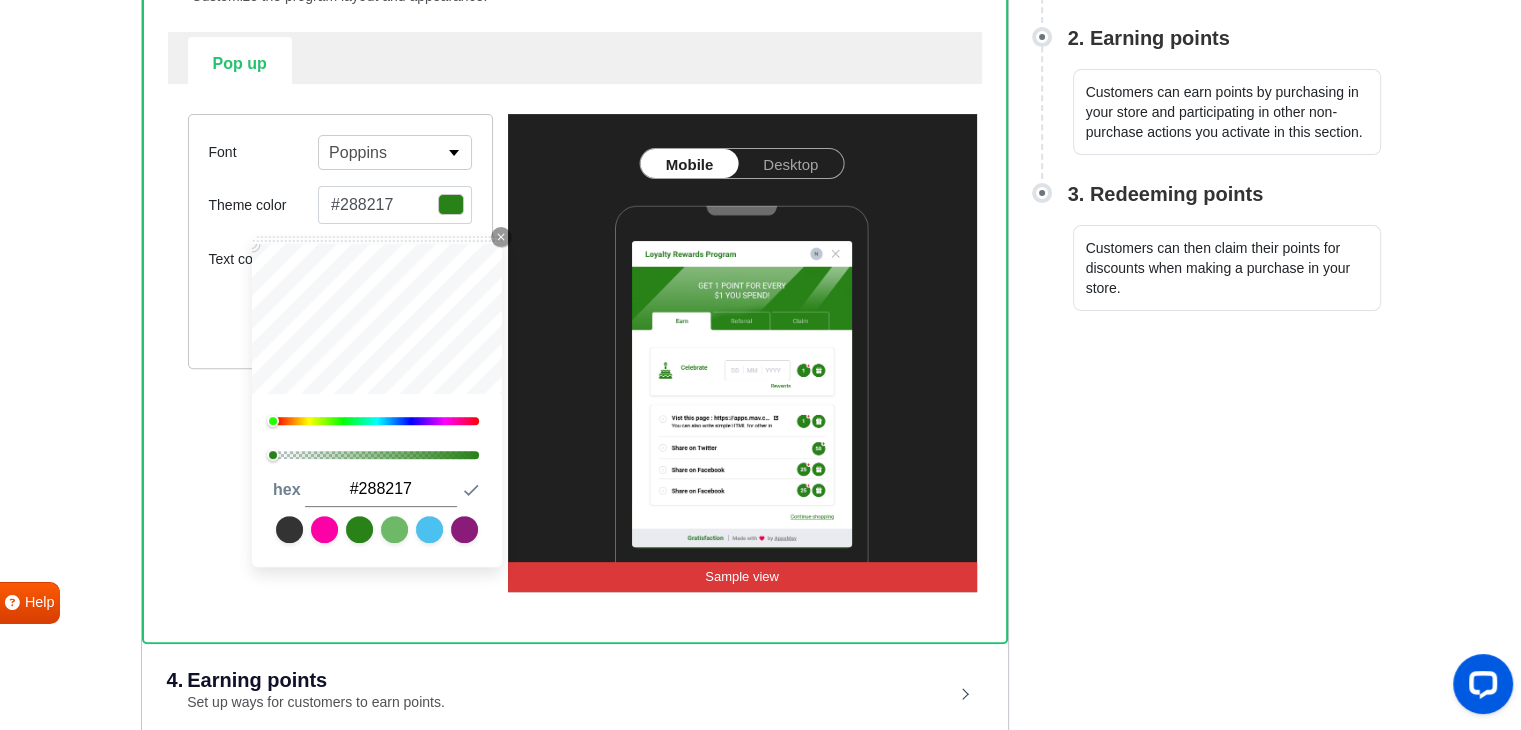 click at bounding box center [394, 529] 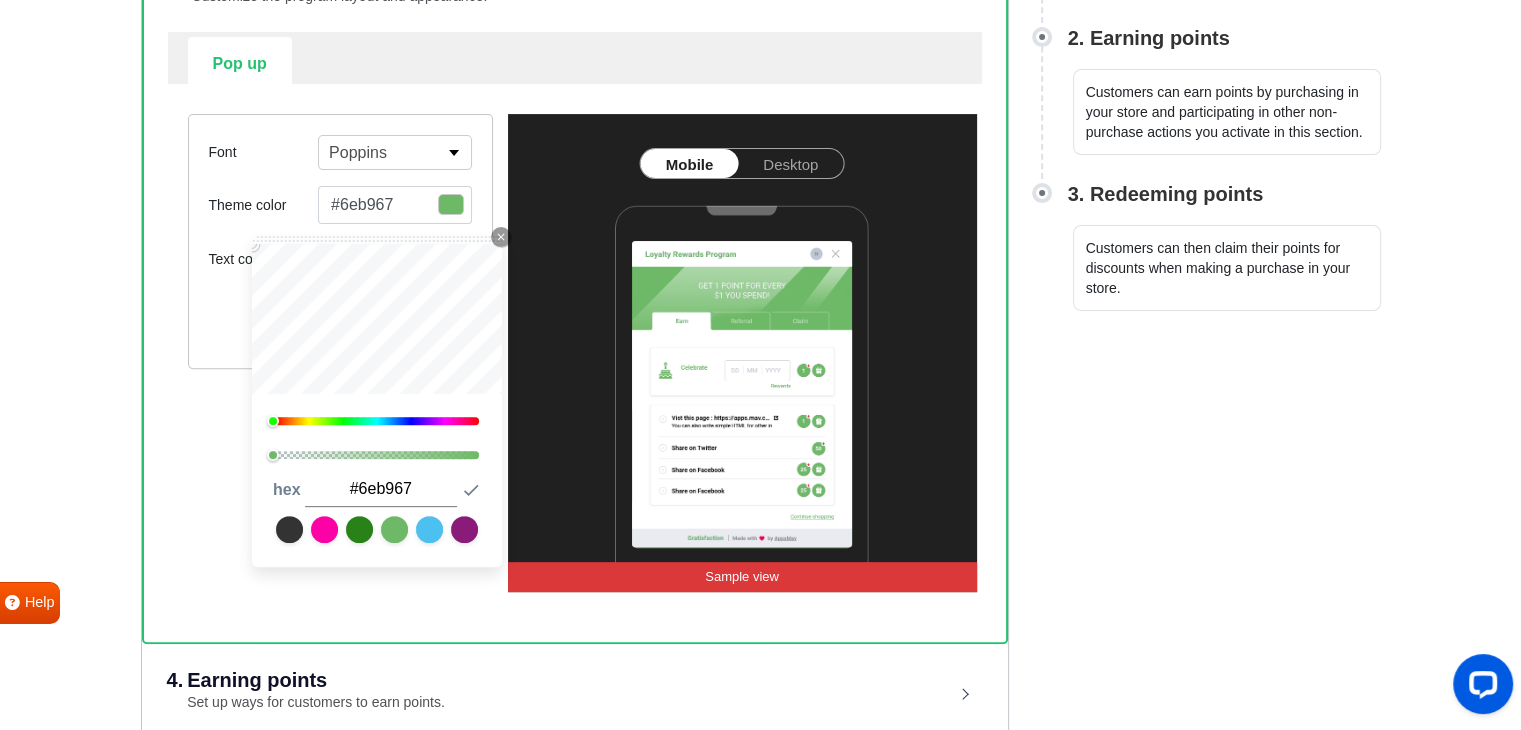 click at bounding box center [359, 529] 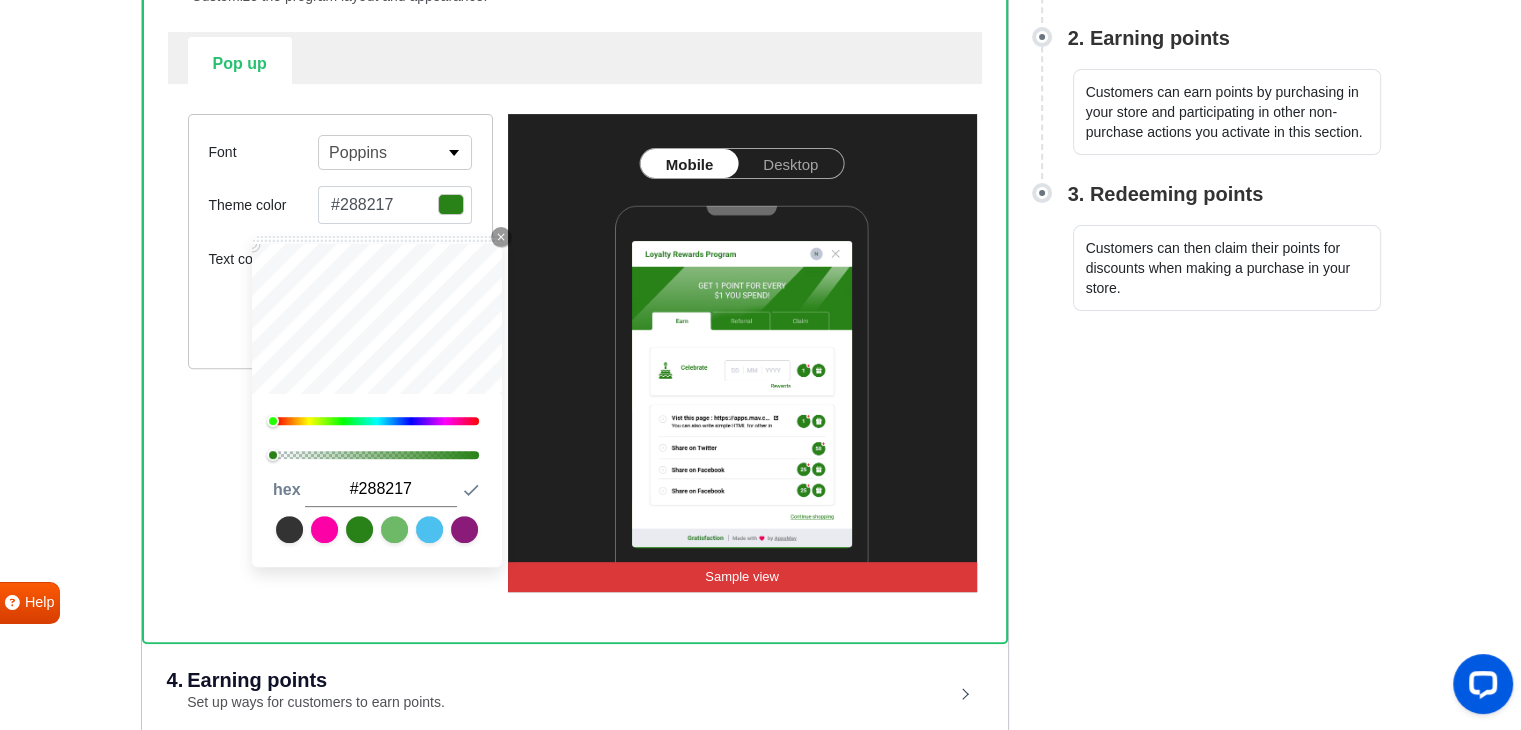click on "Font Poppins     Abel Alfa Slab One Anton Archivo Archivo Black Arimo Arvo Assistant Barlow Barlow Condensed Bebas Neue Bitter Bricolage Grotesque Bungee Cabin Cairo Caveat Crimson Text Dancing Script DM Sans Dosis EB Garamond Exo 2 Figtree Fira Sans Fjalla One Heebo Hind Hind Siliguri IBM Plex Sans Inconsolata Inter Josefin Sans Jost Kanit Karla Lato Lexend Libre Baskerville Libre Franklin Lobster Lobster Two Lora M PLUS Rounded 1c Manrope Material Icons Material Icons Outlined Material Icons Round Material Symbols Outlined Material Symbols Rounded Merriweather Michroma Montserrat Mukta Mulish Nanum Gothic Noto Color Emoji Noto Sans Noto Sans JP Noto Sans KR Noto Sans SC Noto Sans TC Noto Serif Noto Serif JP Nunito Nunito Sans Open Sans Oswald Outfit Overpass Oxygen Pacifico Permanent Marker Playfair Display Plus Jakarta Sans Poppins Prompt PT Sans PT Sans Narrow PT Serif Public Sans Quicksand Raleway Red Hat Display Roboto Roboto Condensed Roboto Flex Roboto Mono Roboto Slab Rubik Saira Schibsted Grotesk 1" at bounding box center (340, 352) 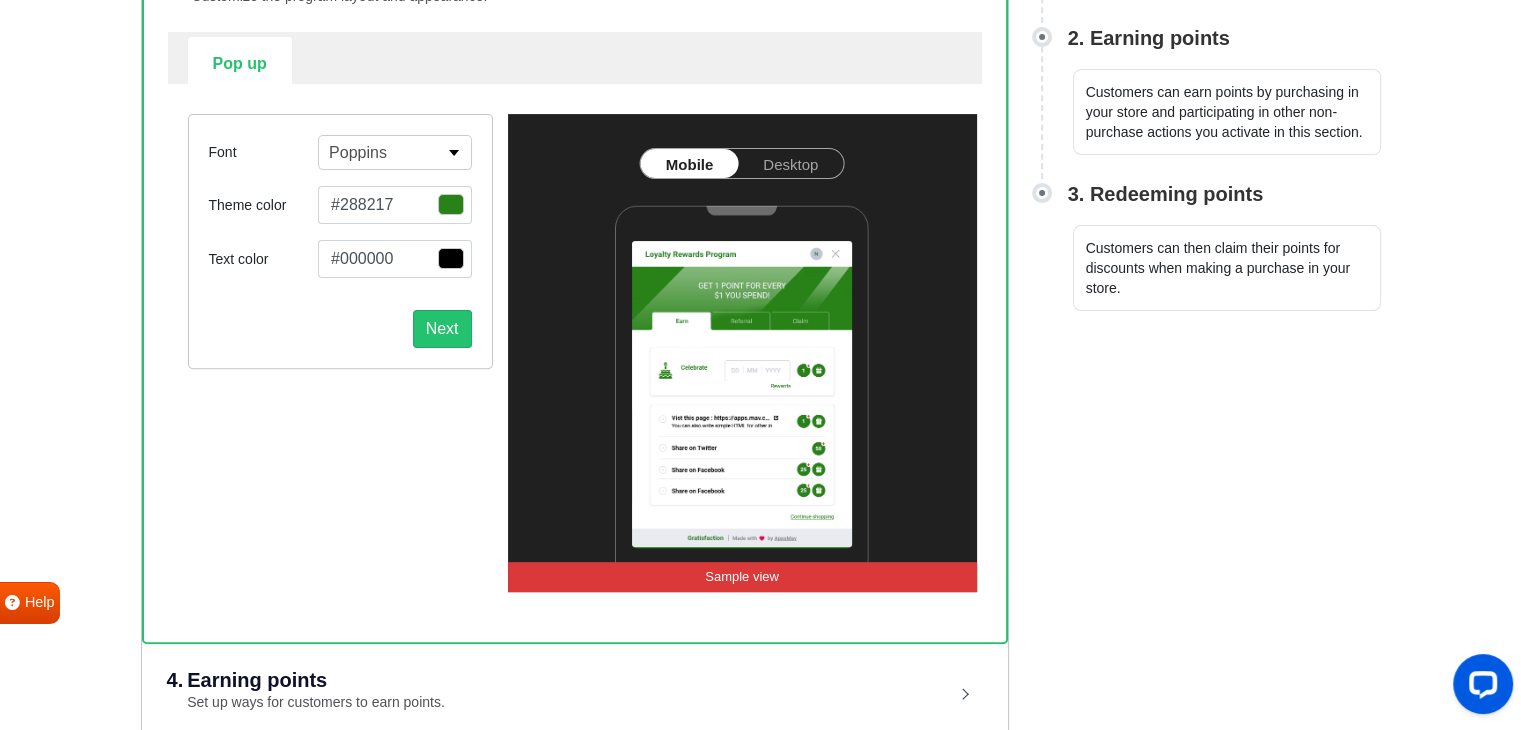 click on "Desktop" at bounding box center [790, 163] 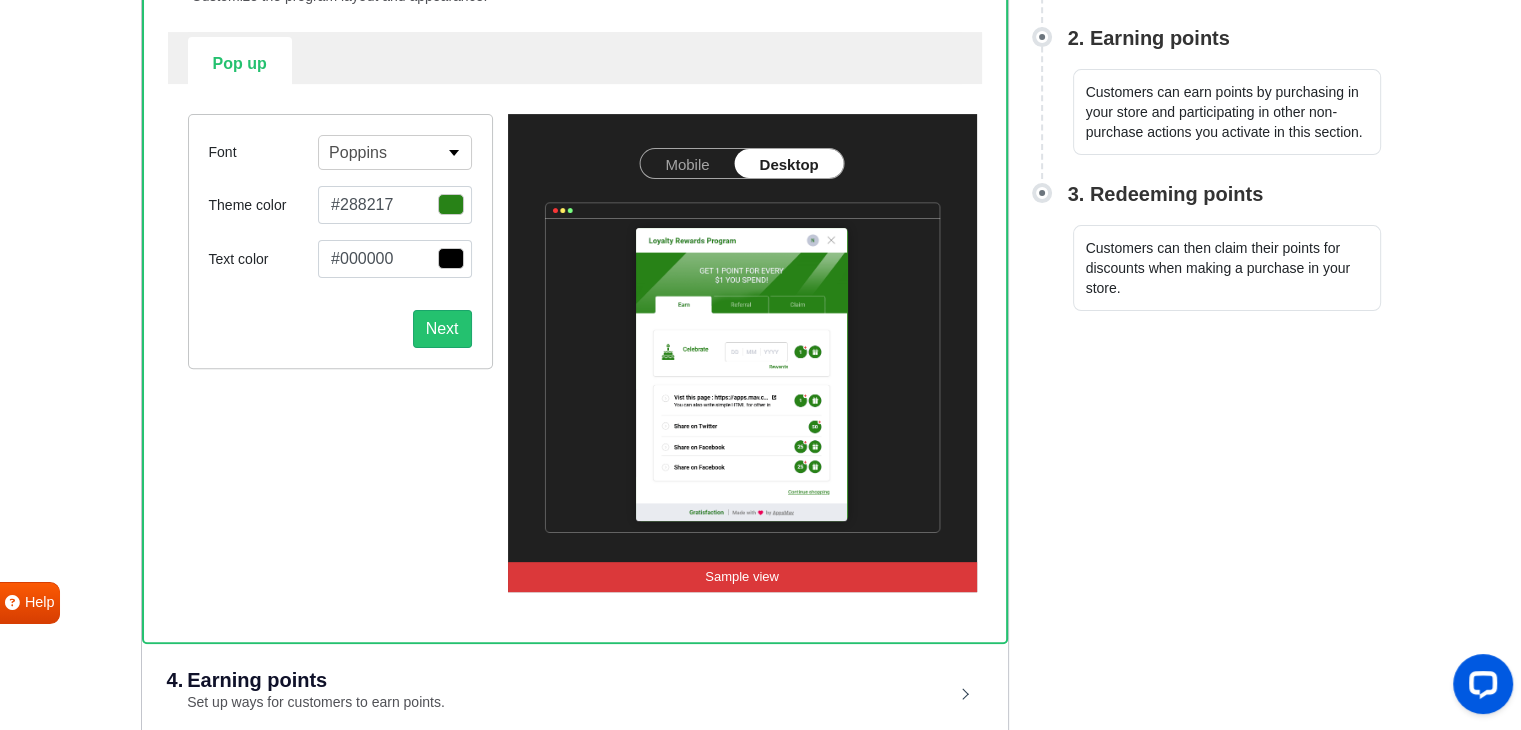 click on "Mobile" at bounding box center [687, 163] 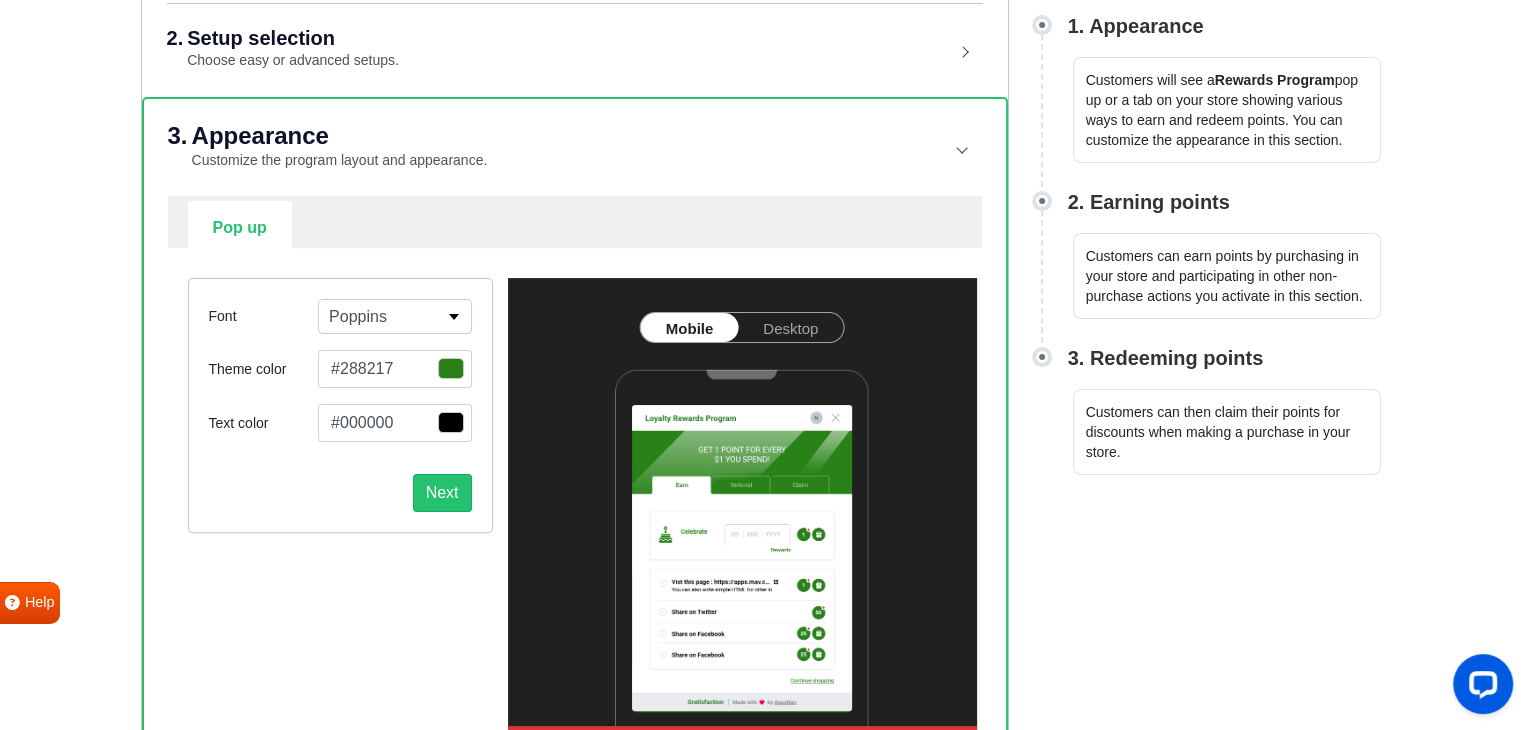 scroll, scrollTop: 384, scrollLeft: 0, axis: vertical 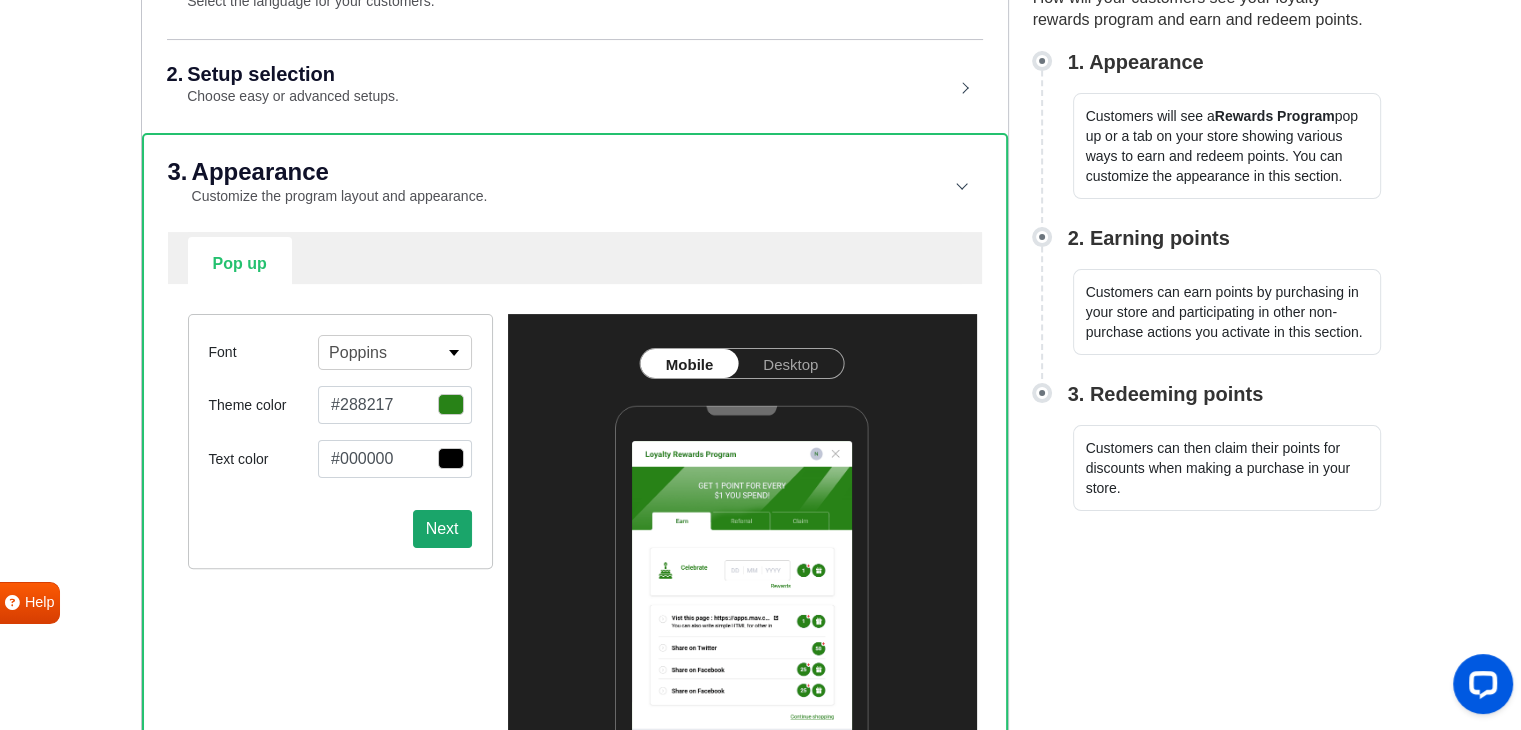 click on "Next" at bounding box center [442, 529] 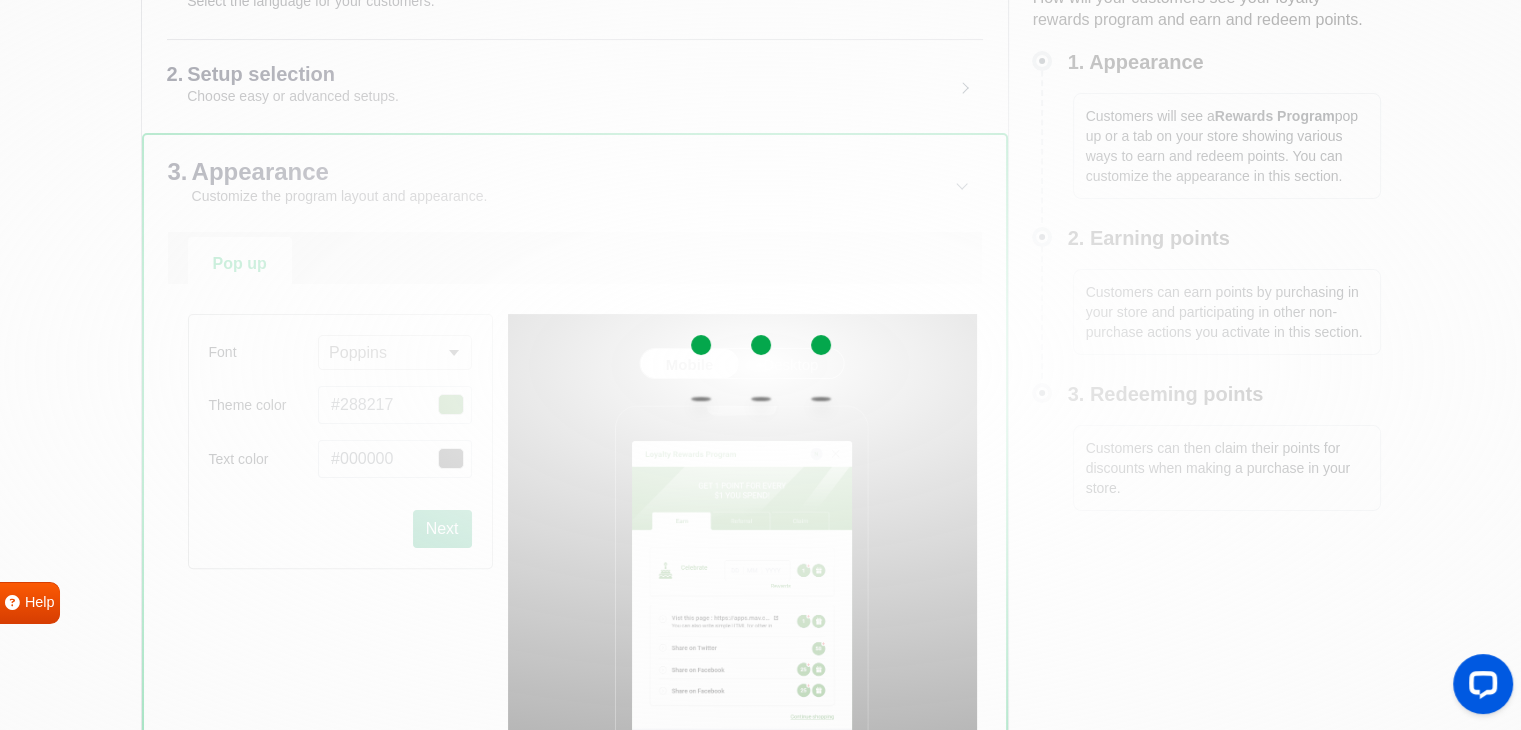 select on "right" 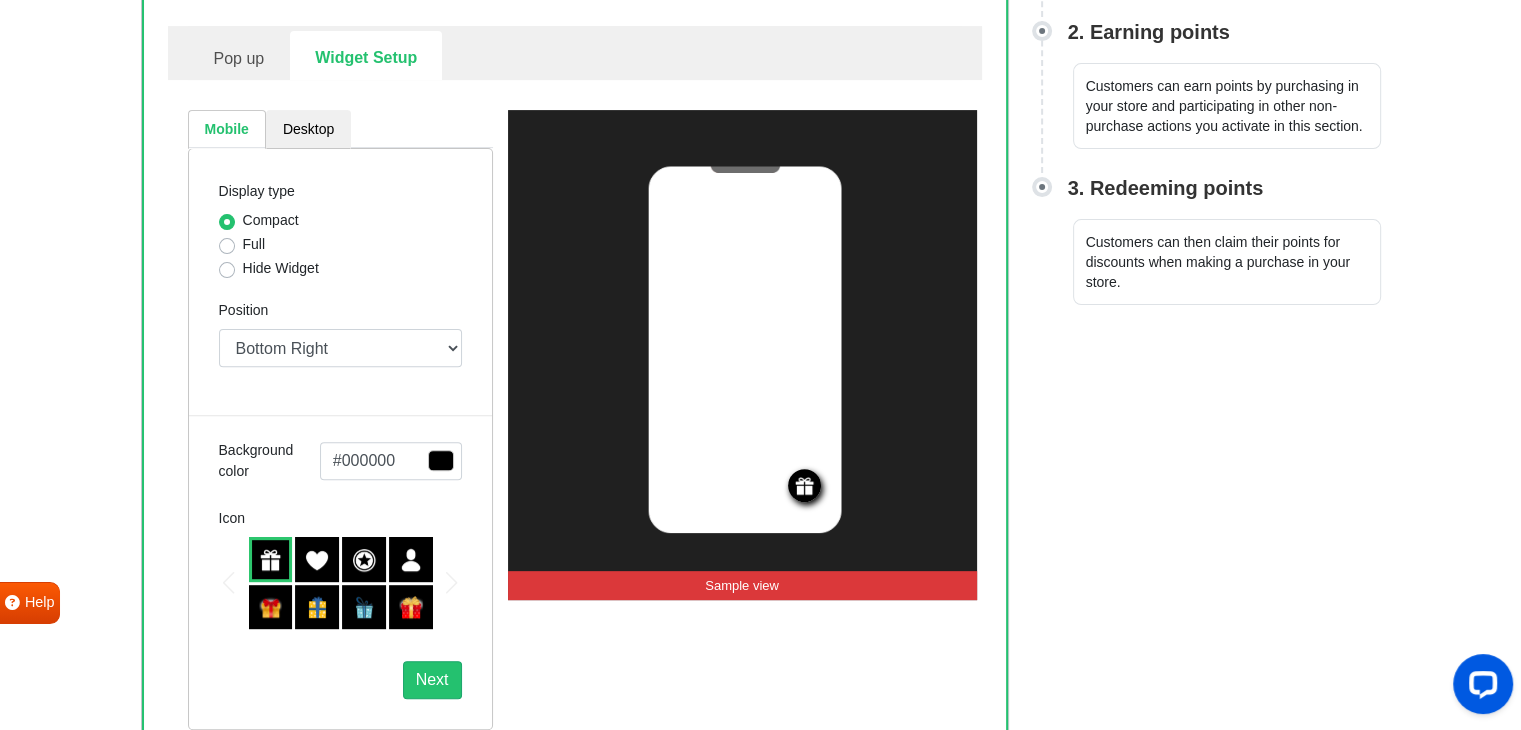 scroll, scrollTop: 584, scrollLeft: 0, axis: vertical 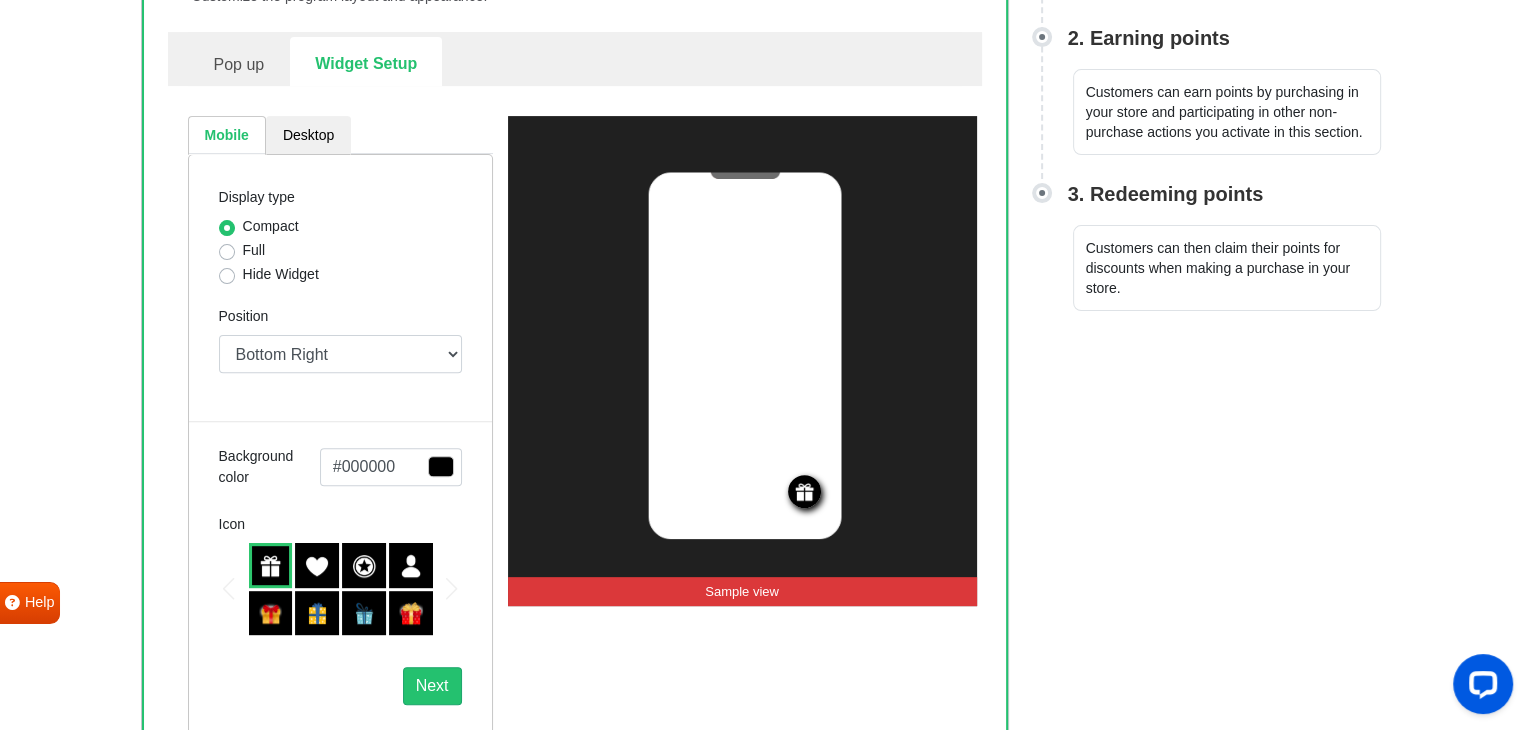 click on "Hide Widget" at bounding box center [281, 274] 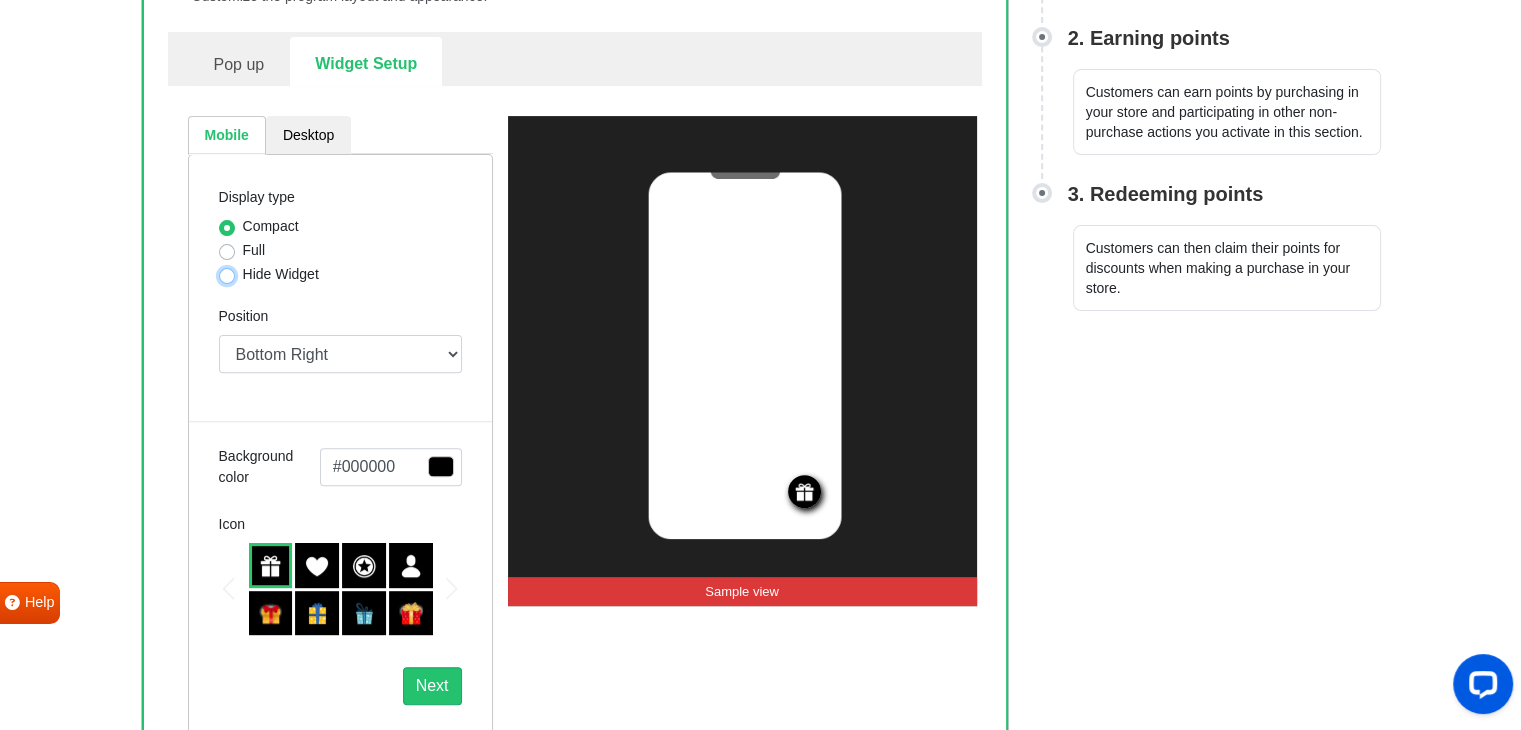 radio on "true" 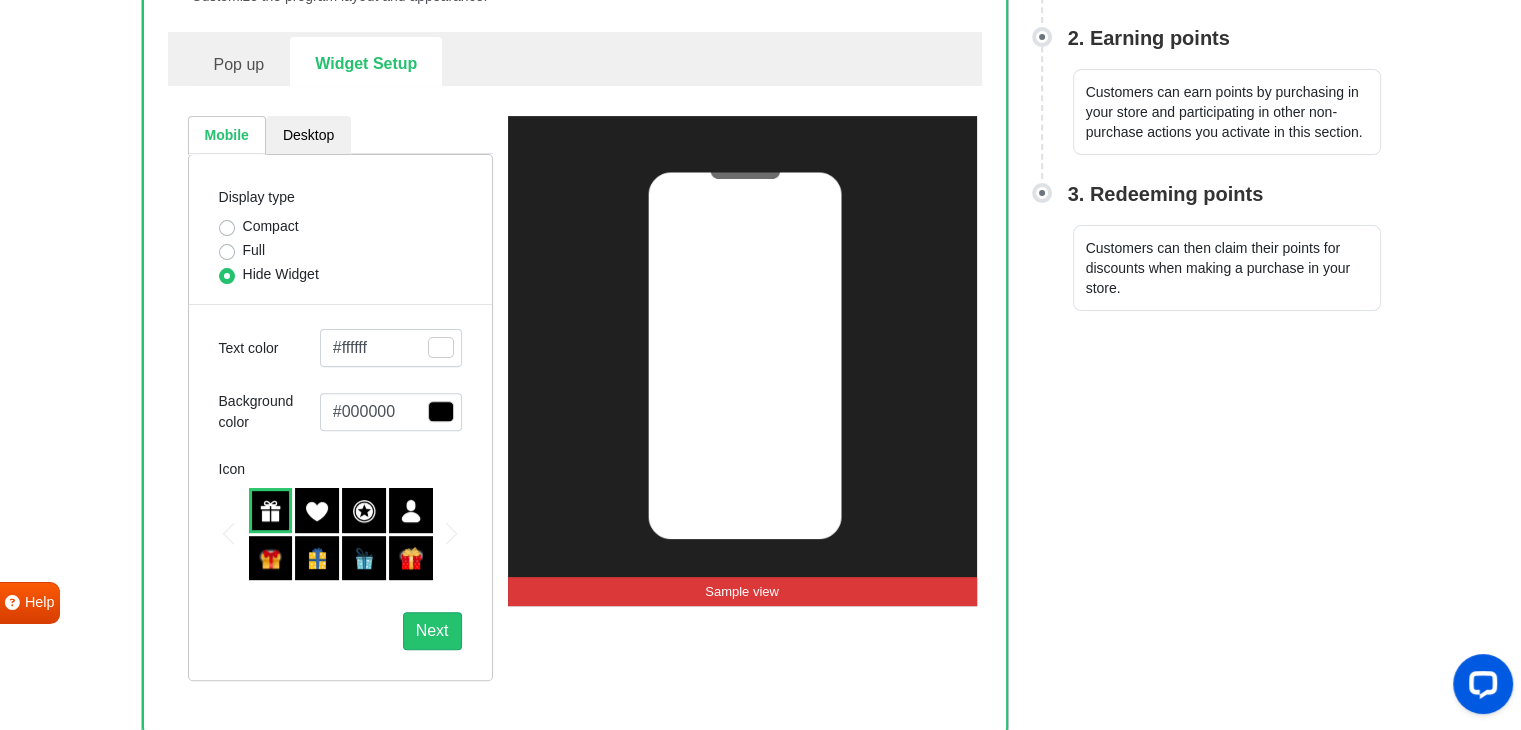 click on "Full" at bounding box center (254, 250) 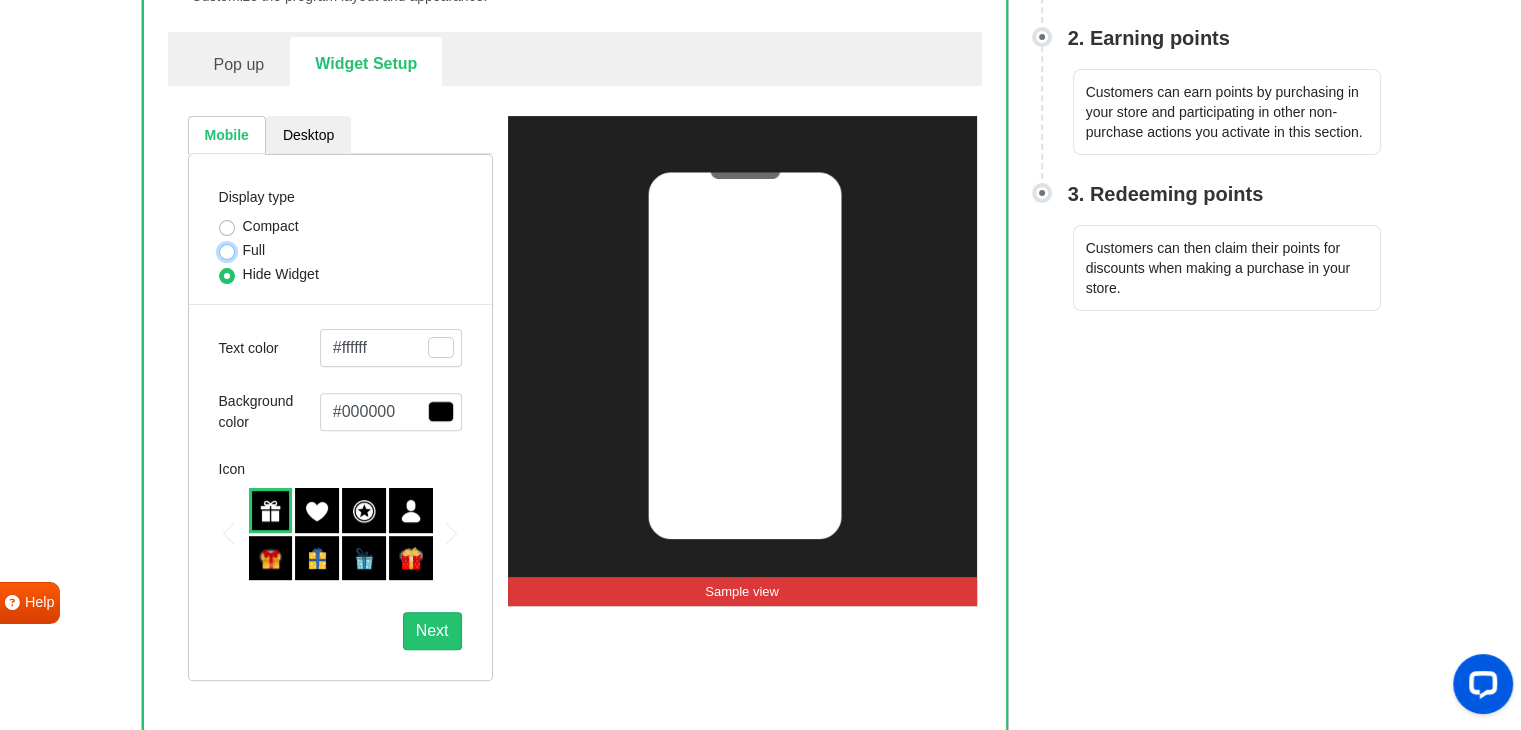 radio on "true" 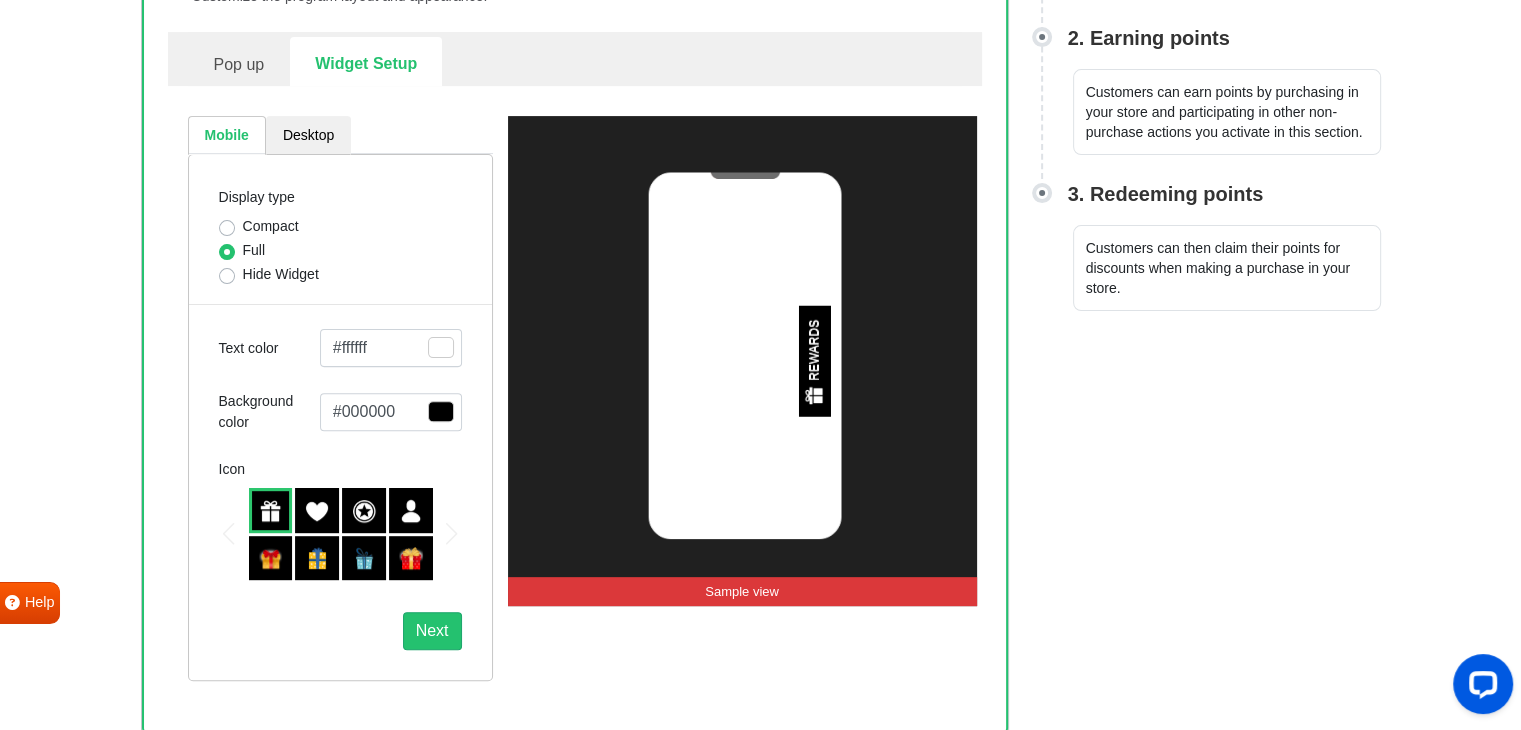 click on "Compact" at bounding box center (271, 226) 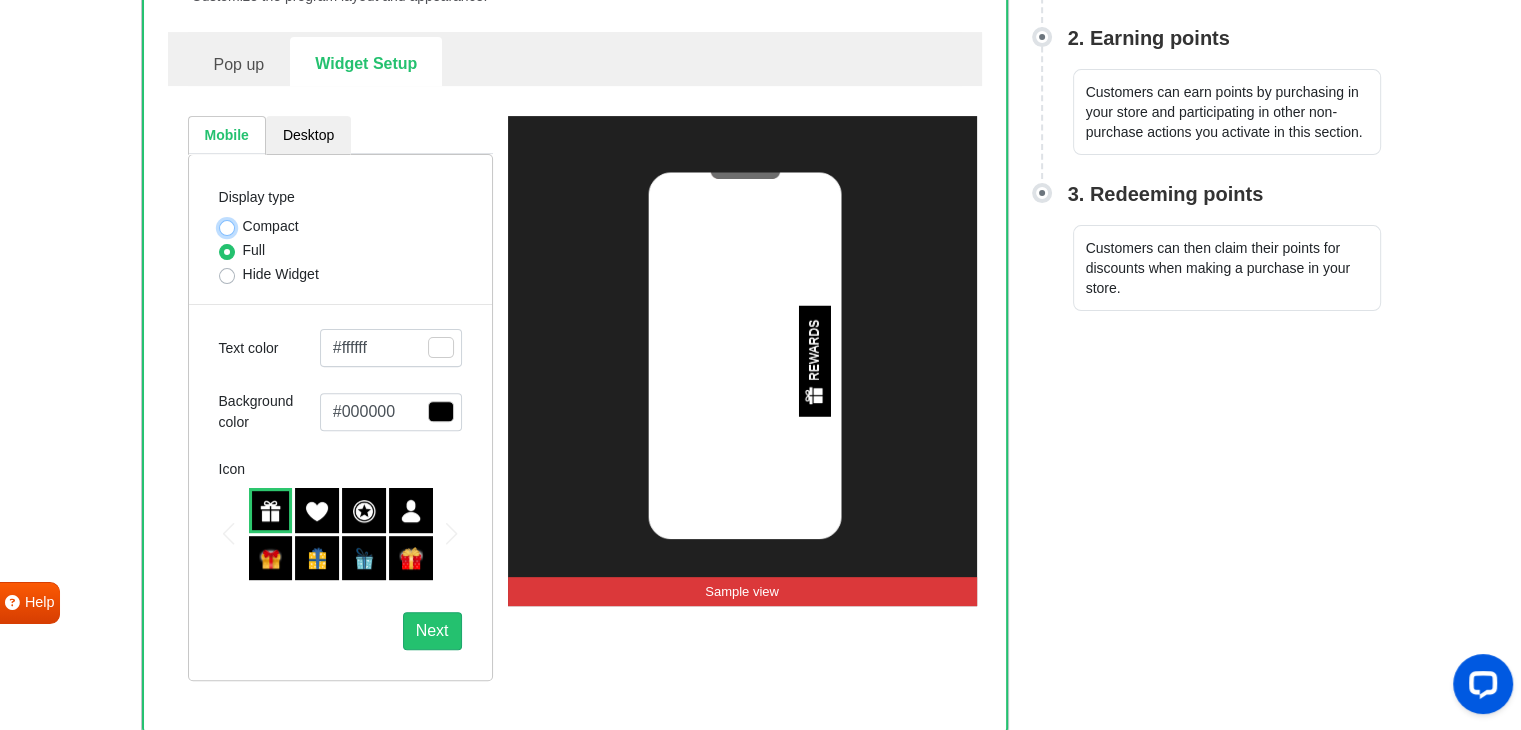click on "Compact" at bounding box center [227, 226] 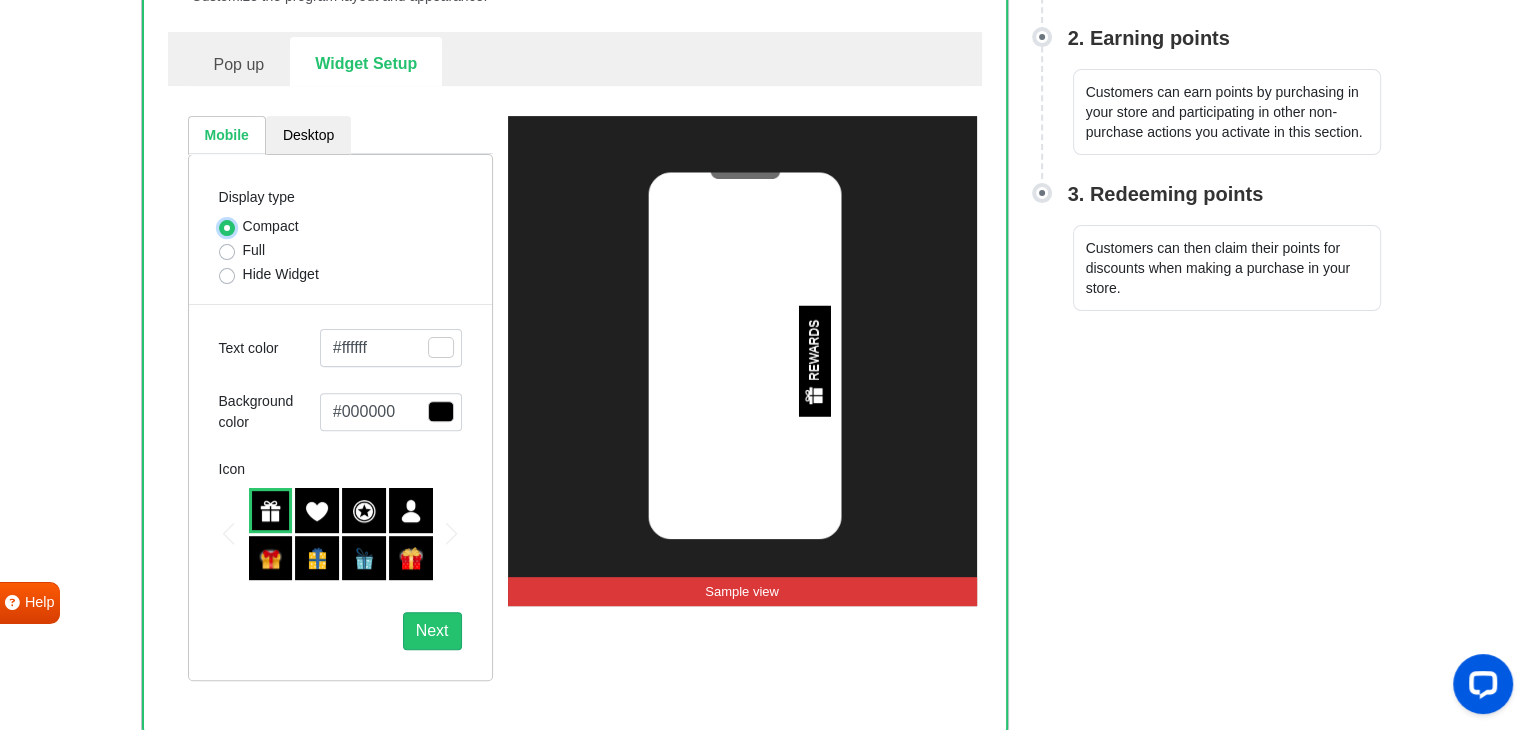select on "right" 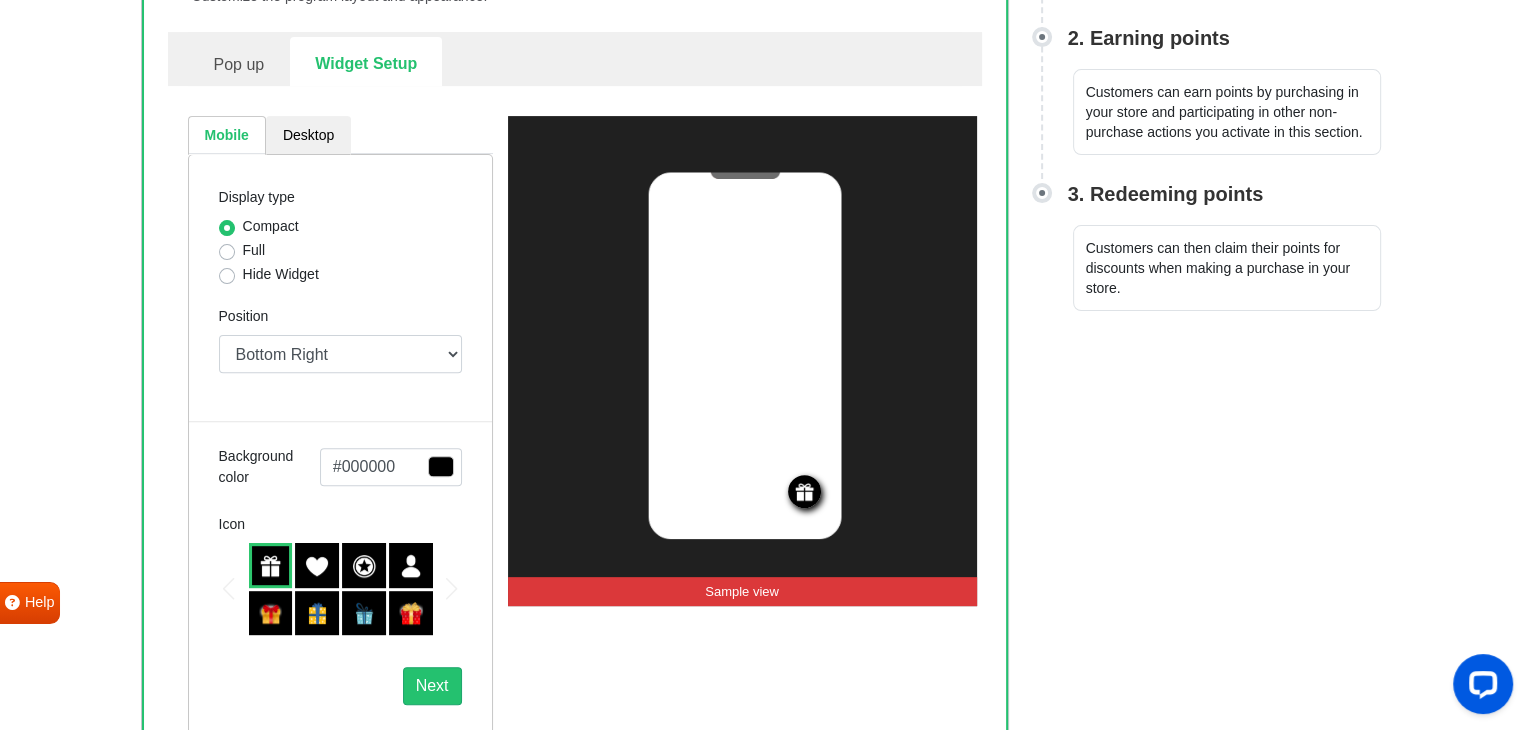 click on "Full" at bounding box center (254, 250) 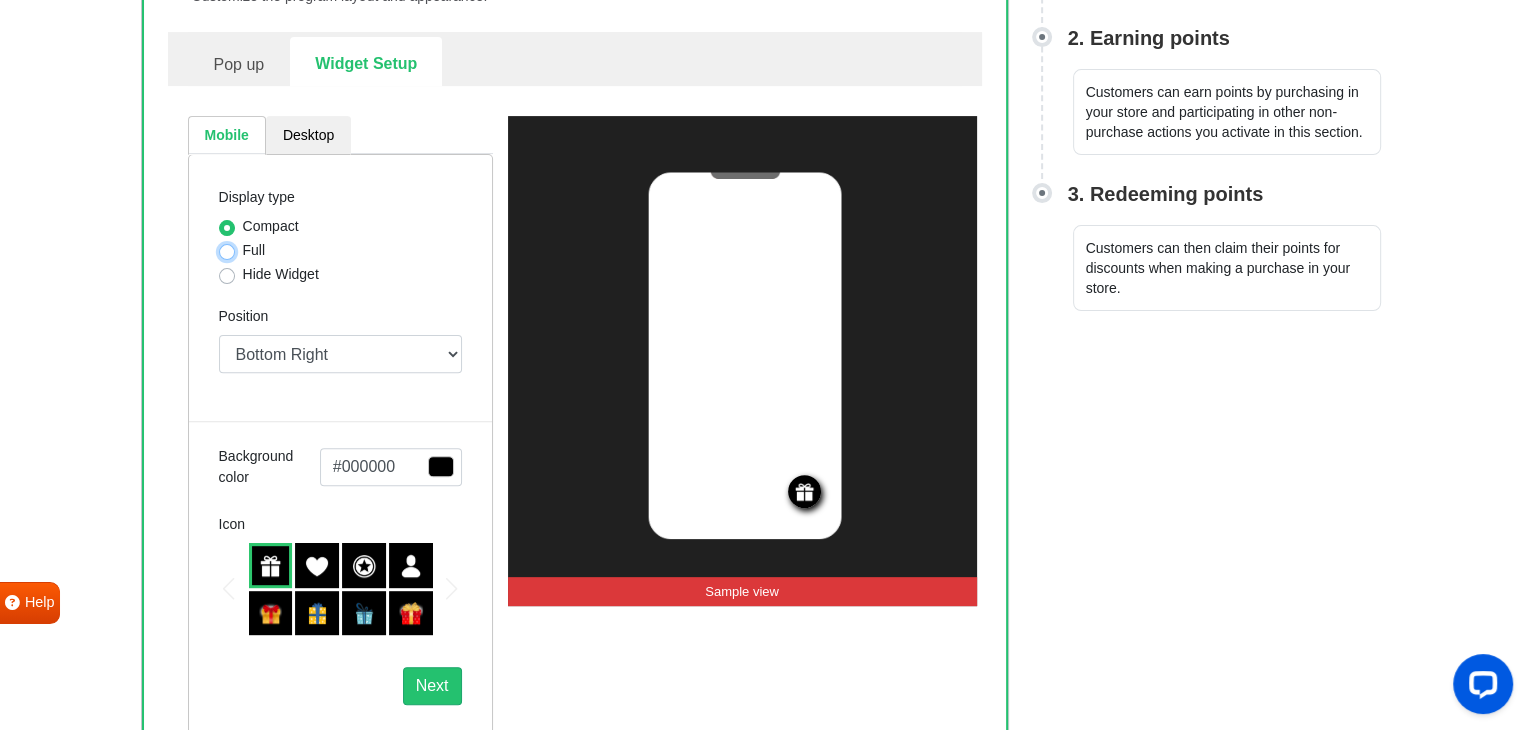 click on "Full" at bounding box center (227, 250) 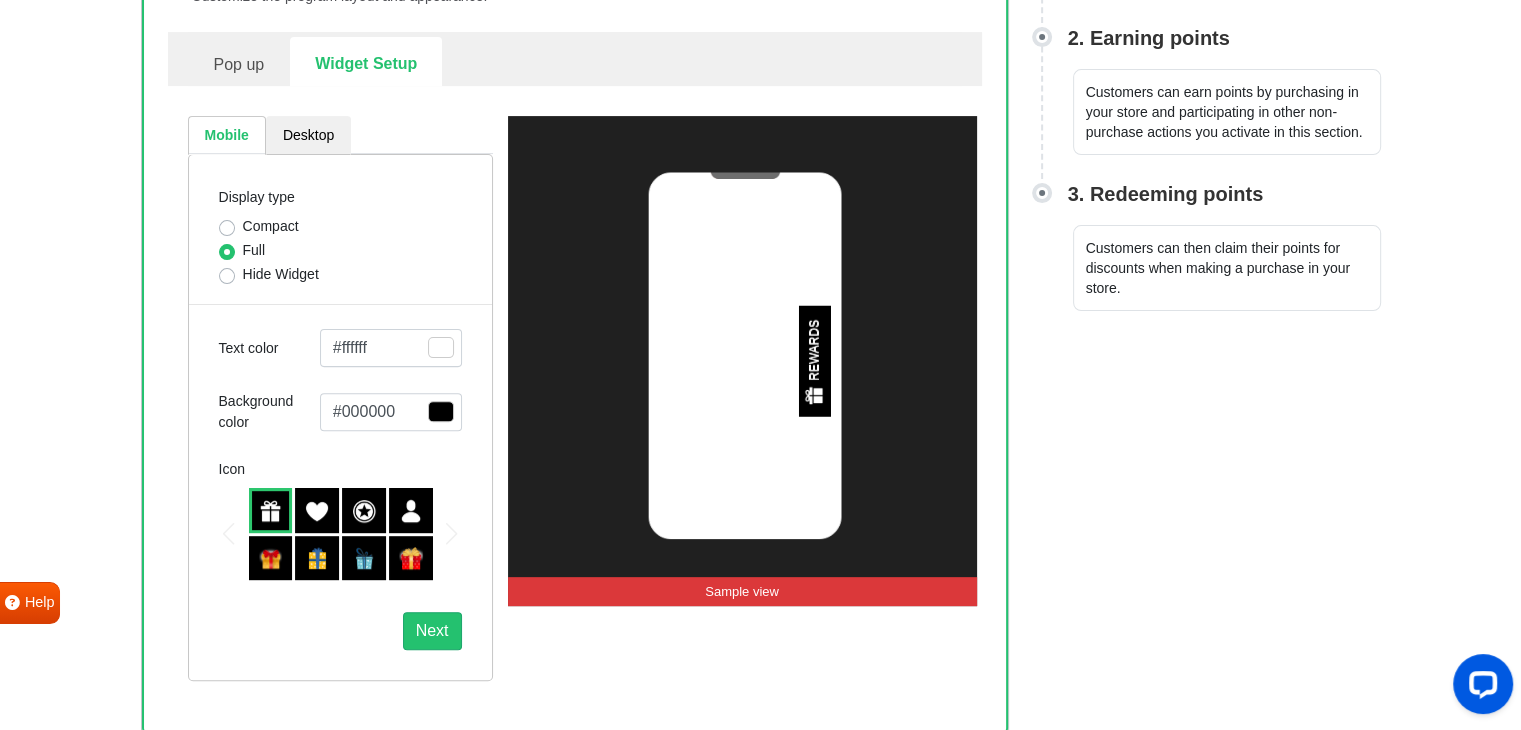 click on "Compact" at bounding box center [271, 226] 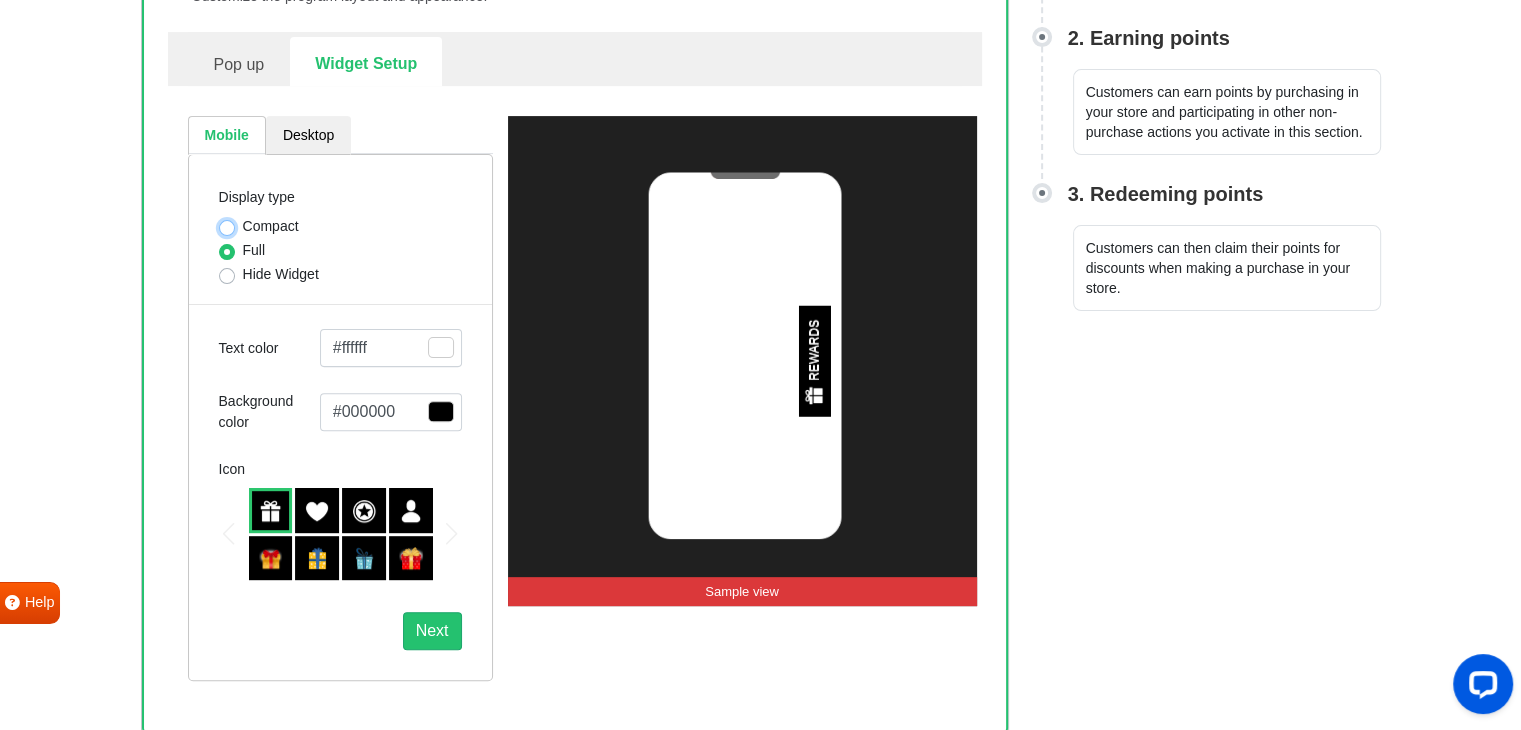 click on "Compact" at bounding box center (227, 226) 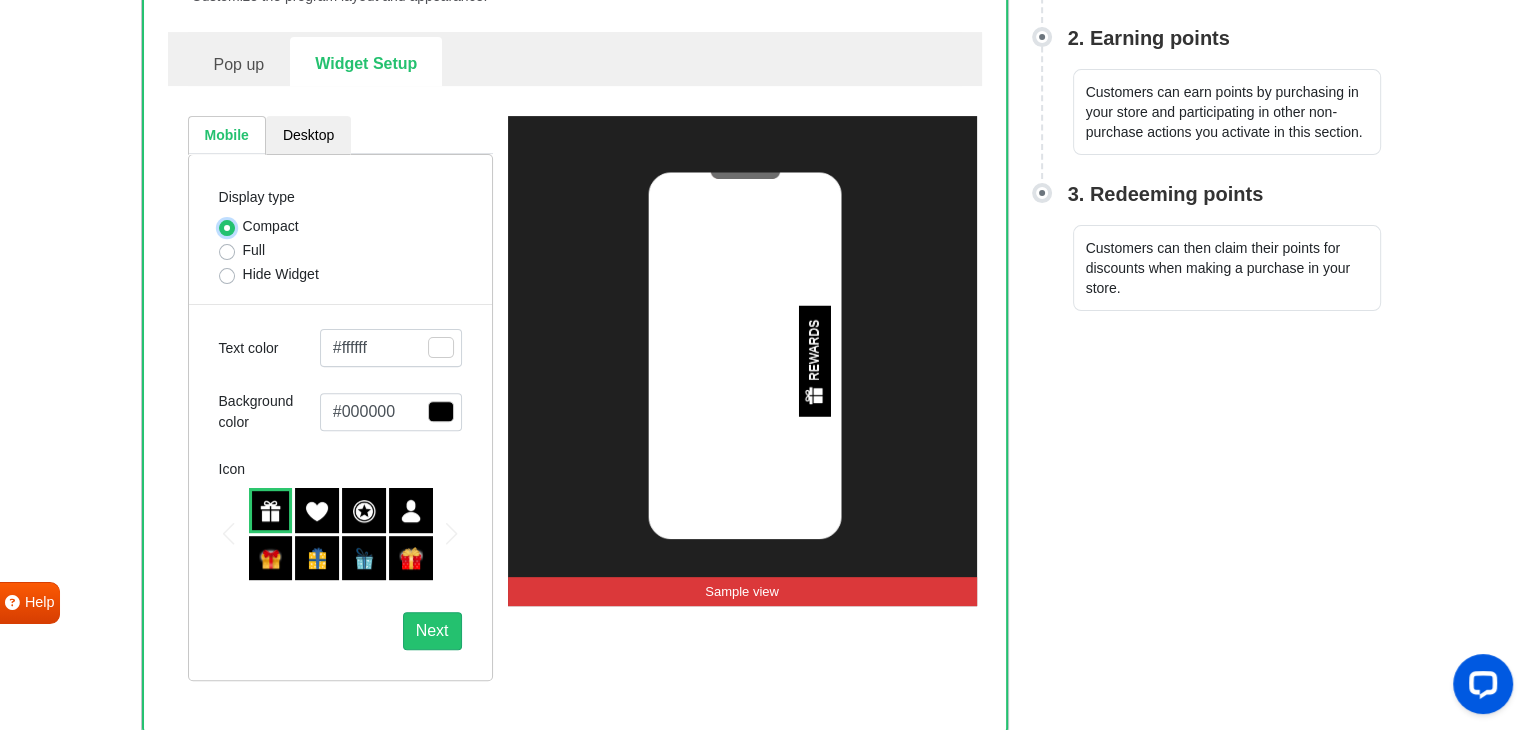 select on "right" 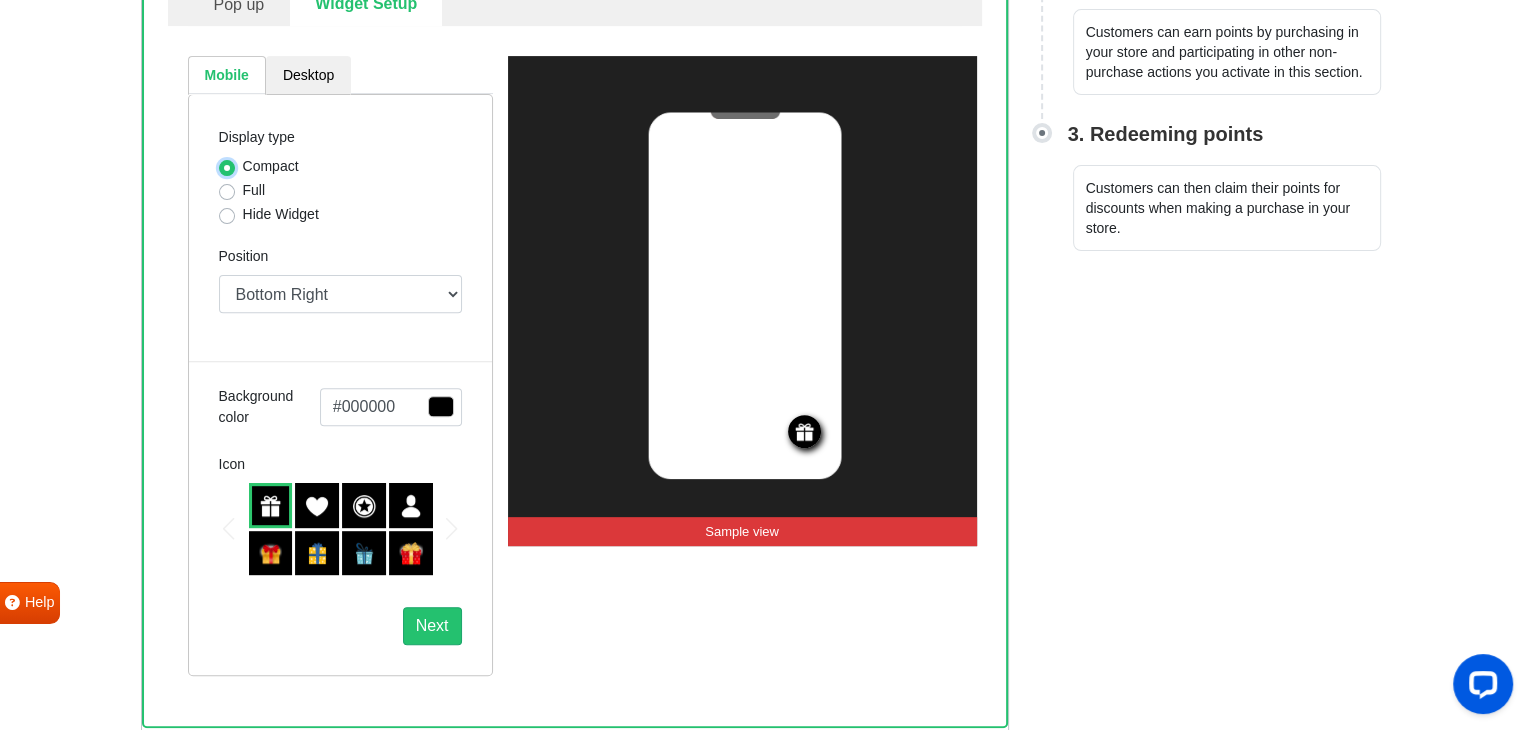 scroll, scrollTop: 584, scrollLeft: 0, axis: vertical 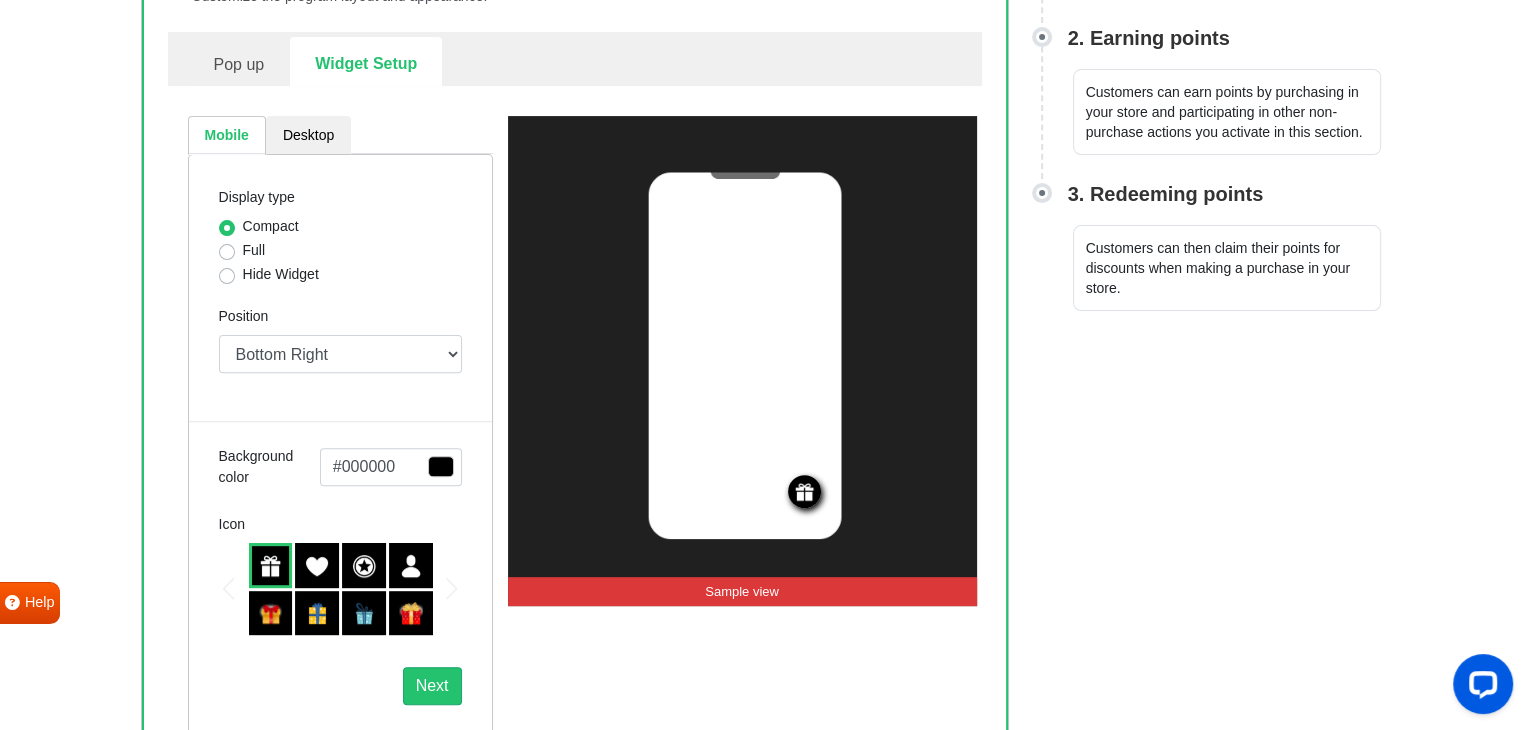 click on "Hide Widget" at bounding box center (281, 274) 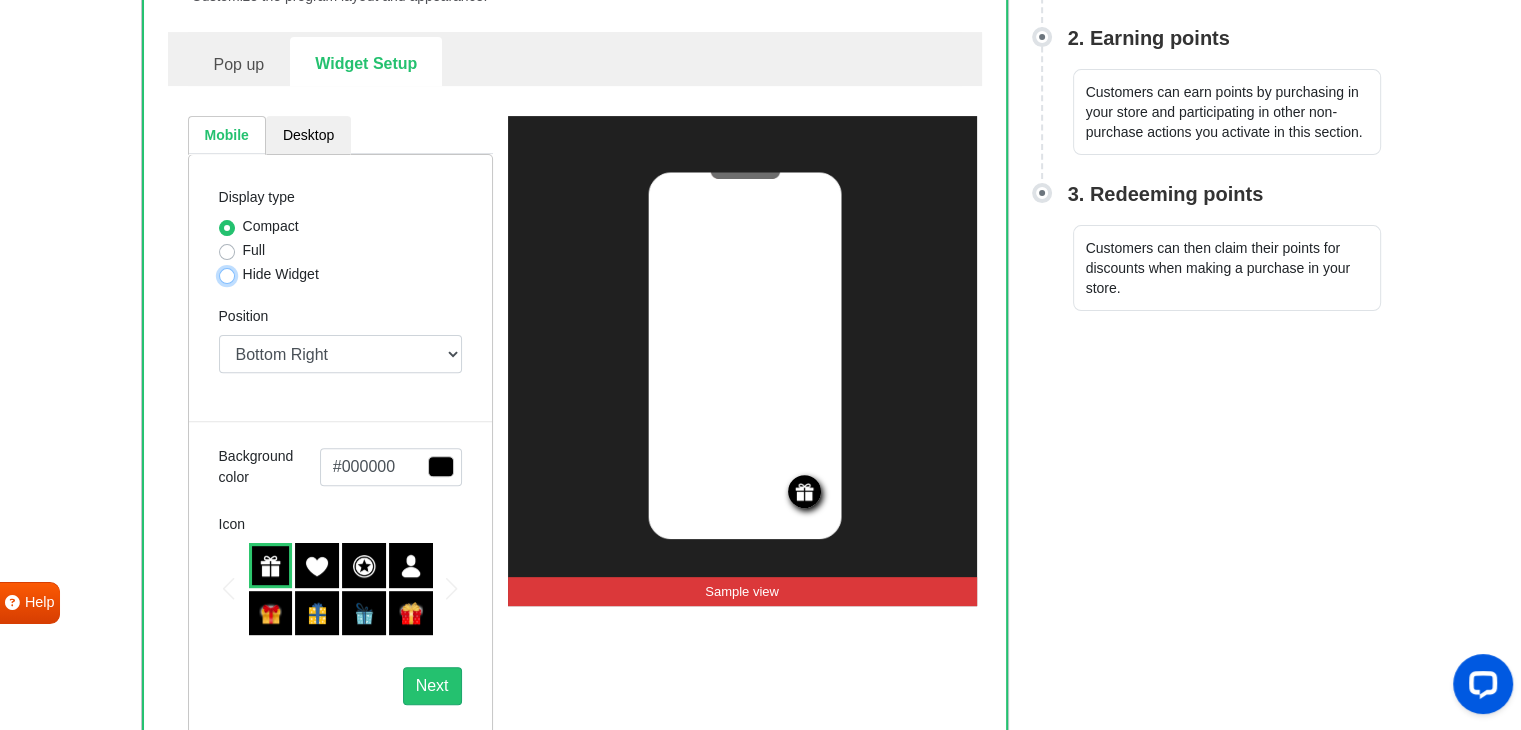 radio on "true" 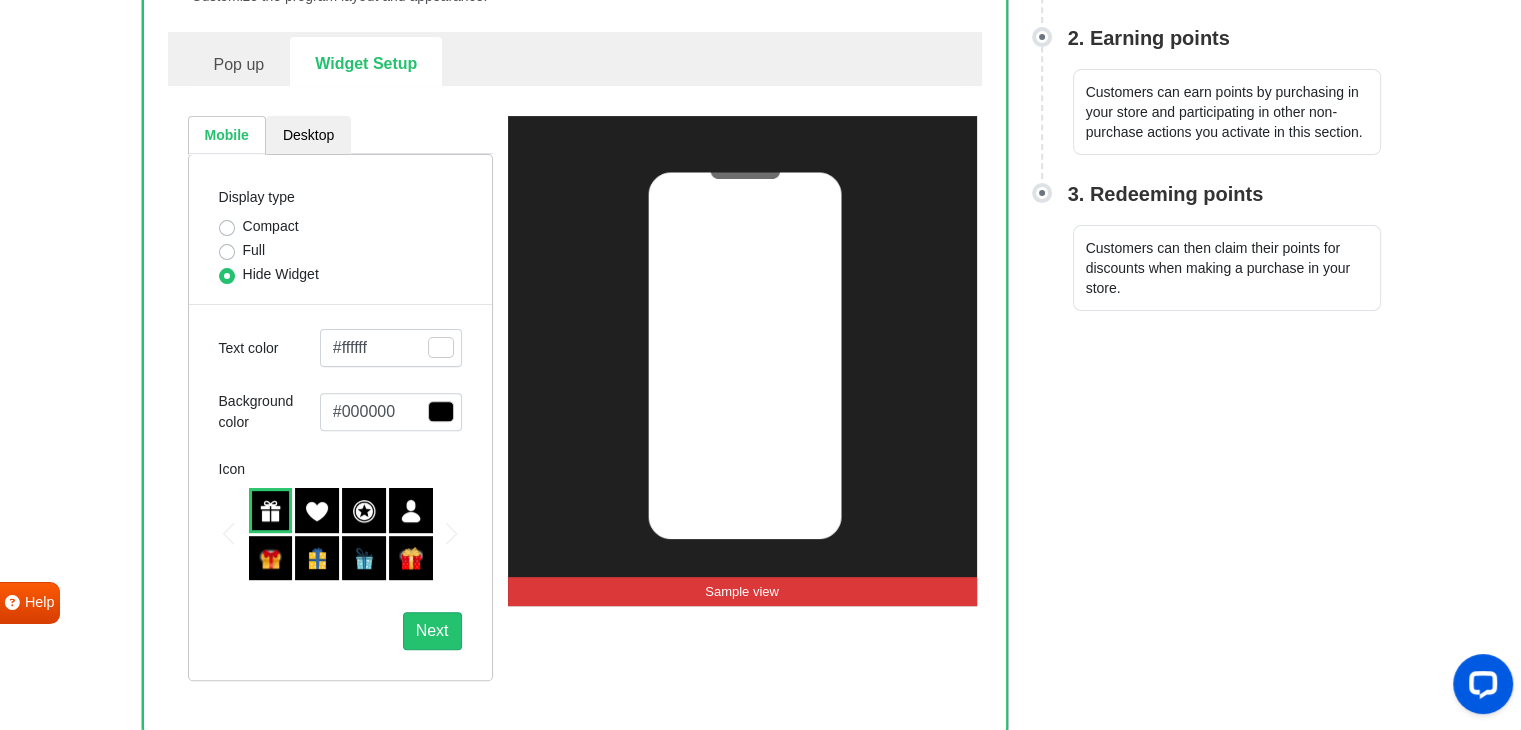 click on "Full" at bounding box center [254, 250] 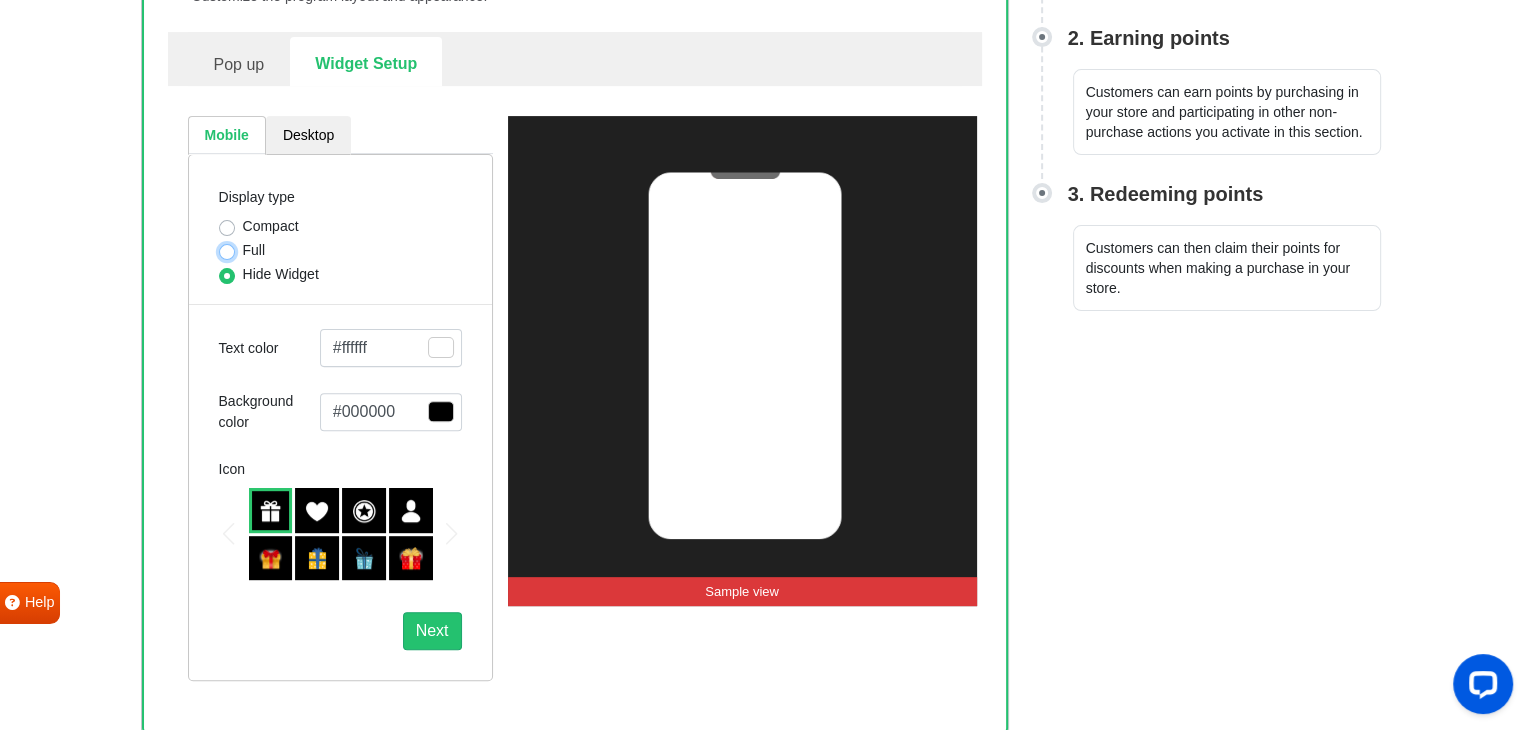click on "Full" at bounding box center (227, 250) 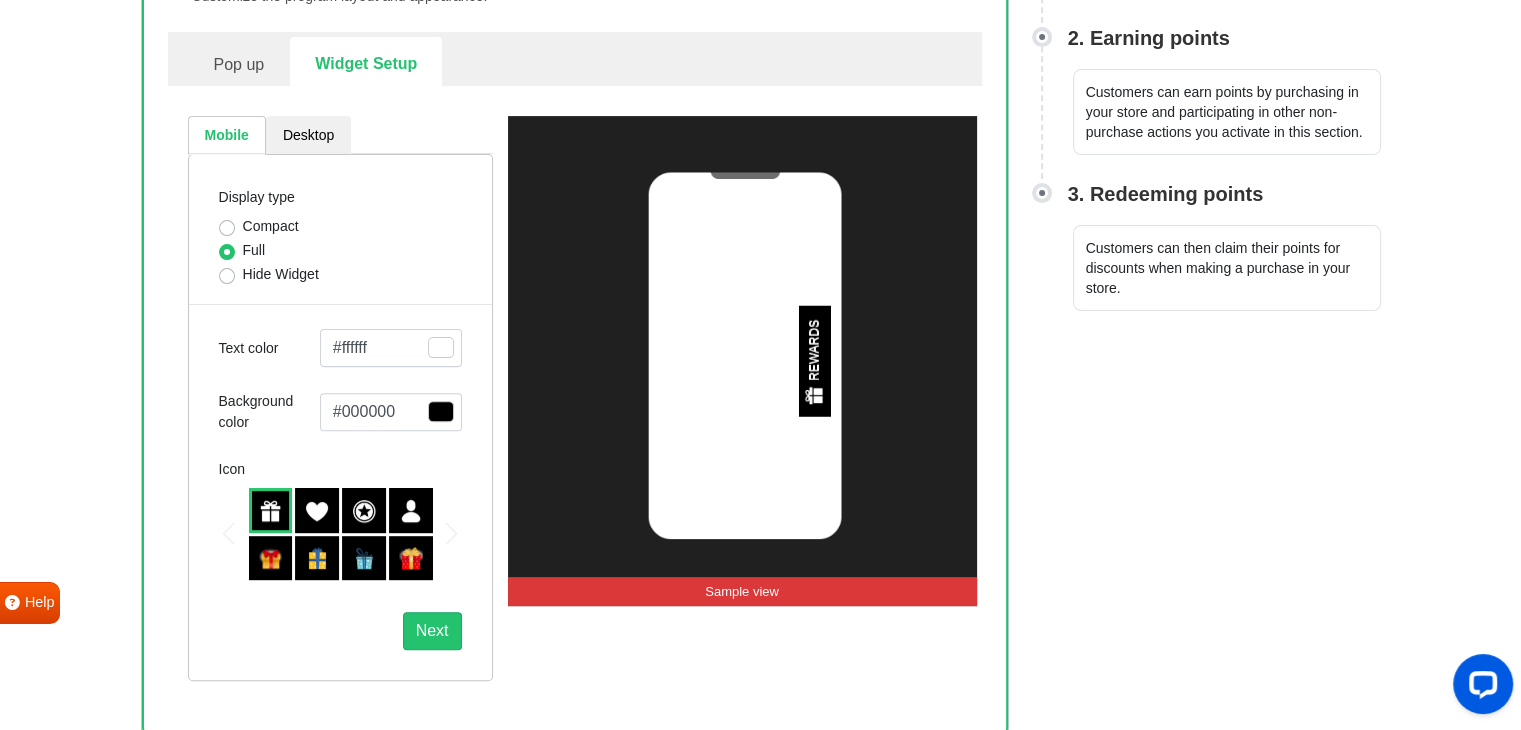 click on "#000000" at bounding box center (391, 348) 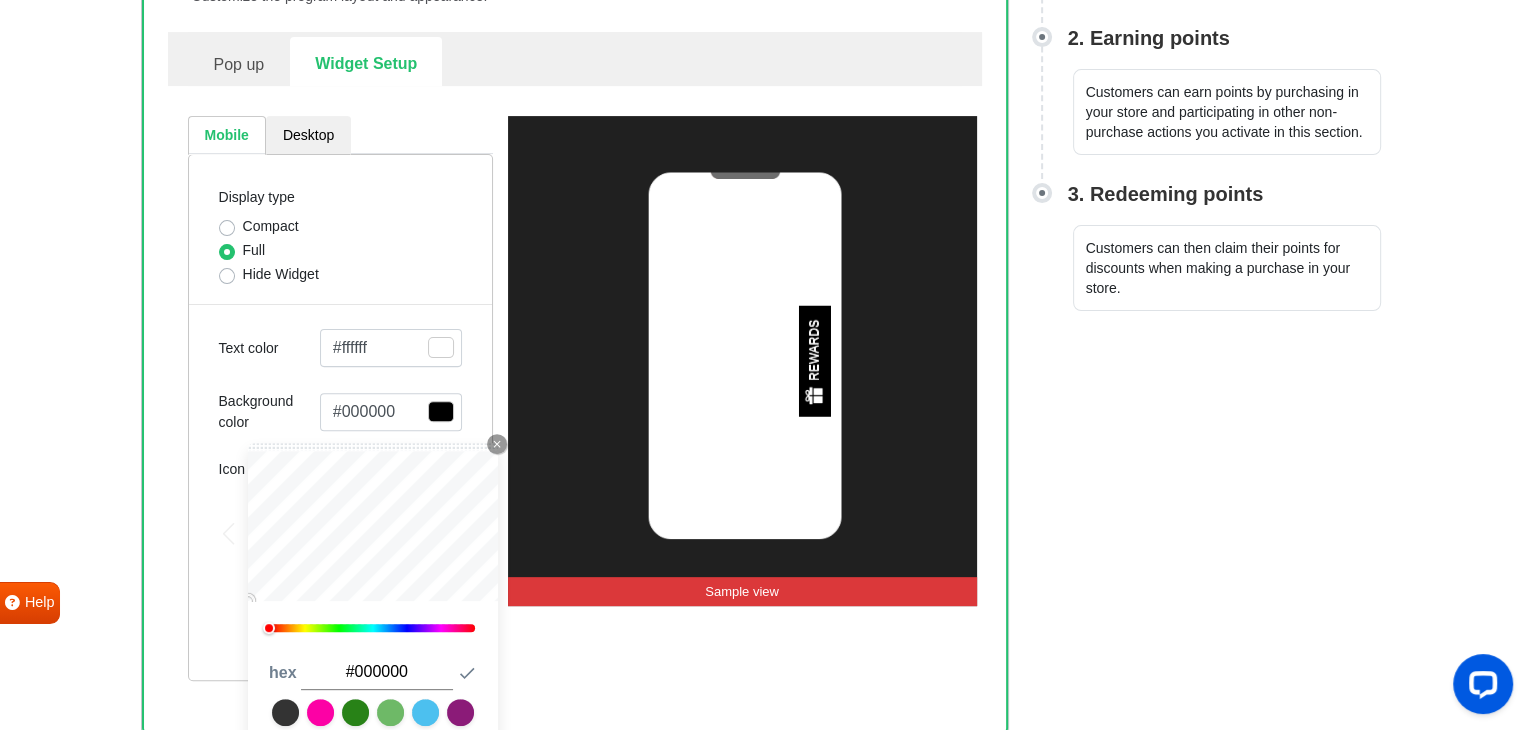 click at bounding box center [355, 712] 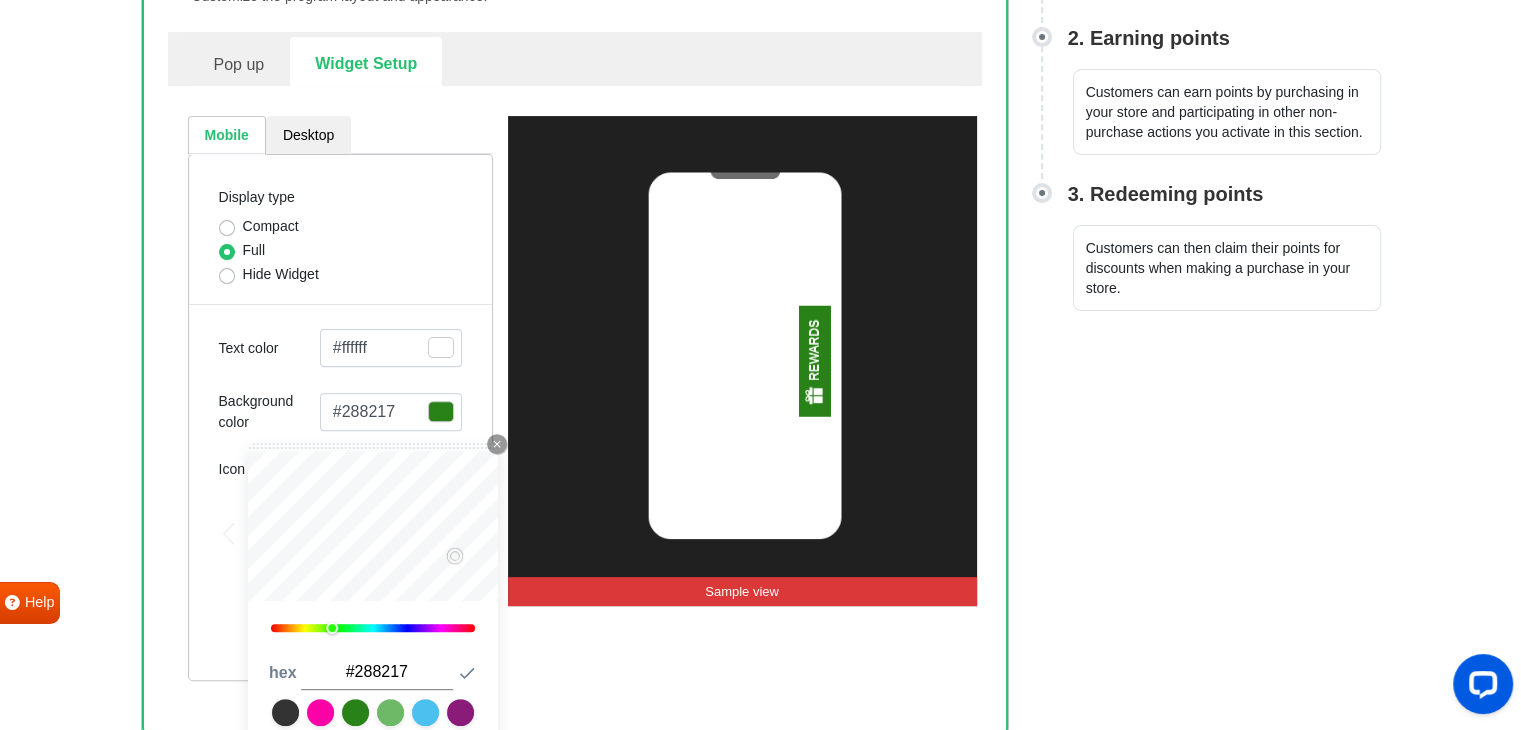 click on "Display type Compact Full Hide Widget Text color #ffffff Close Icon 0 hex #ffffff Submit Icon Background color #288217 Close Icon 110 hex #288217 Submit Icon Icon  Next" at bounding box center (340, 417) 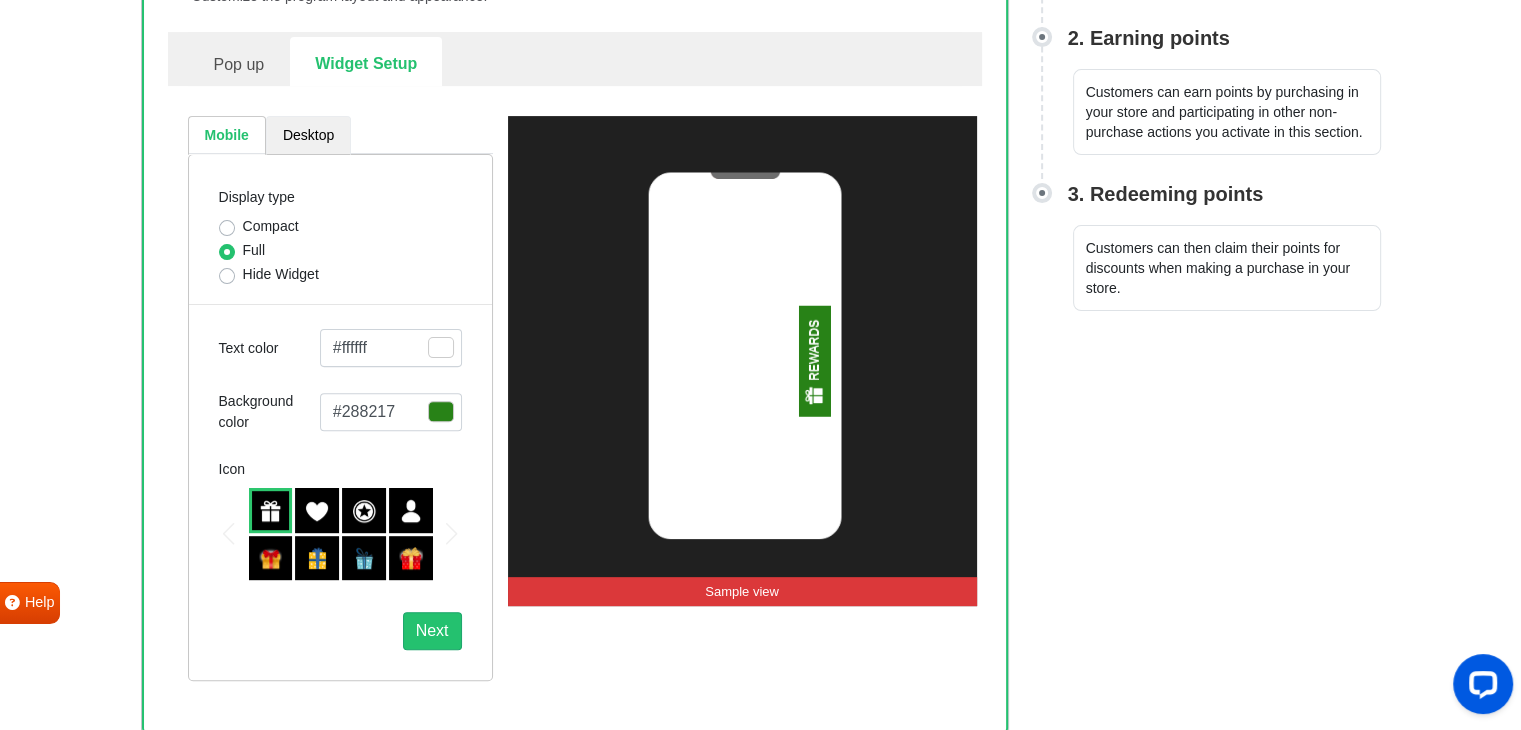 click on "Desktop" at bounding box center (308, 135) 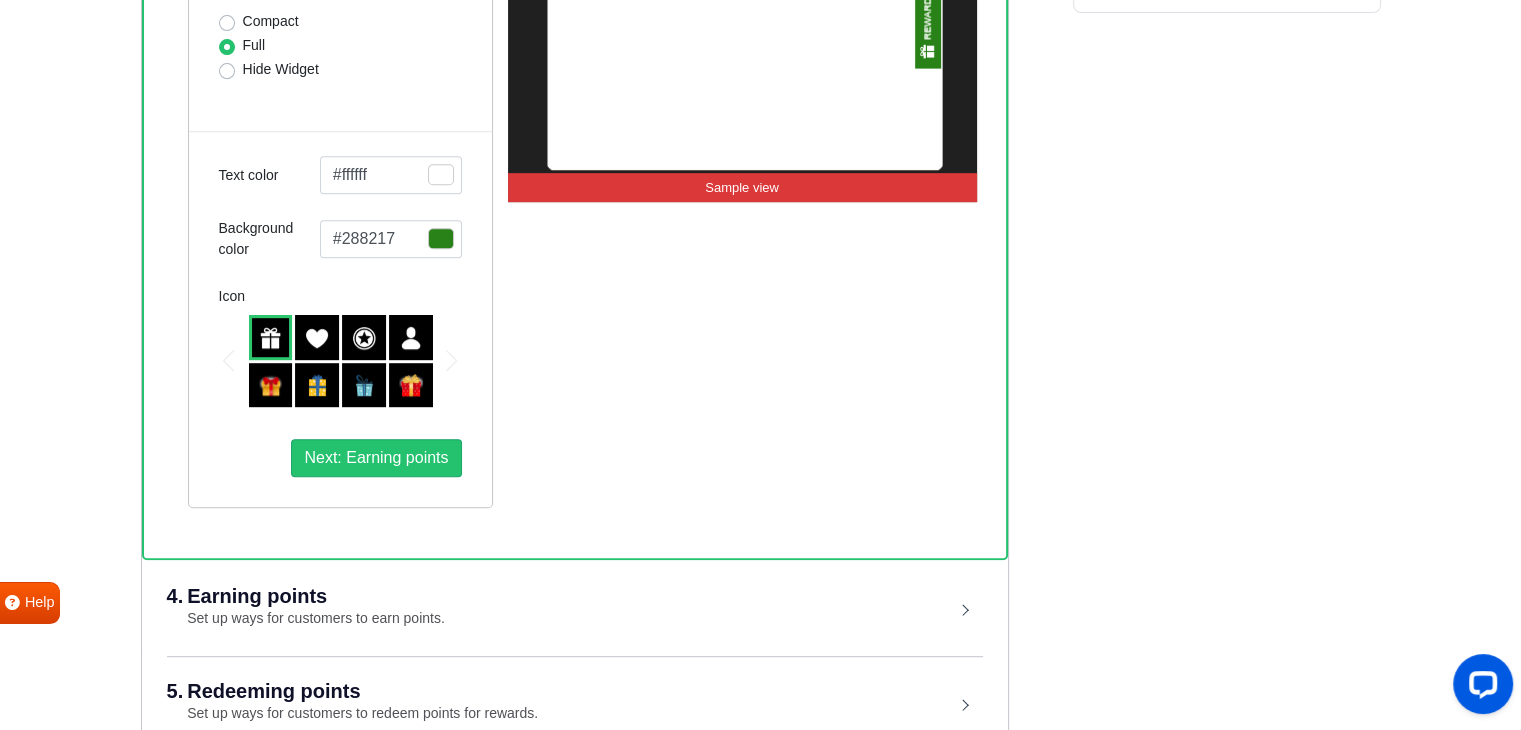 scroll, scrollTop: 884, scrollLeft: 0, axis: vertical 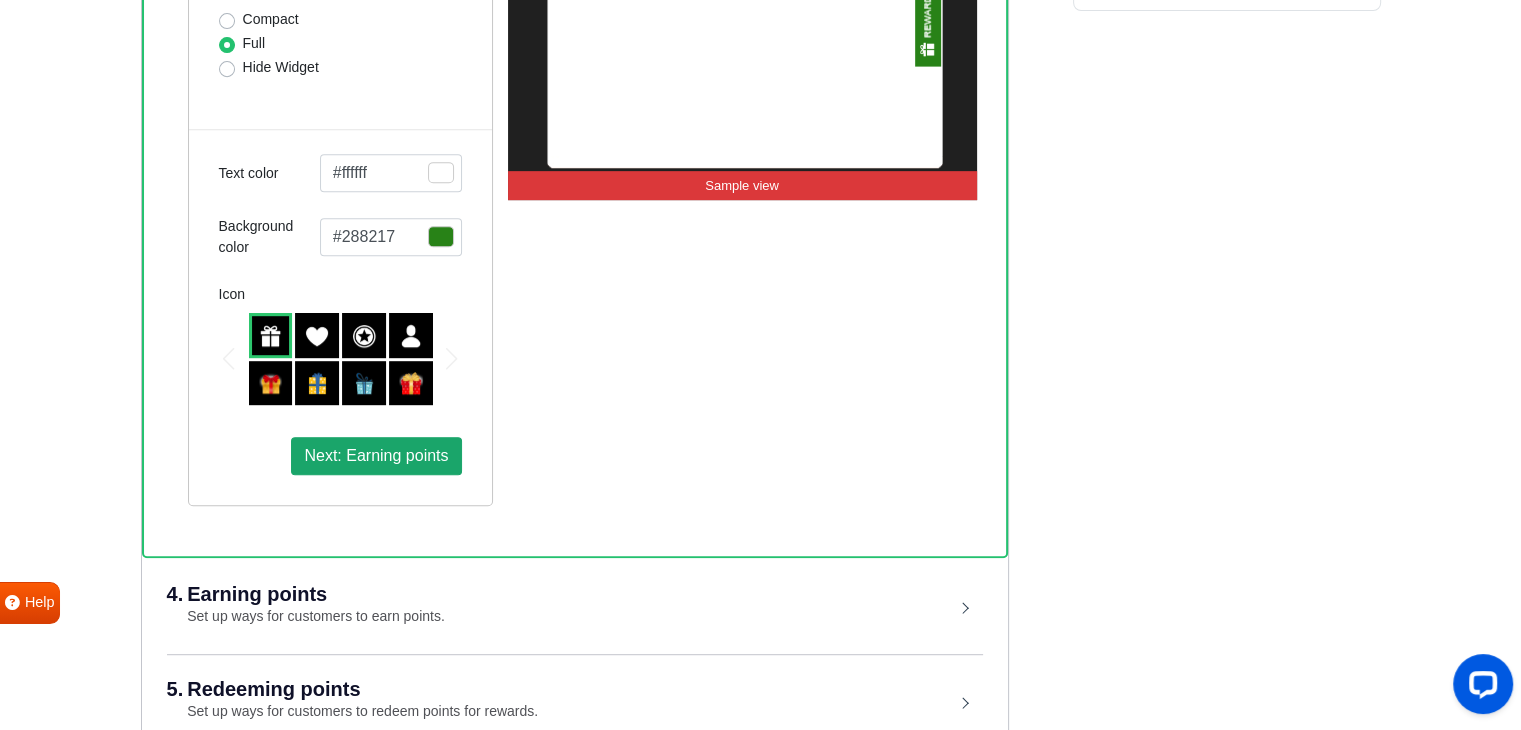 click on "Next: Earning points" at bounding box center [376, 455] 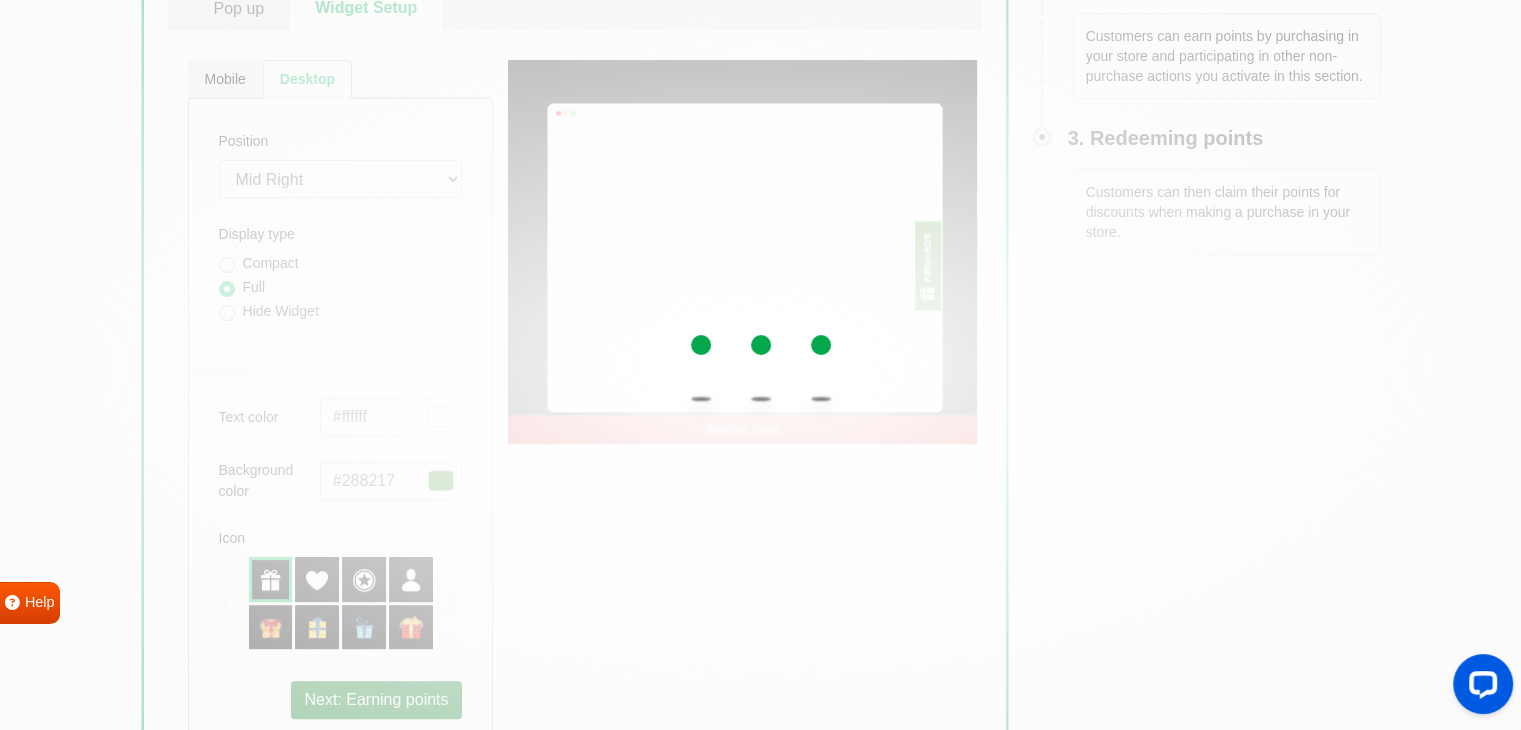 scroll, scrollTop: 620, scrollLeft: 0, axis: vertical 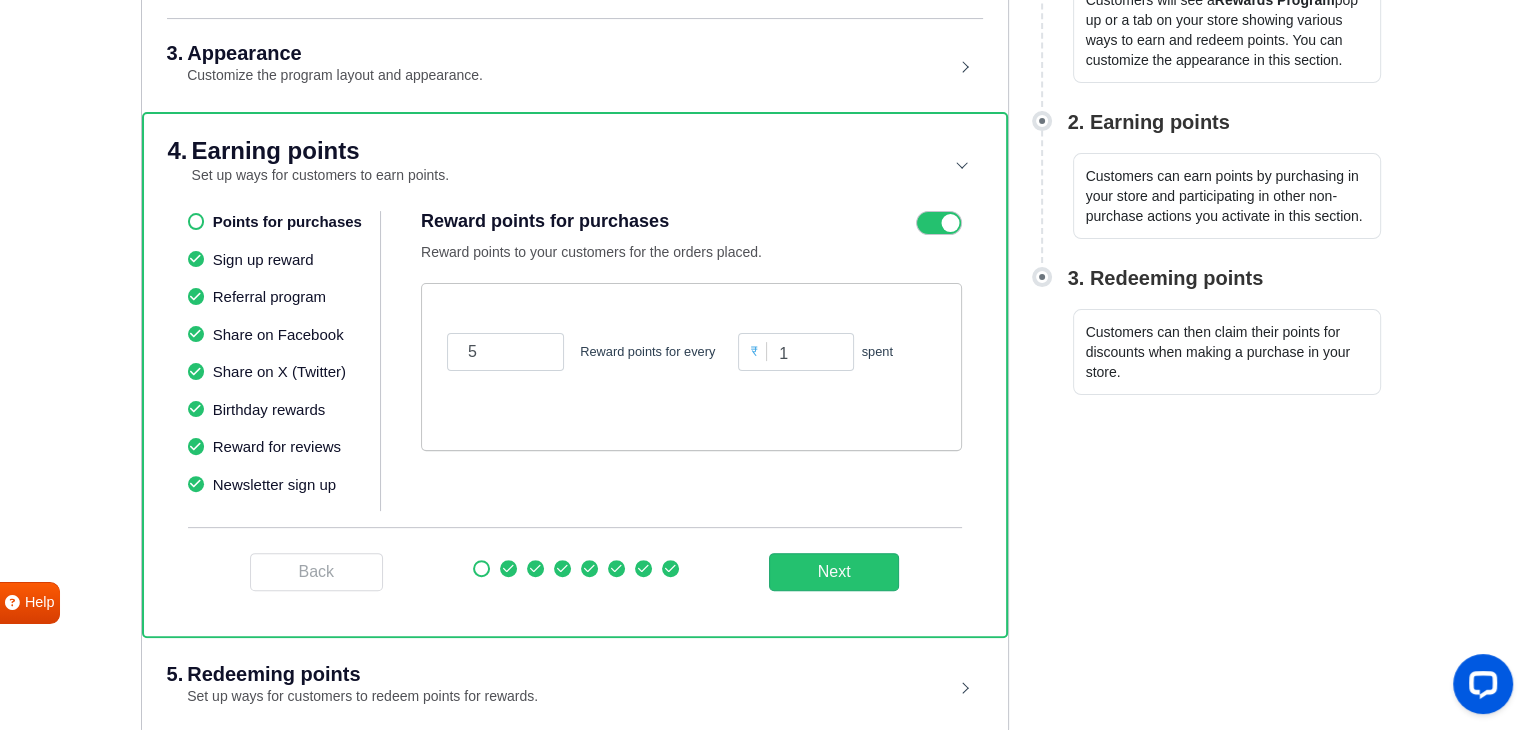 click at bounding box center (196, 334) 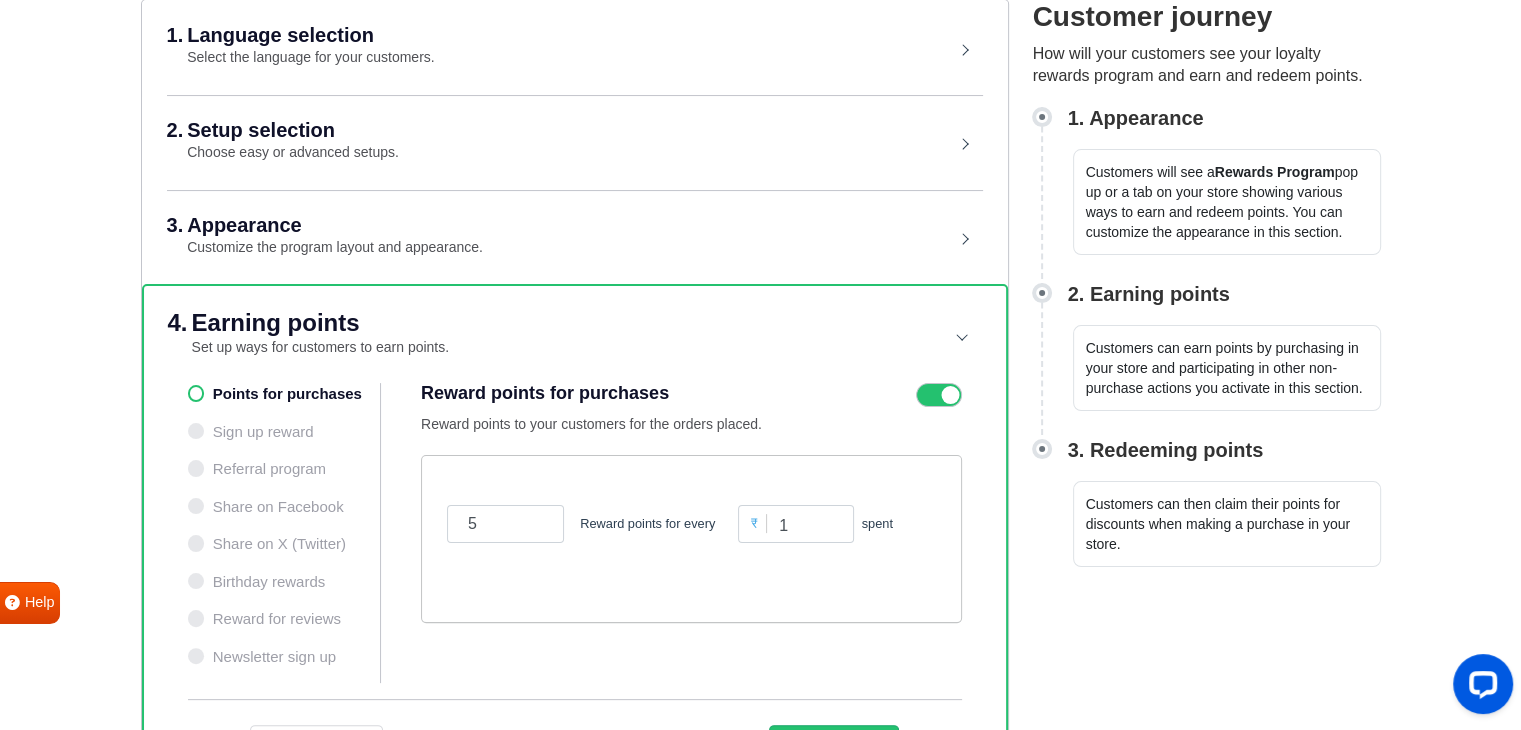 scroll, scrollTop: 400, scrollLeft: 0, axis: vertical 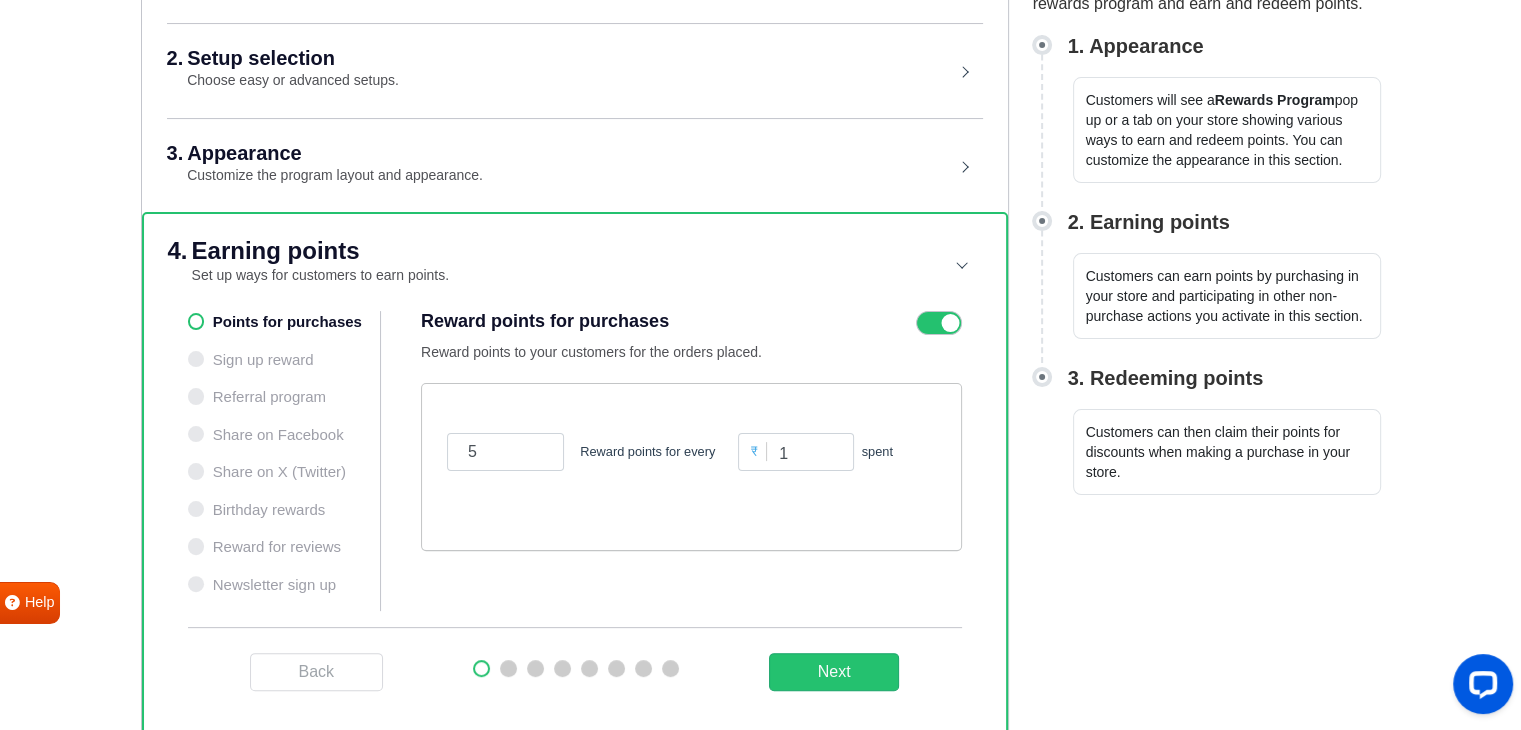 click on "Points for purchases   Sign up reward   Referral program   Share on Facebook   Share on X (Twitter)   Birthday rewards   Reward for reviews   Newsletter sign up" at bounding box center [285, 461] 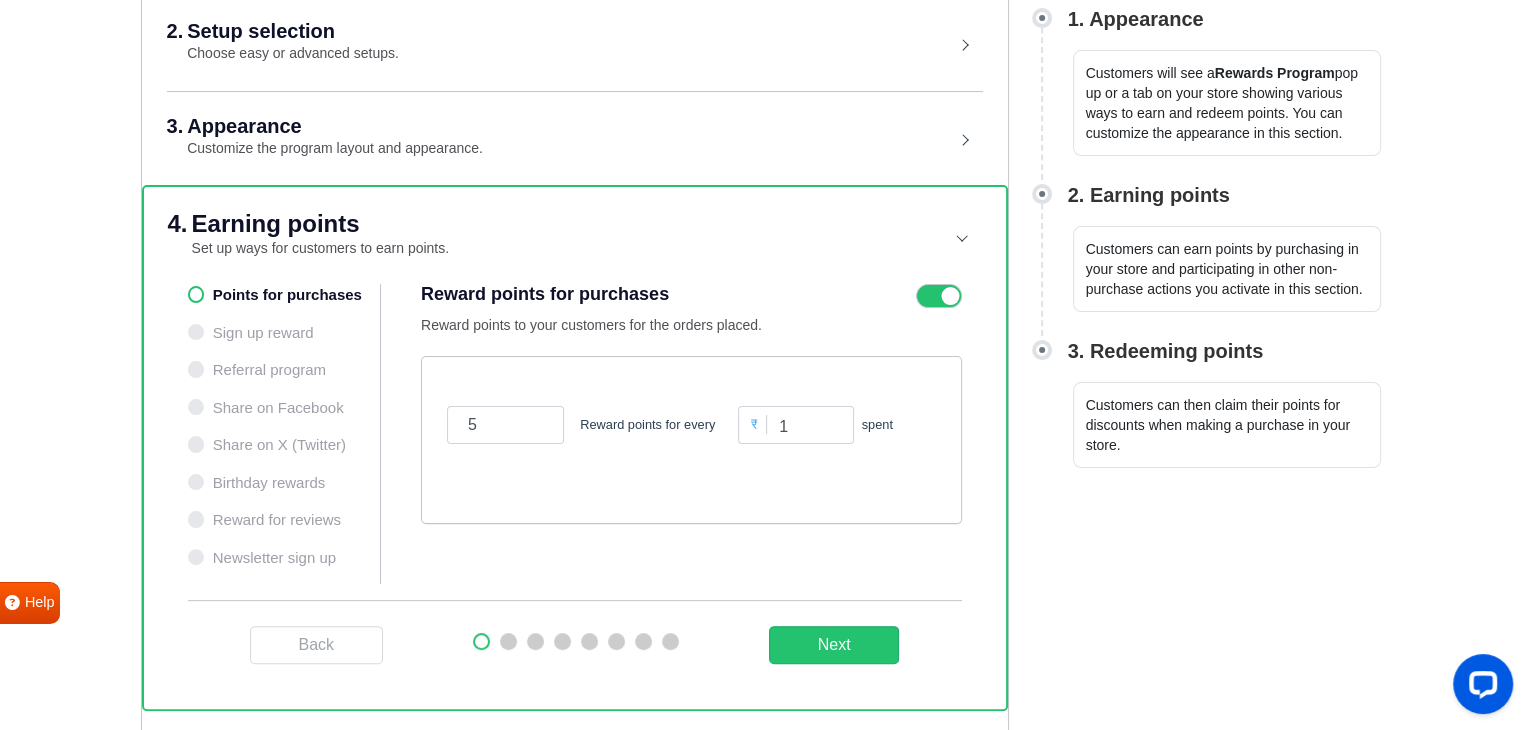 scroll, scrollTop: 420, scrollLeft: 0, axis: vertical 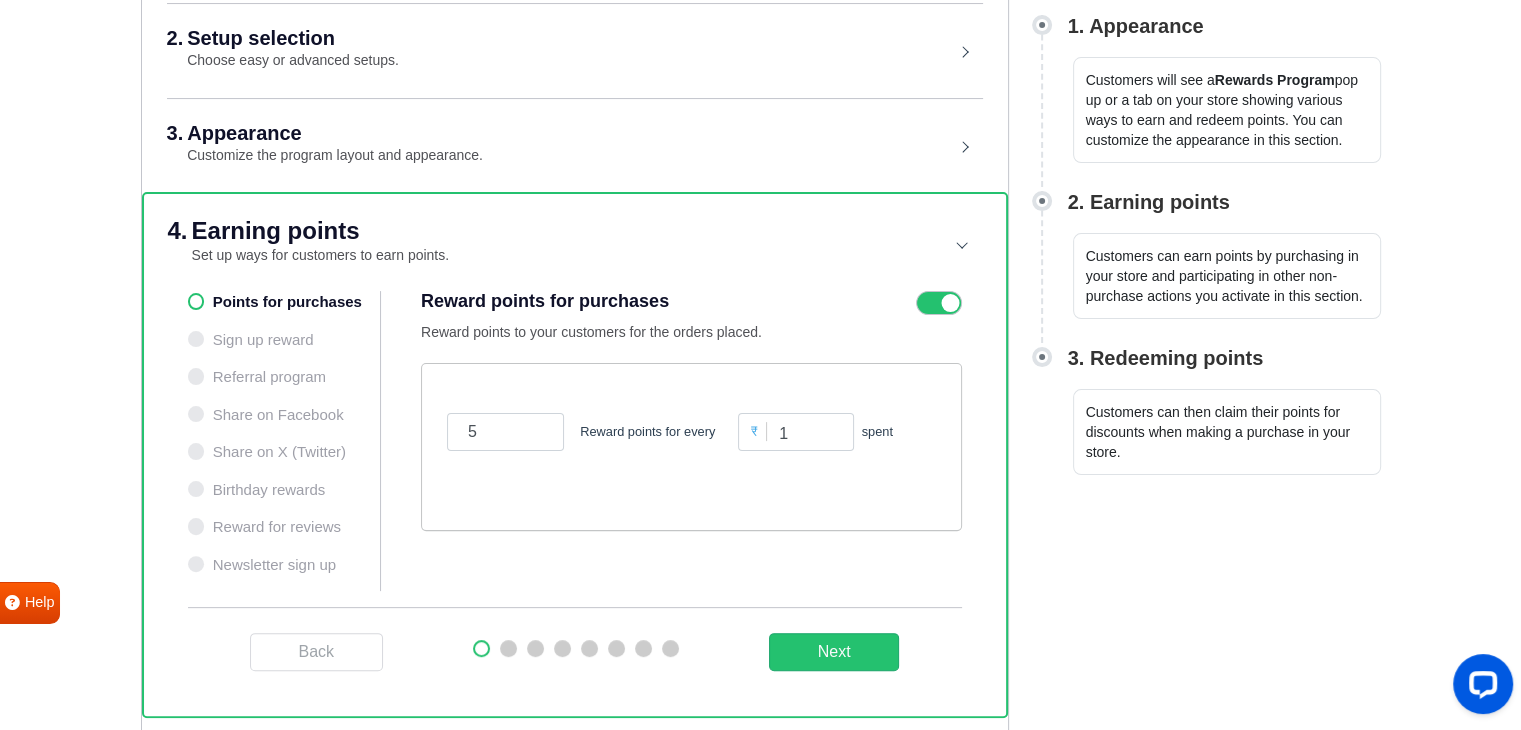 click on "Points for purchases   Sign up reward   Referral program   Share on Facebook   Share on X (Twitter)   Birthday rewards   Reward for reviews   Newsletter sign up" at bounding box center (285, 441) 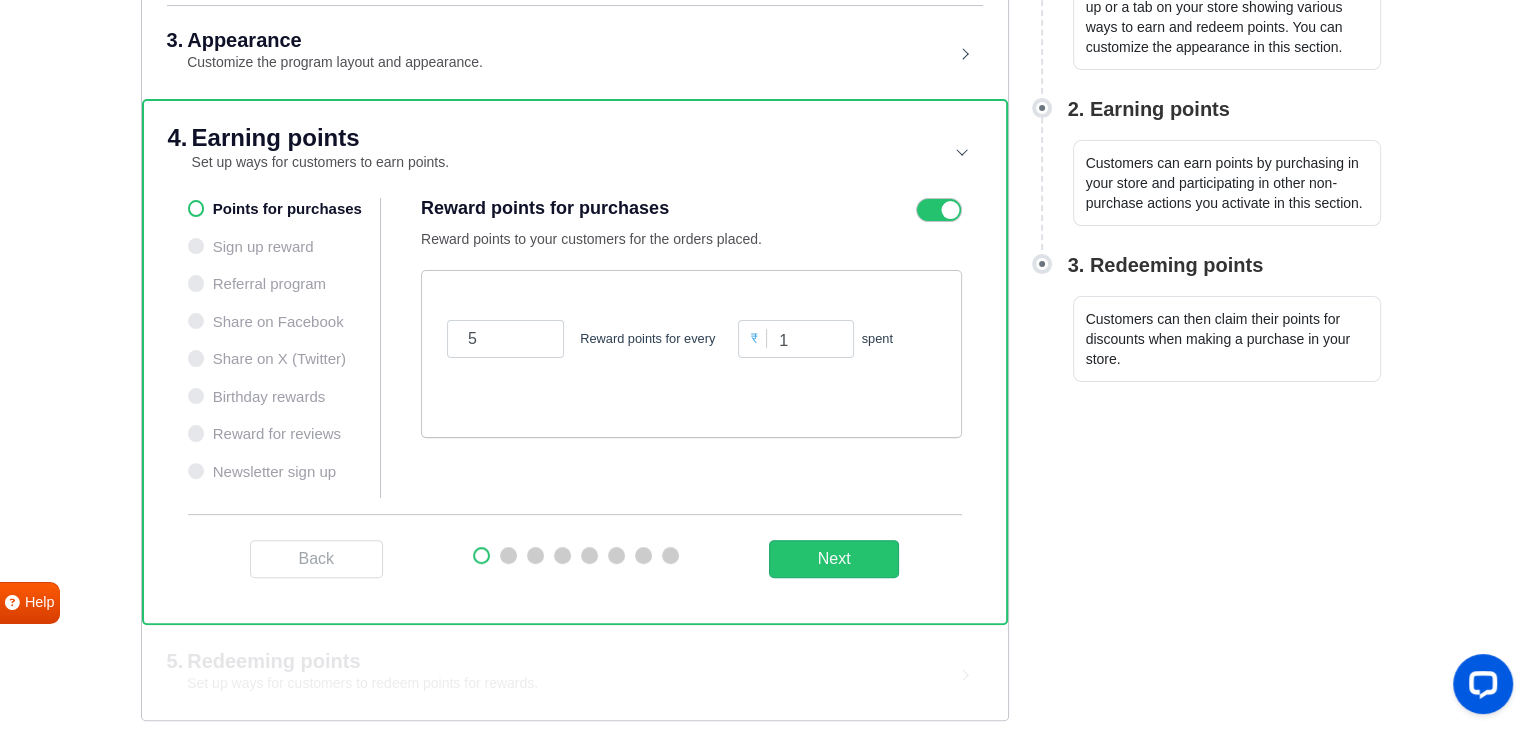 scroll, scrollTop: 520, scrollLeft: 0, axis: vertical 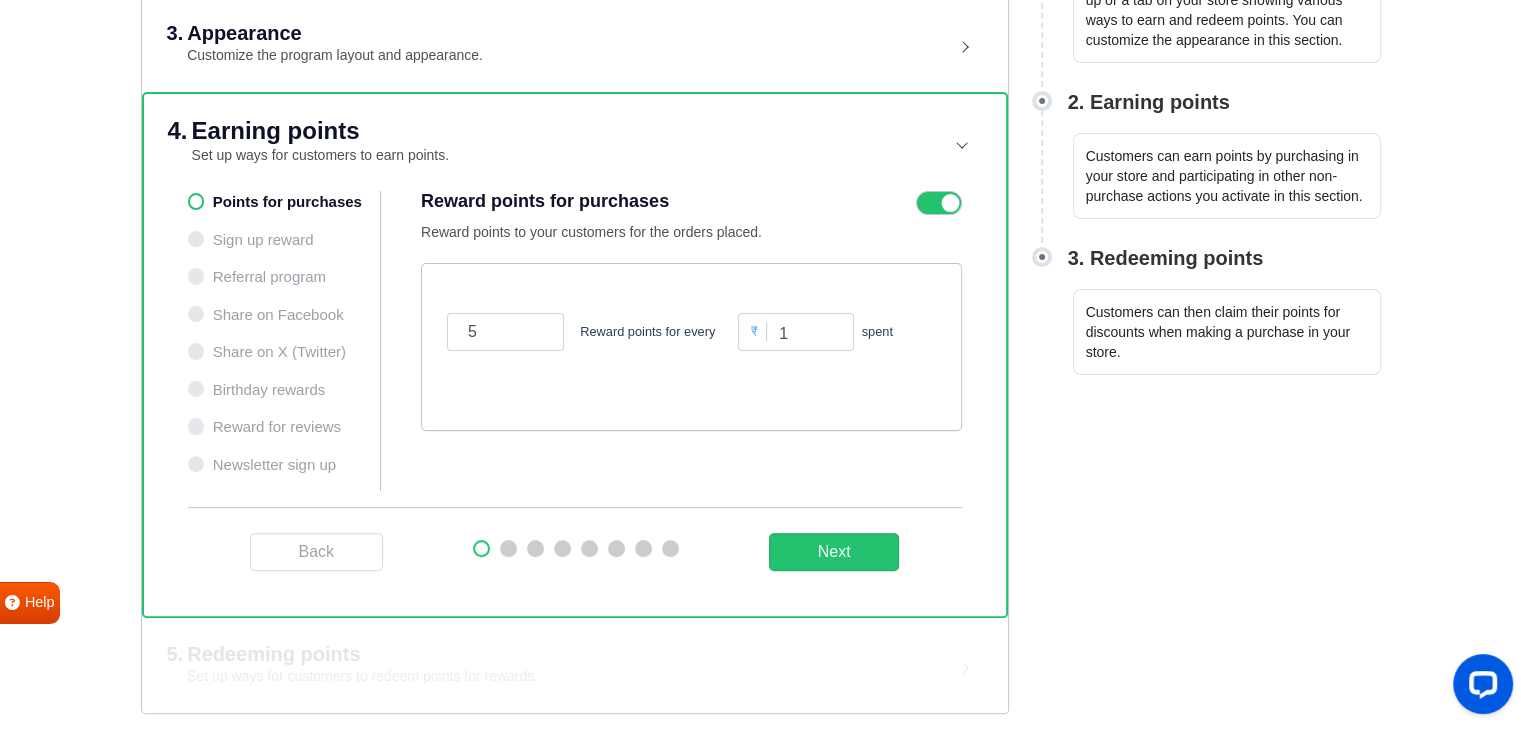 click on "Points for purchases   Sign up reward   Referral program   Share on Facebook   Share on X (Twitter)   Birthday rewards   Reward for reviews   Newsletter sign up" at bounding box center (285, 341) 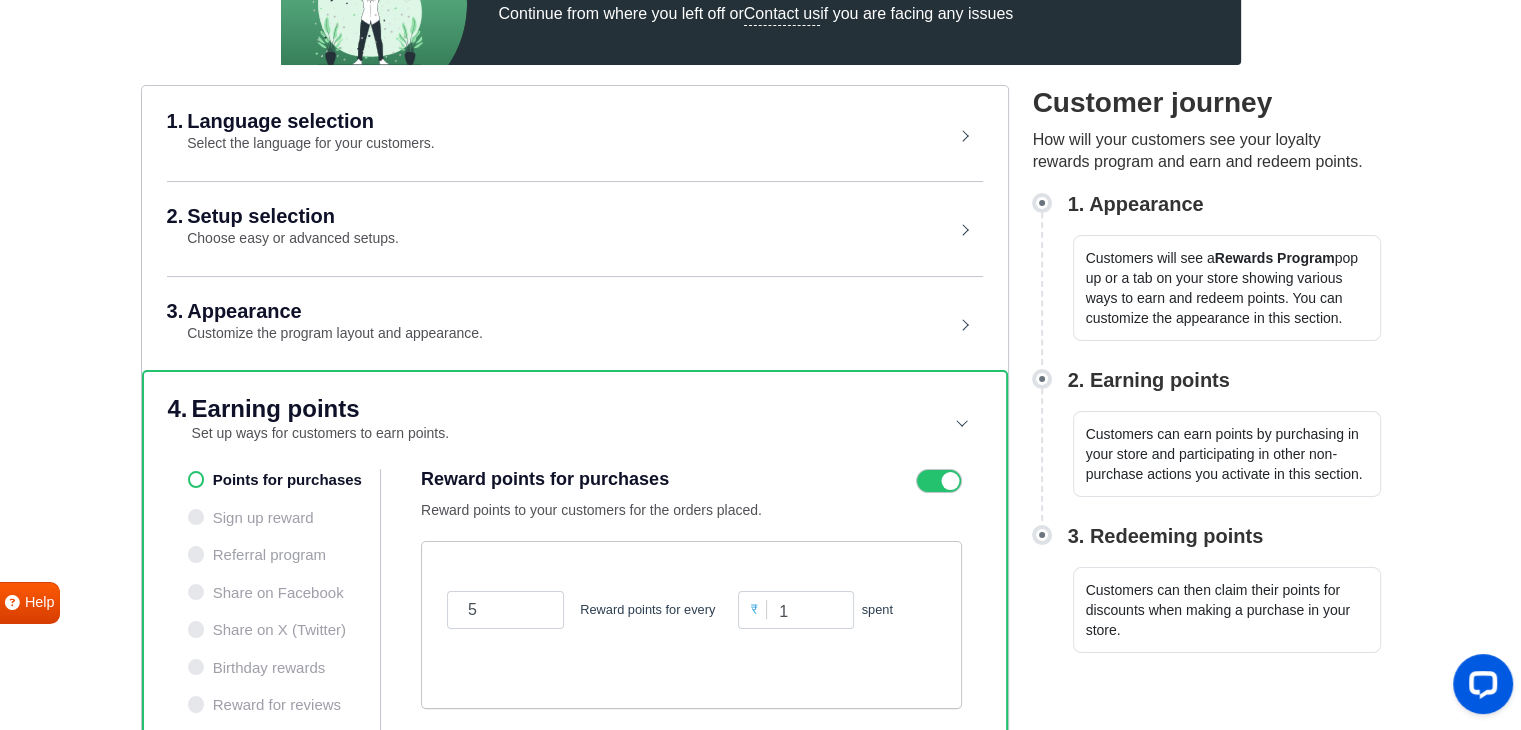 scroll, scrollTop: 220, scrollLeft: 0, axis: vertical 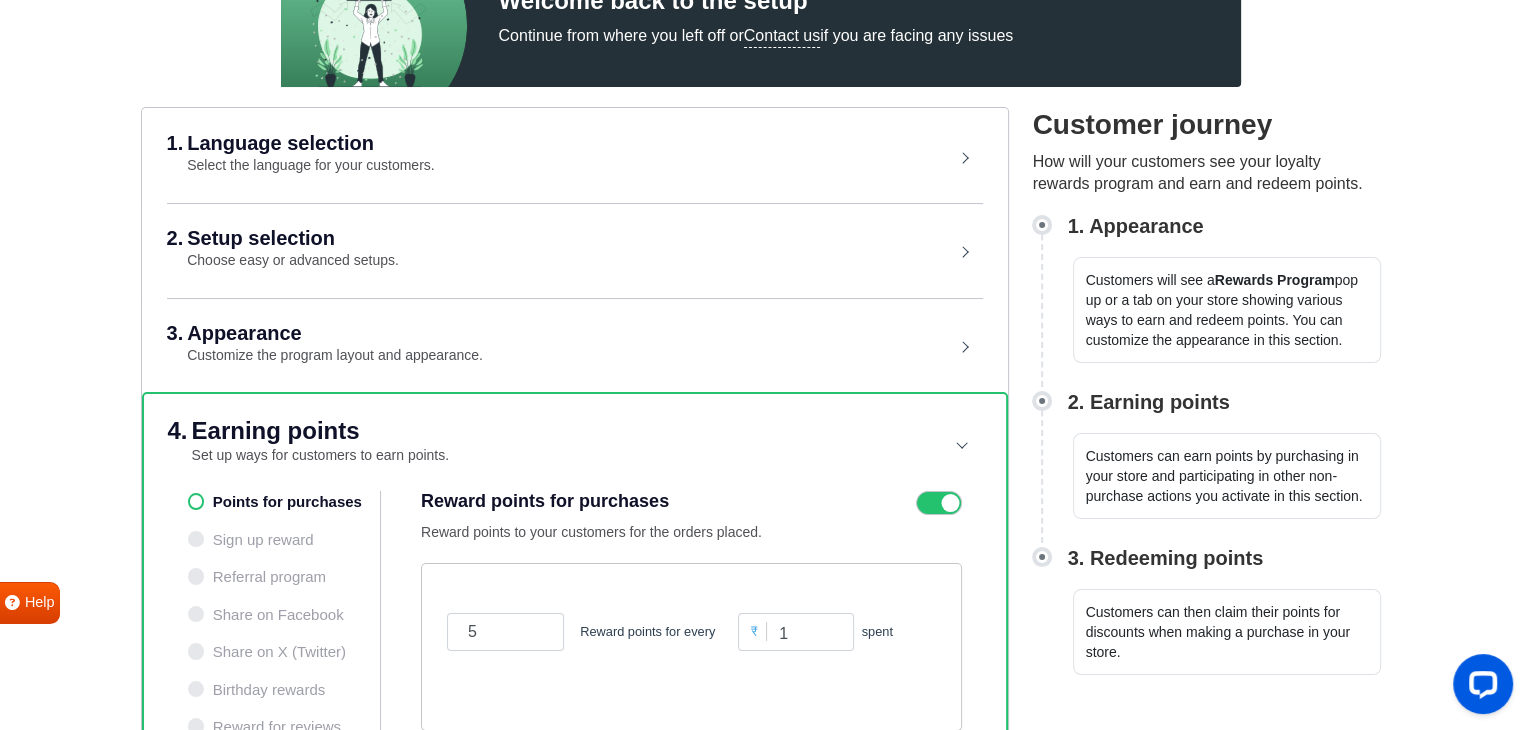 click on "Setup selection" at bounding box center (293, 238) 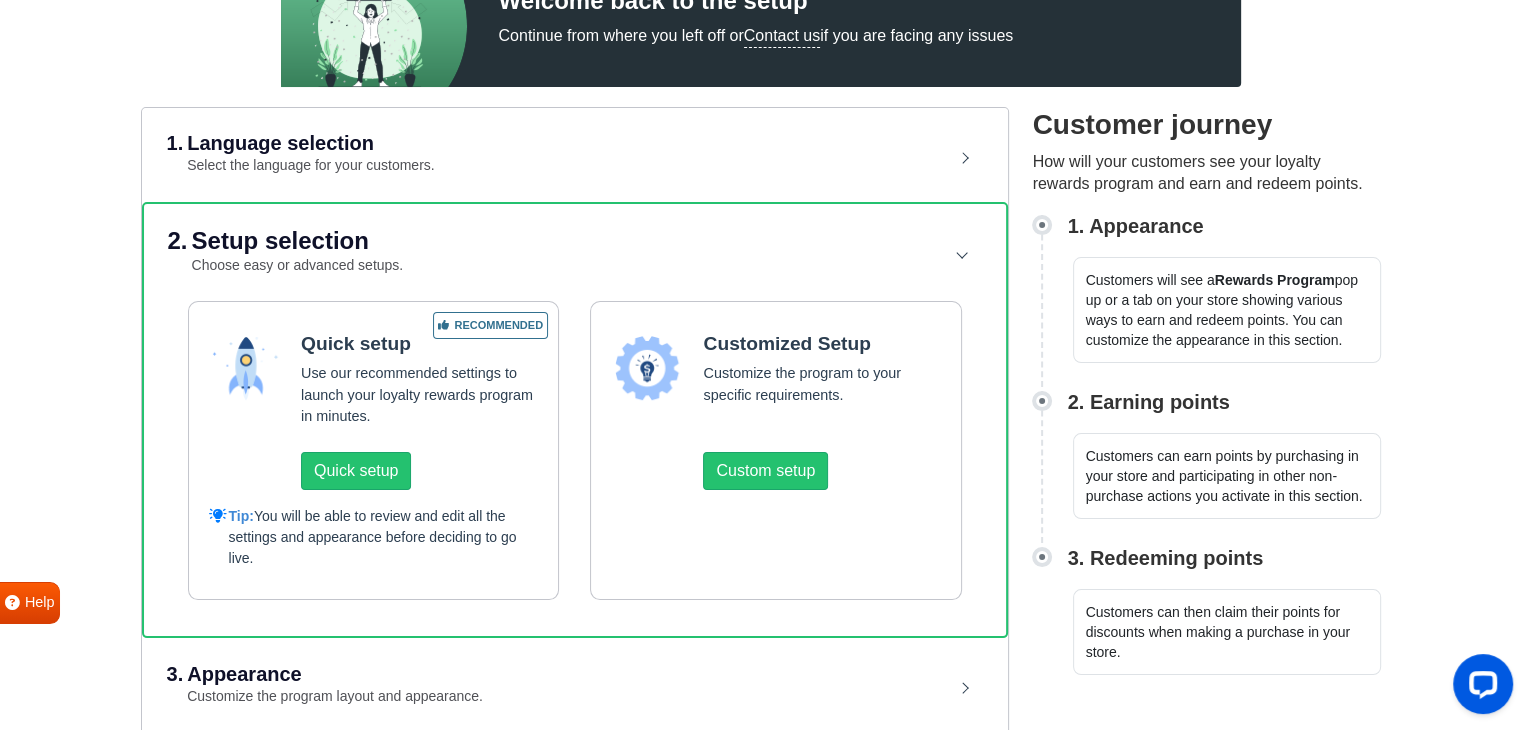 click on "Select the language for your customers." at bounding box center (310, 165) 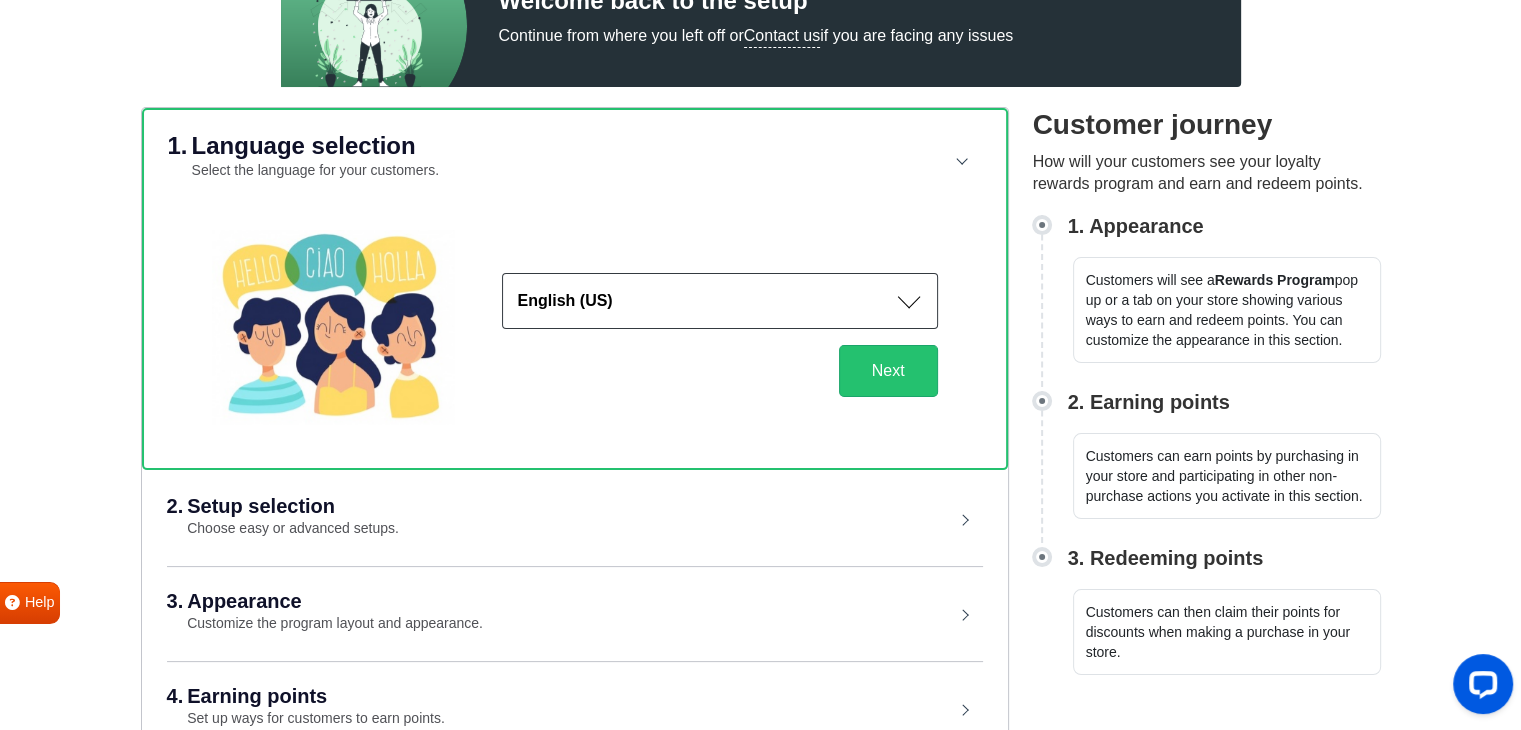 click on "Language selection" at bounding box center (315, 146) 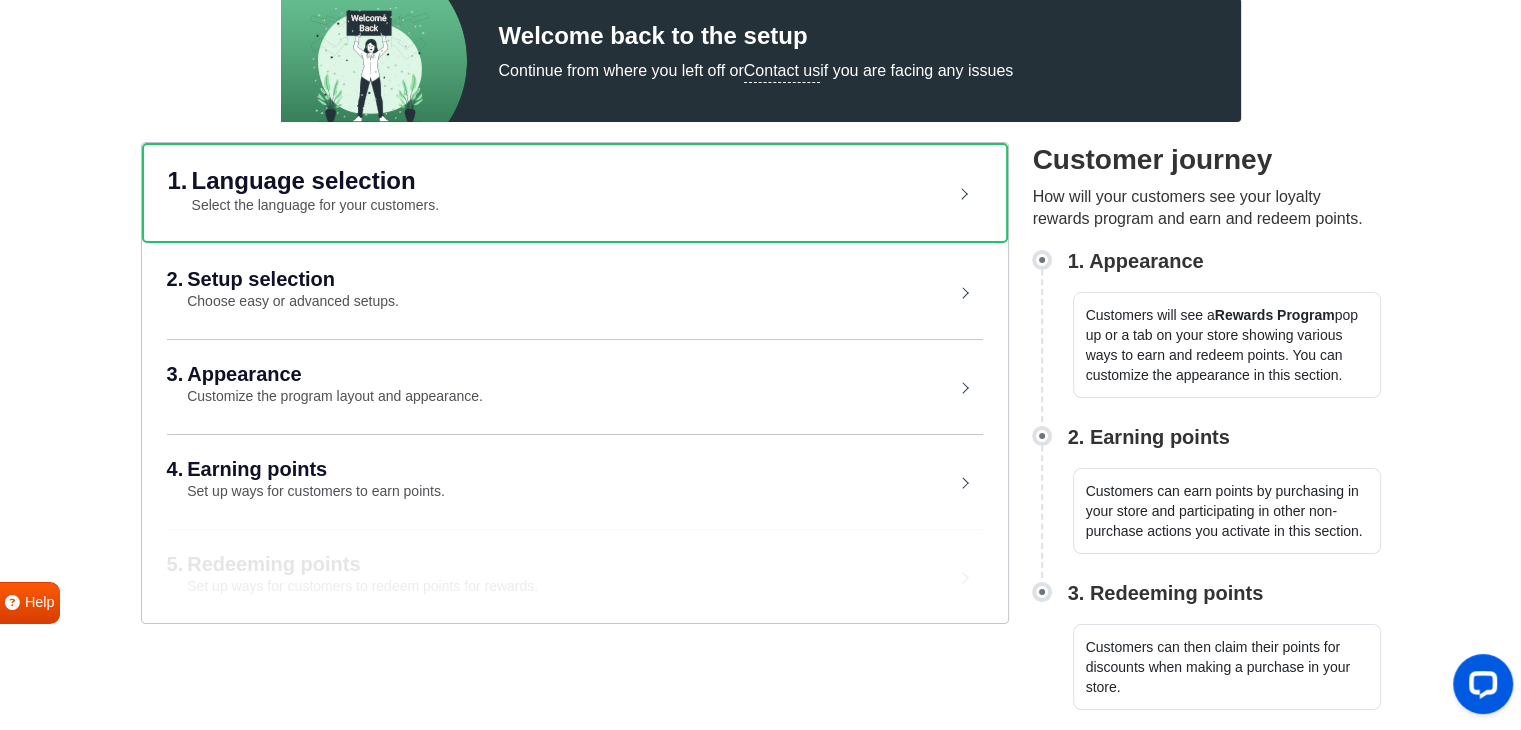 scroll, scrollTop: 184, scrollLeft: 0, axis: vertical 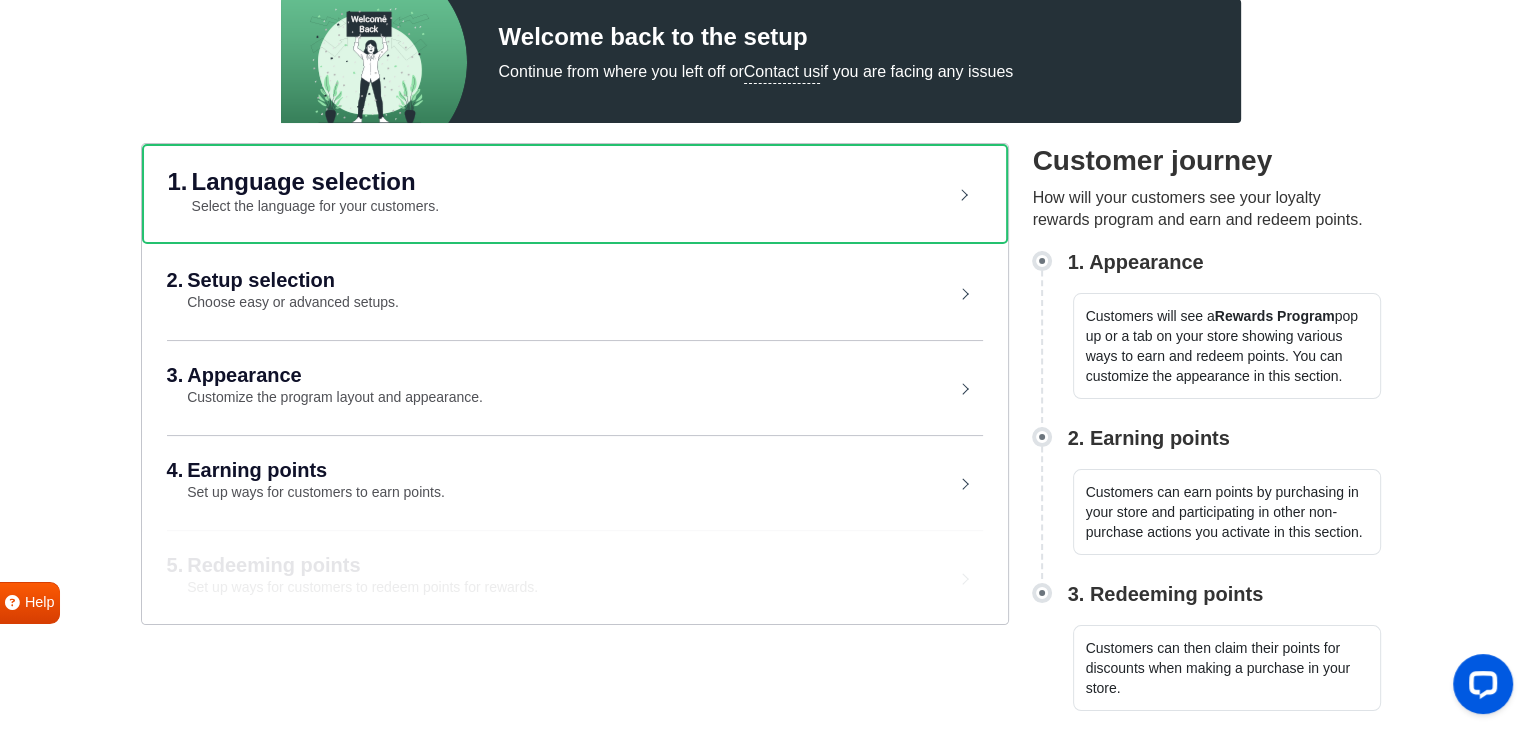 click on "Setup selection" at bounding box center (293, 280) 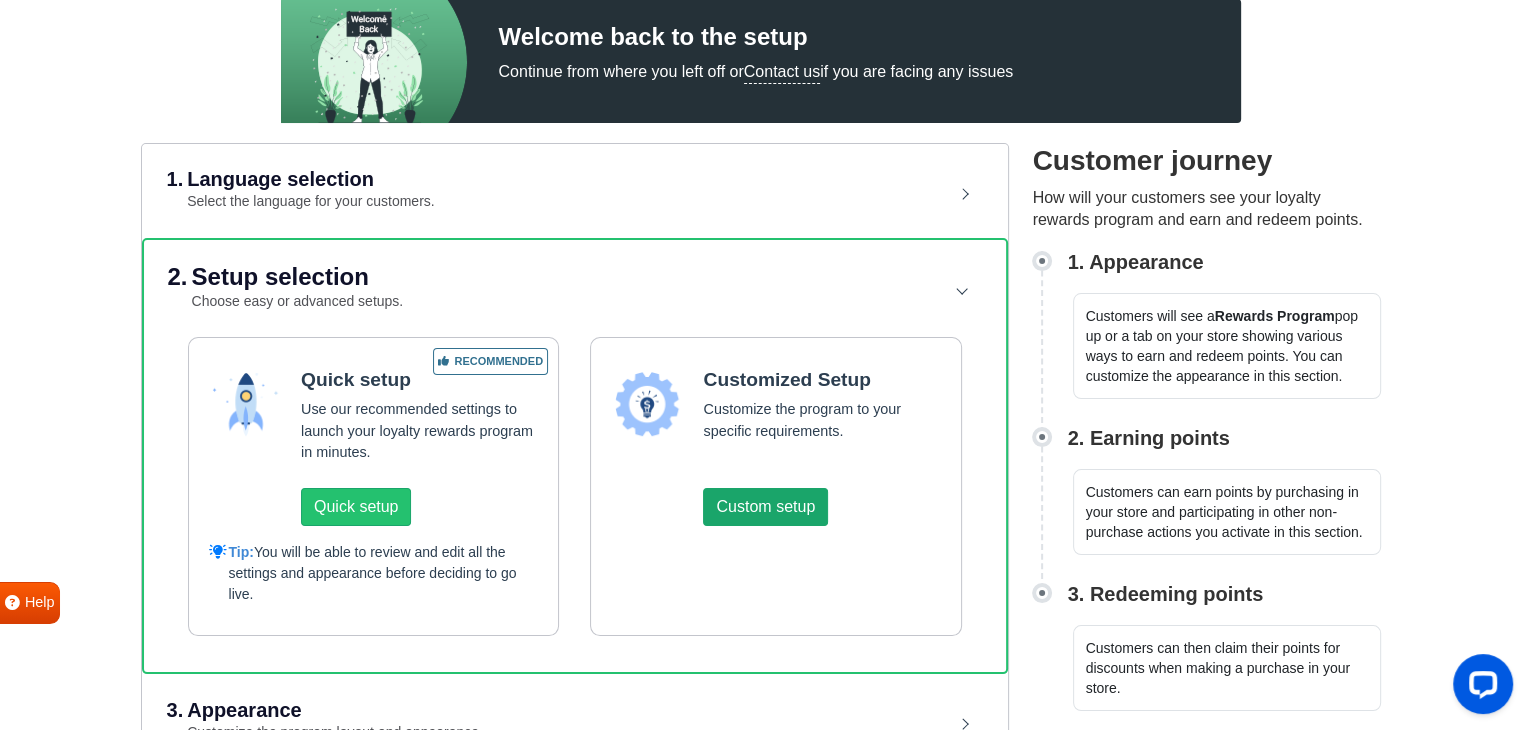 click on "Custom setup" at bounding box center (765, 507) 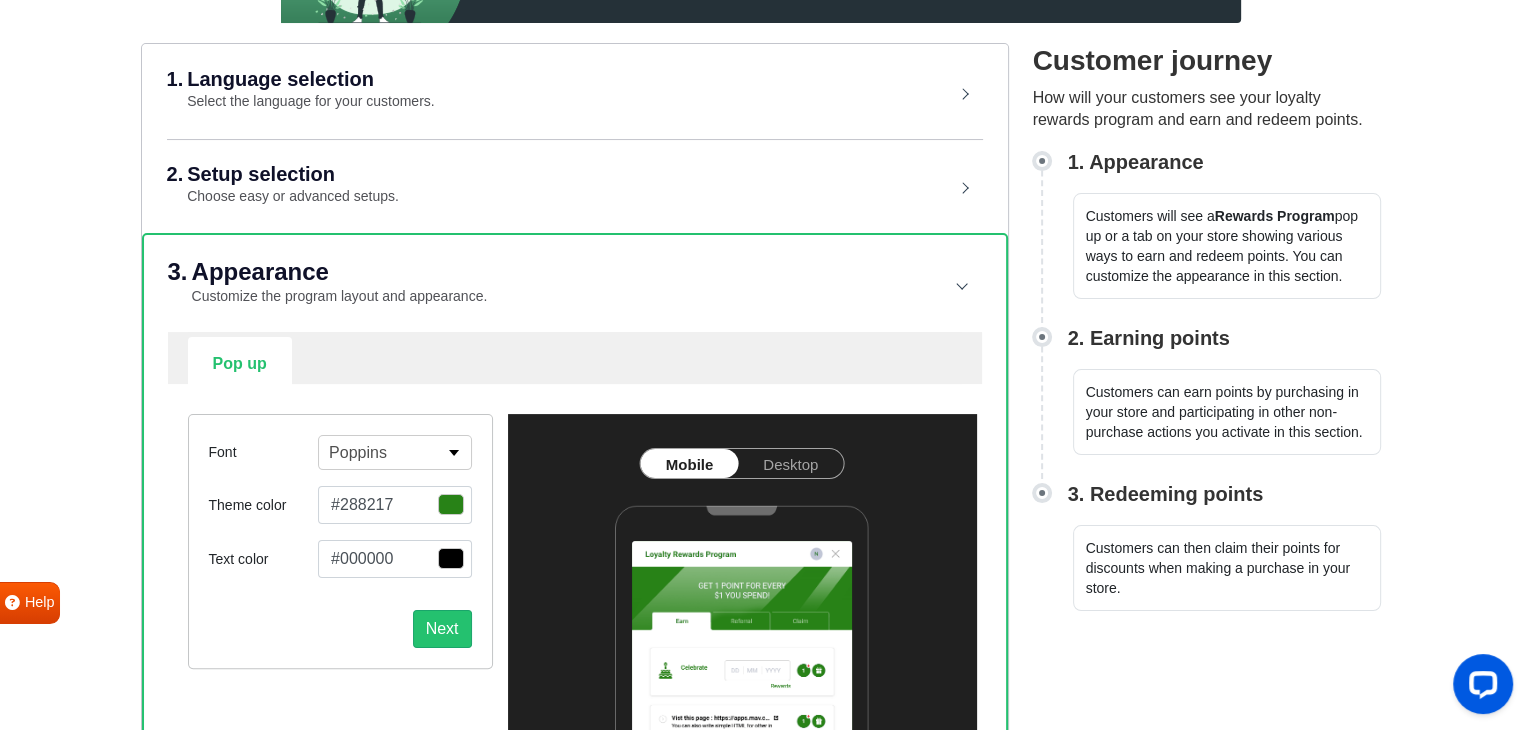 click on "Appearance" at bounding box center [340, 272] 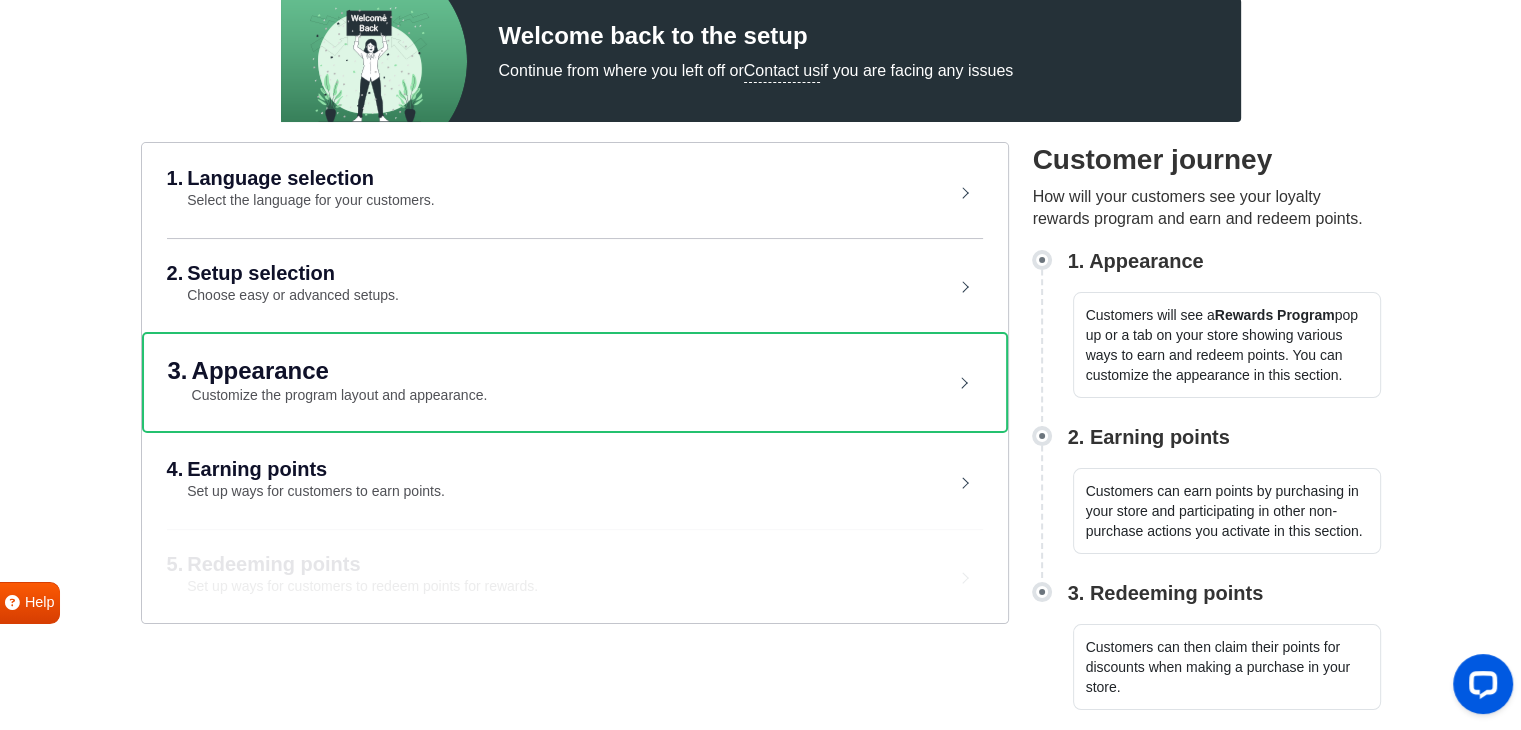 scroll, scrollTop: 184, scrollLeft: 0, axis: vertical 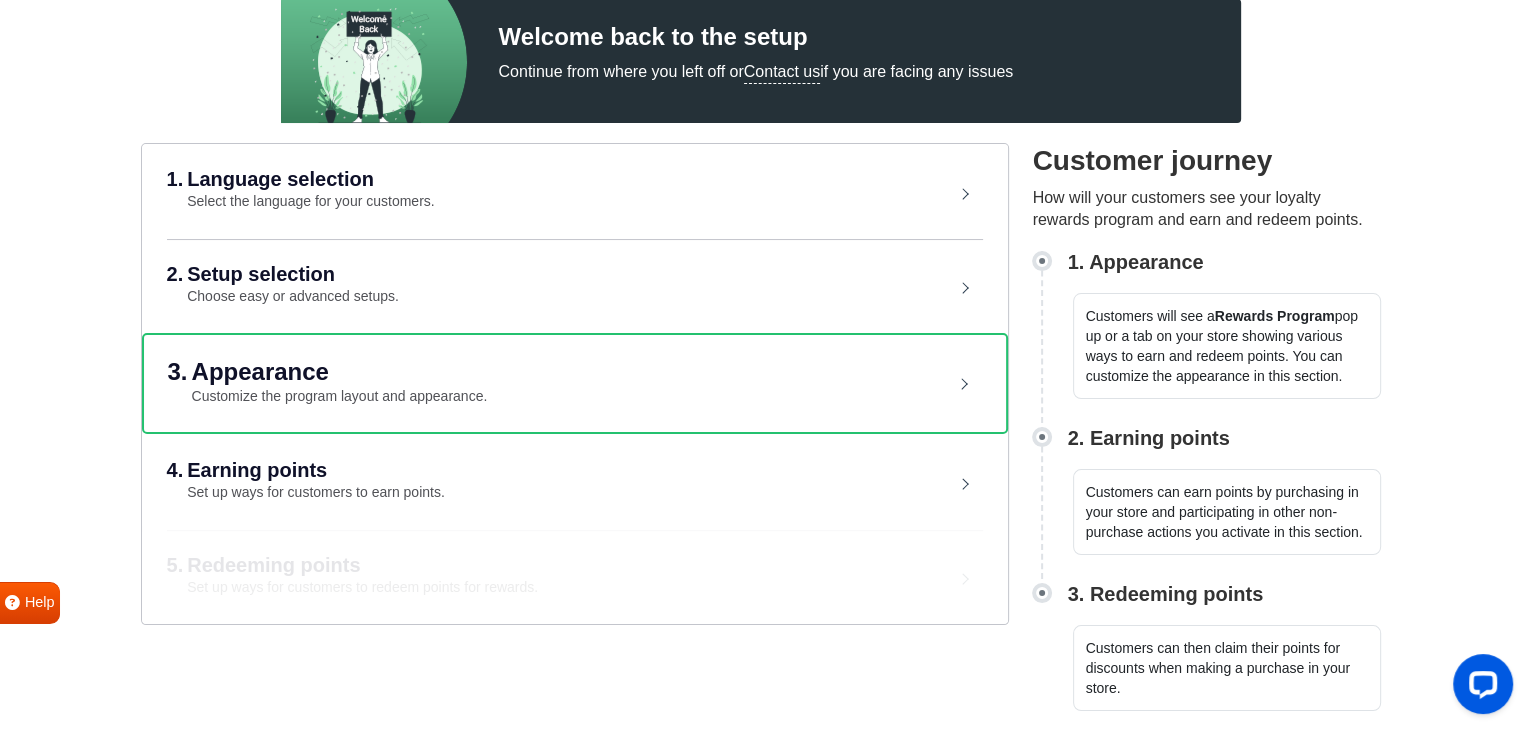 click on "Set up ways for customers to earn points." at bounding box center (316, 492) 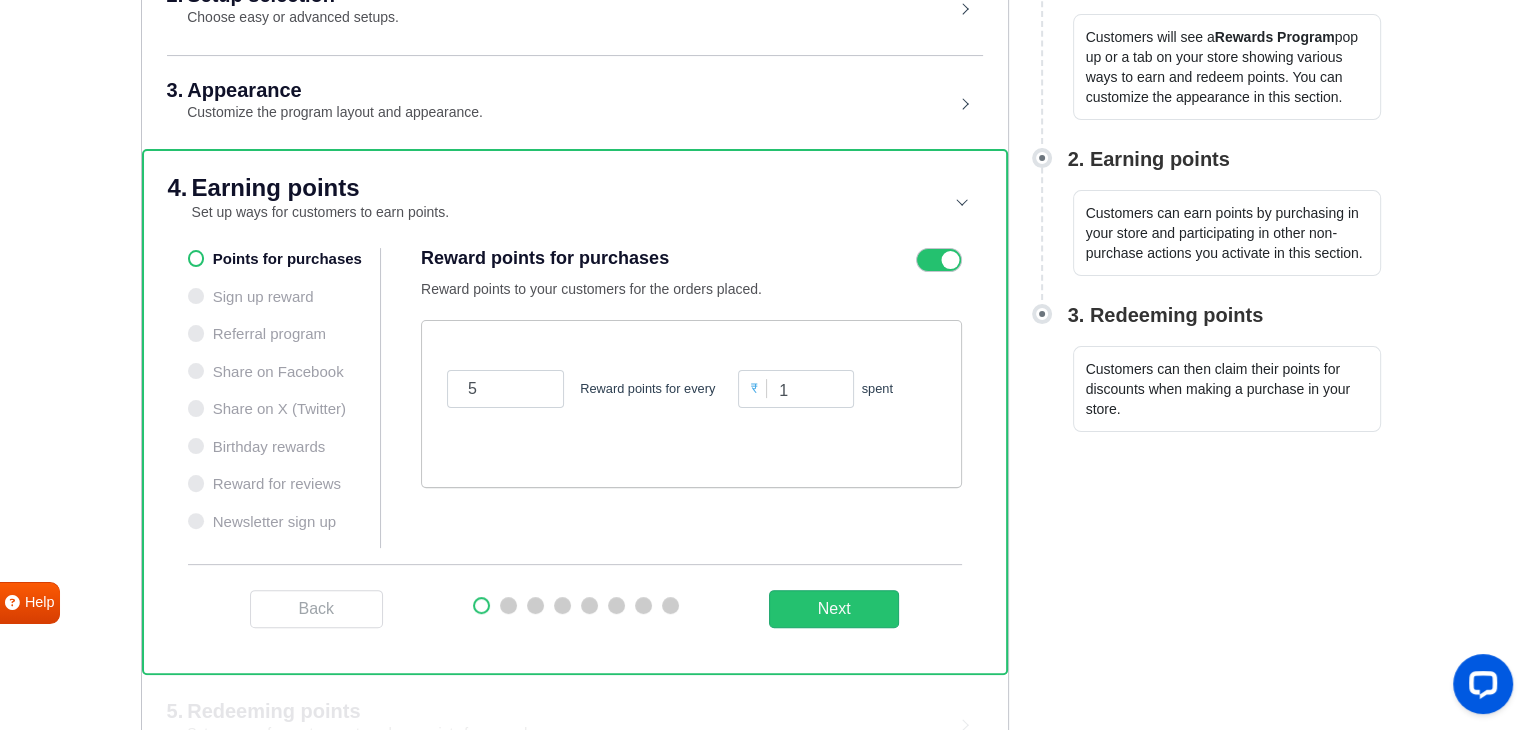 scroll, scrollTop: 484, scrollLeft: 0, axis: vertical 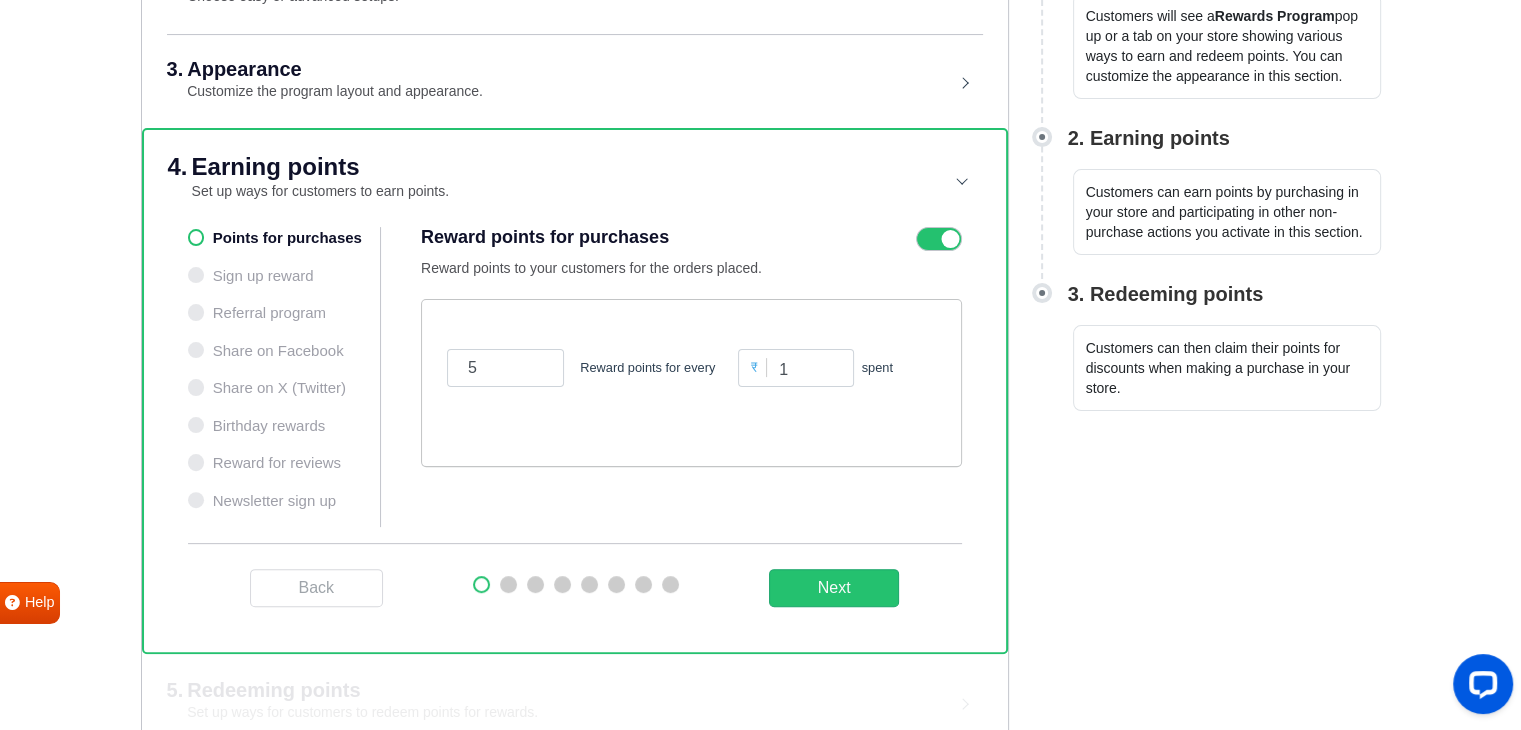 click on "Points for purchases   Sign up reward   Referral program   Share on Facebook   Share on X (Twitter)   Birthday rewards   Reward for reviews   Newsletter sign up" at bounding box center (285, 377) 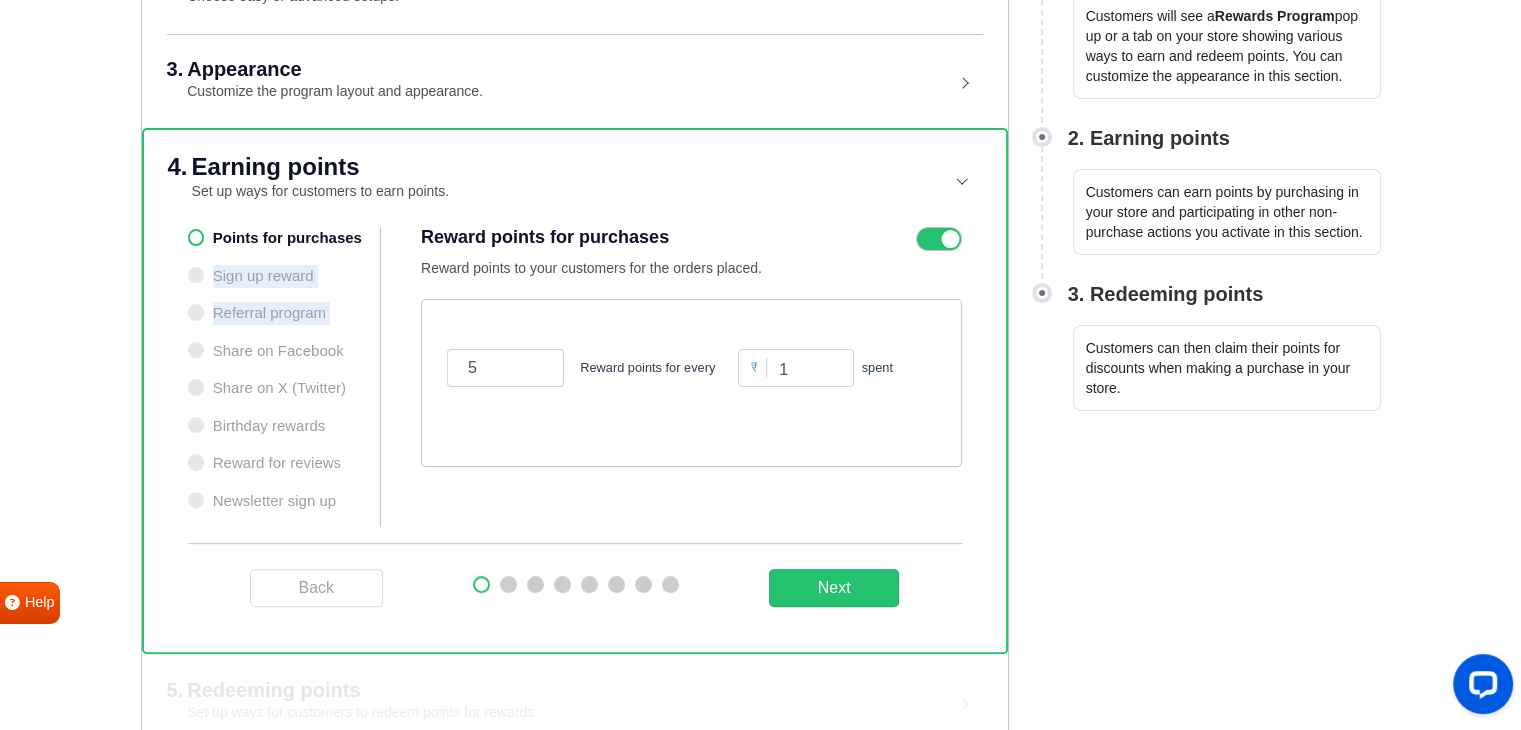 drag, startPoint x: 192, startPoint y: 268, endPoint x: 232, endPoint y: 337, distance: 79.755875 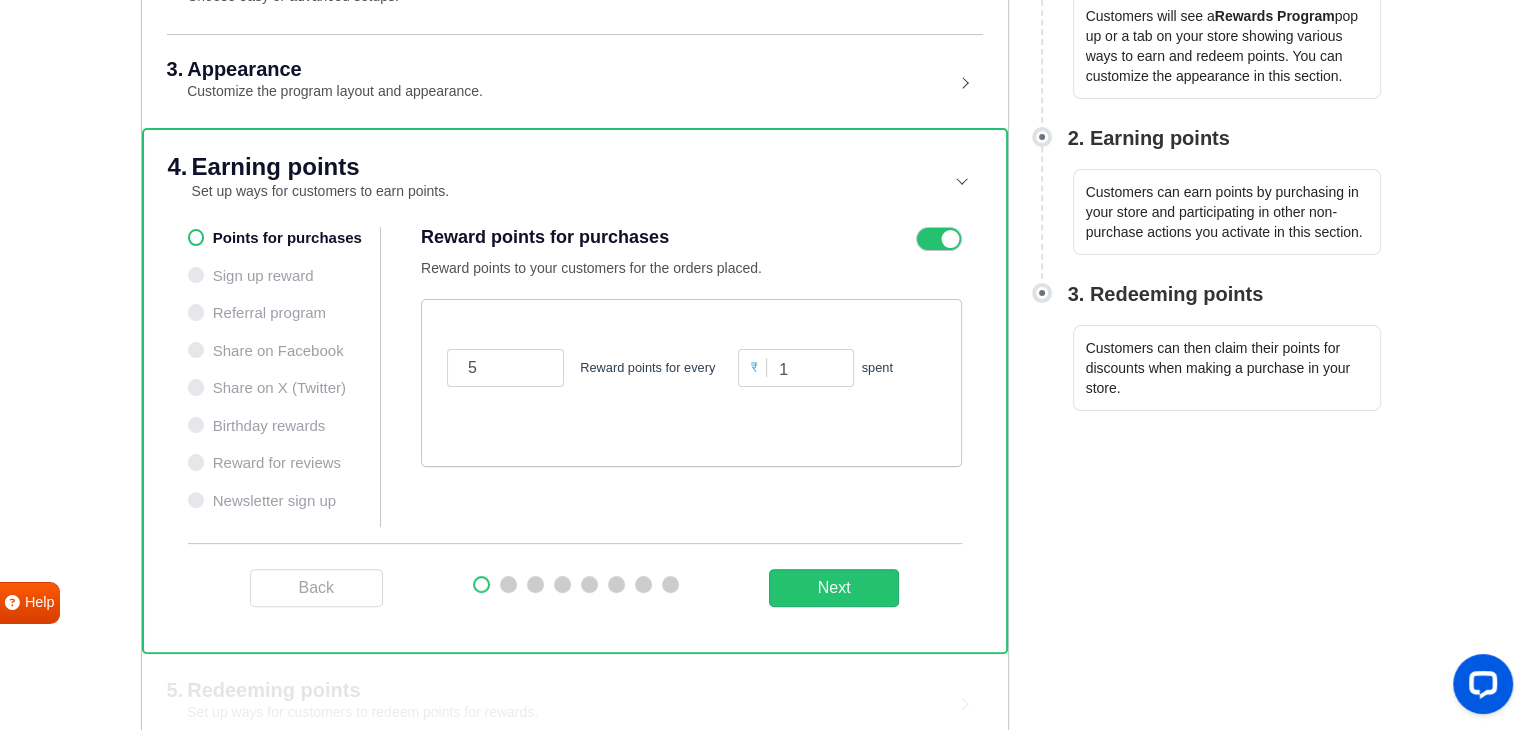 click on "Points for purchases   Sign up reward   Referral program   Share on Facebook   Share on X (Twitter)   Birthday rewards   Reward for reviews   Newsletter sign up" at bounding box center (285, 377) 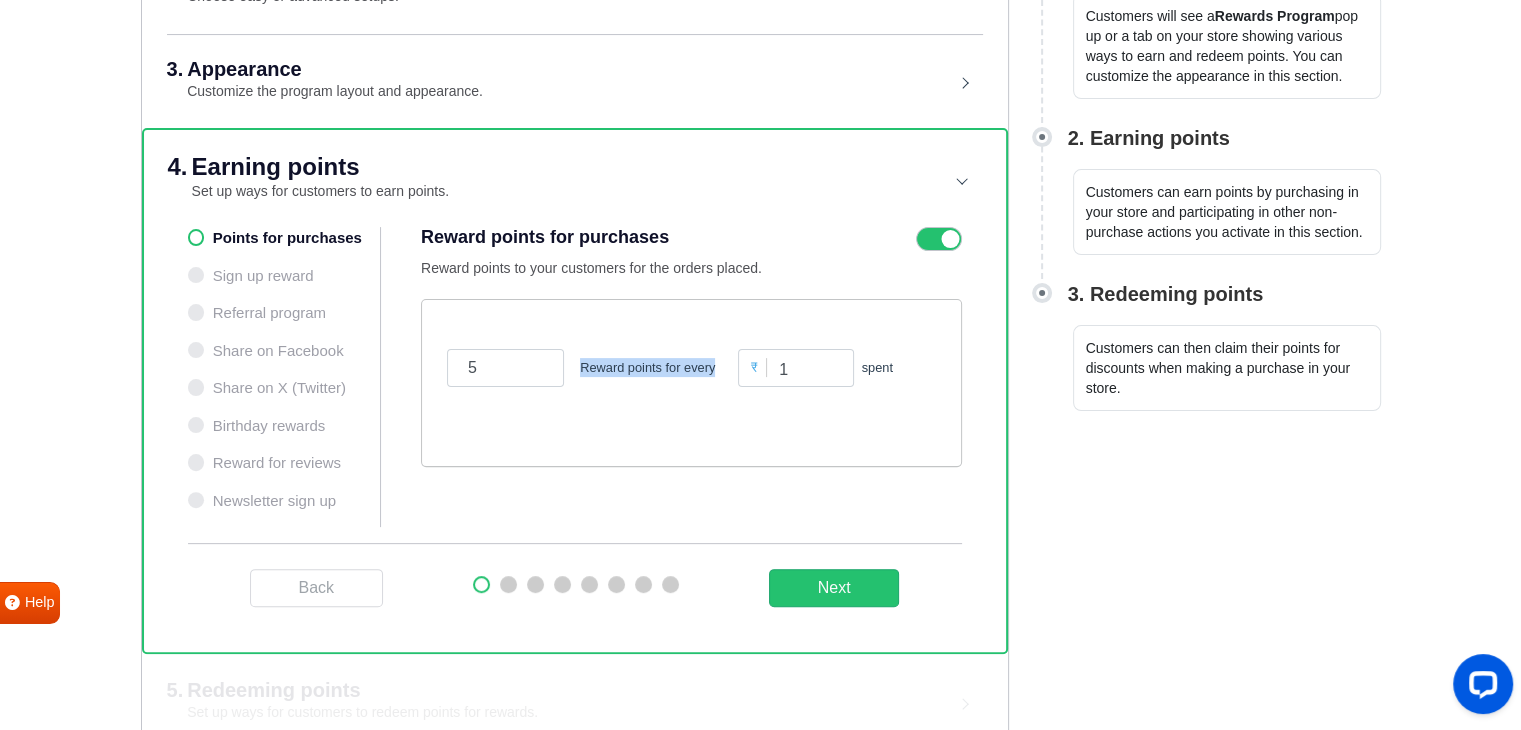 drag, startPoint x: 572, startPoint y: 361, endPoint x: 712, endPoint y: 362, distance: 140.00357 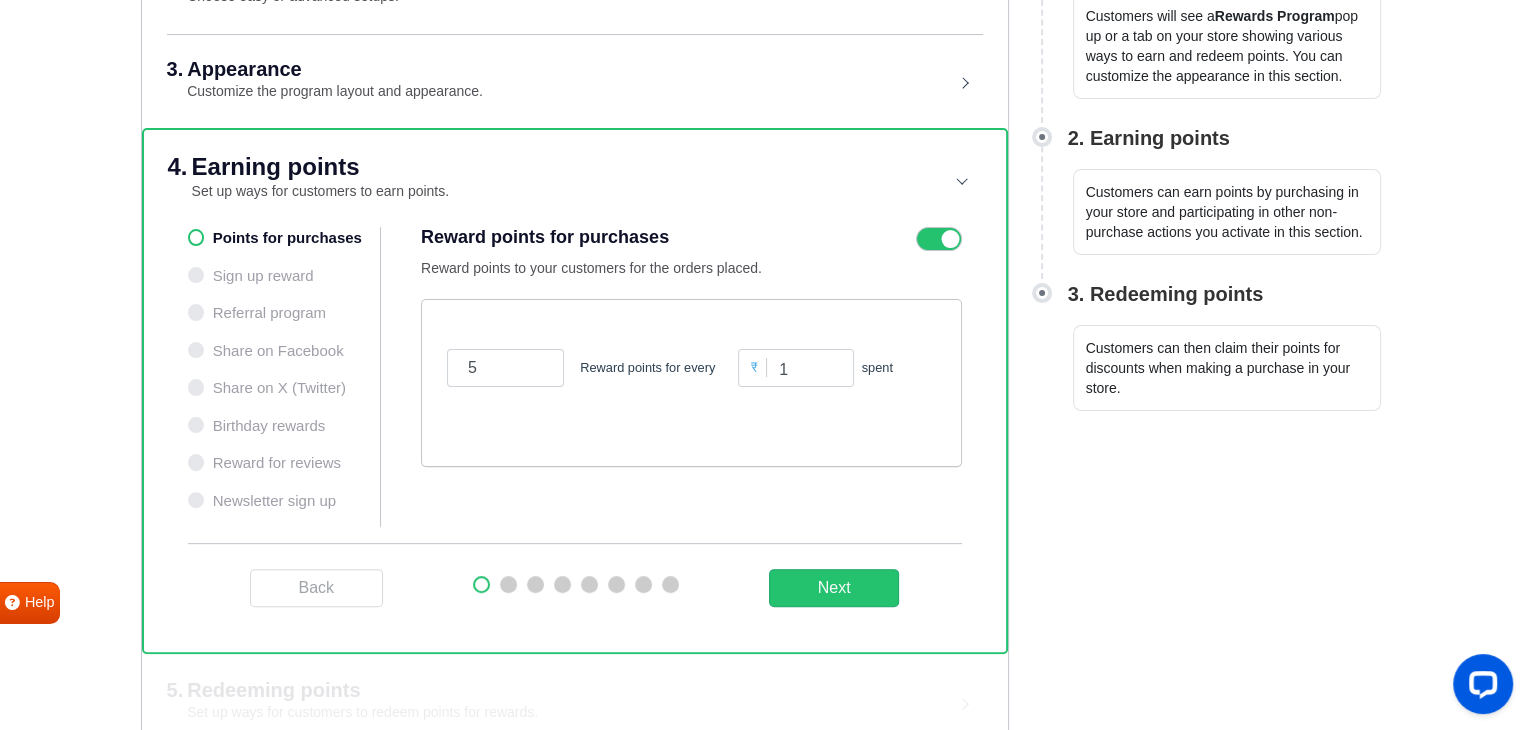 click on "Gratisfaction WELCOME! Setup will only take a few minutes. Setup will only take a few minutes.  Book a free onboarding call  Language selection Setup selection Appearance Earning points Redeeming points Review & publish Earning points Welcome back to the setup Continue from where you left off or  Contact us  if you are facing any issues 1. Language selection Select the language for your customers. English (US) Afrikaans Albanian Arabic Armenian Azerbaijani Basque Belarusian Bengali Bosnian Bulgarian Burmese (Myanmar) Catalan Croatian Czech Danish Dutch English (Pirate) English (UK) English (Upside Down) English (US) Esperanto Estonian Faroese Filipino Finnish French (Canada) French (France) Frisian Galician Georgian German Greek Hebrew Hindi Hungarian Icelandic Indonesian Irish Italian Japanese Khmer Korean Kurdish Latin Latvian Leet Speak Lithuanian Macedonian Malay Malayalam Nepali Norwegian (bokmal) Norwegian (nynorsk) Pashto Persian Polish Portuguese (Brazil) Portuguese (Portugal) Punjabi Romanian Russian" at bounding box center [760, 143] 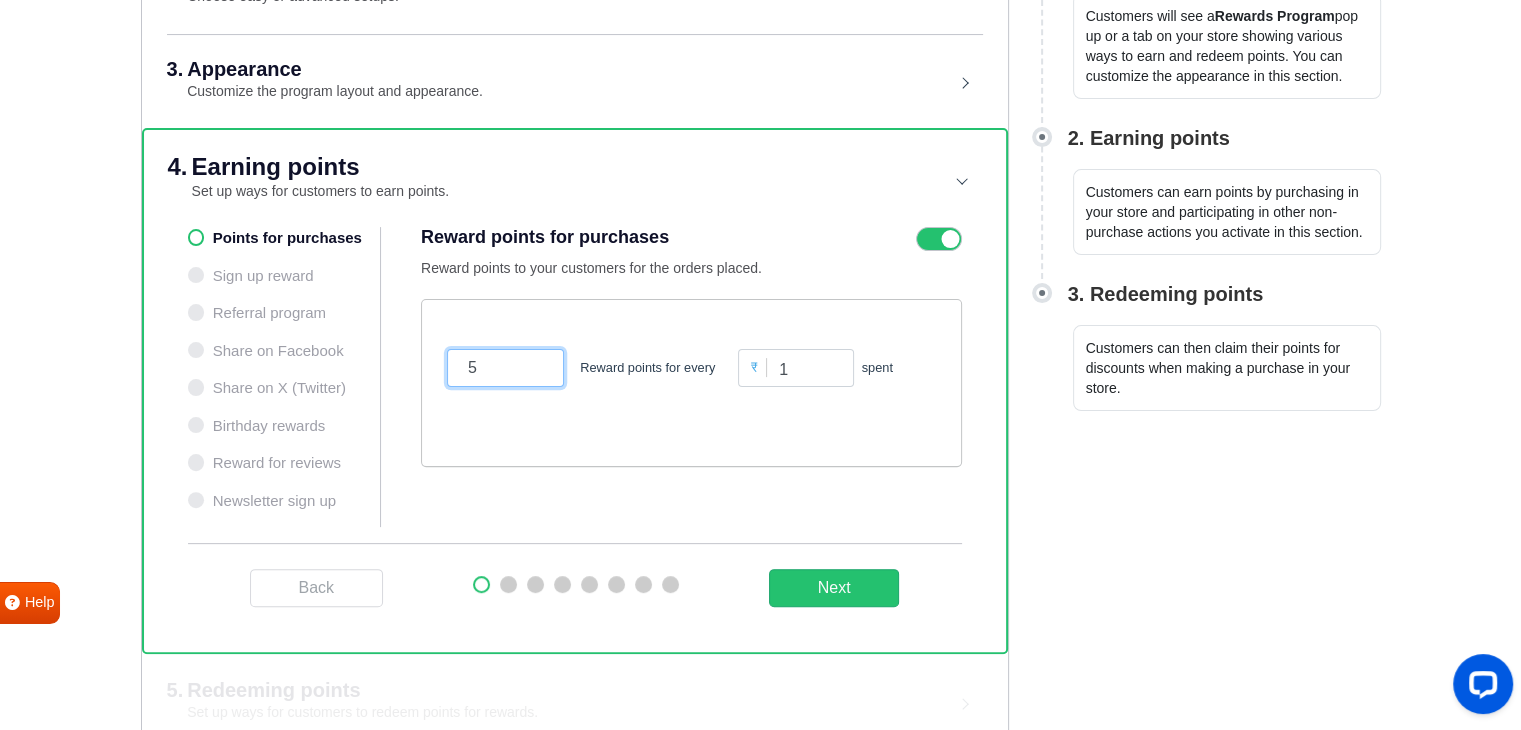 drag, startPoint x: 476, startPoint y: 362, endPoint x: 461, endPoint y: 362, distance: 15 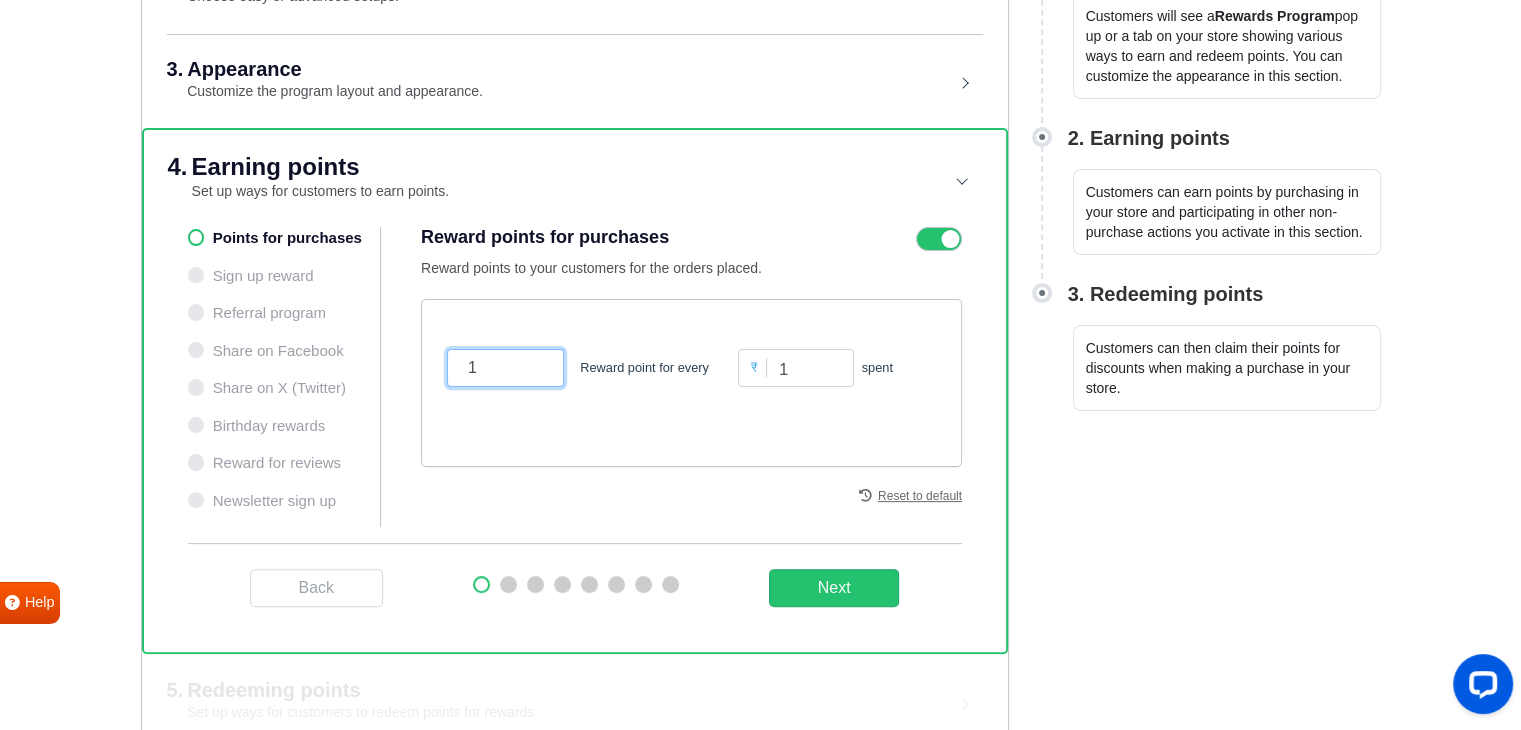 type on "1" 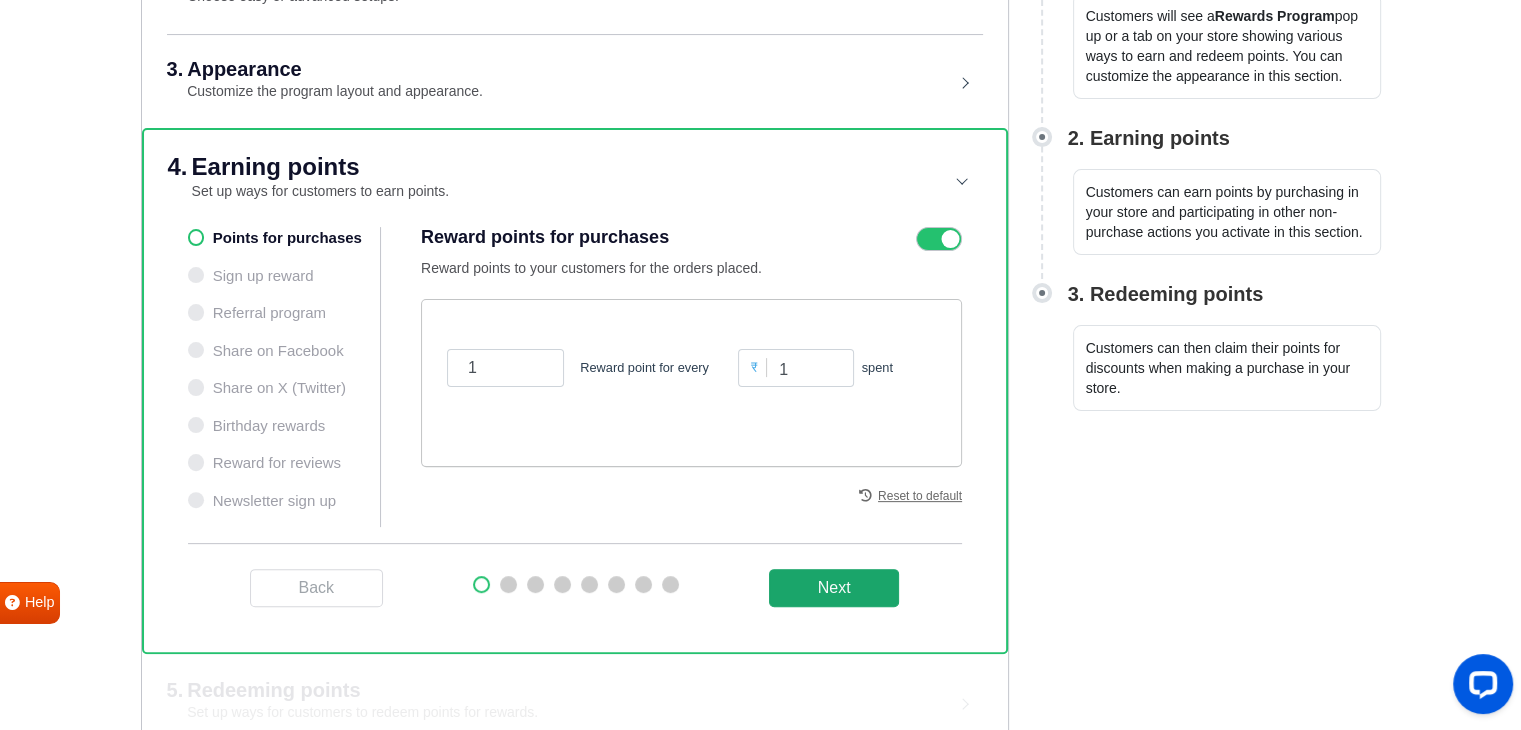 click on "Next" at bounding box center (834, 588) 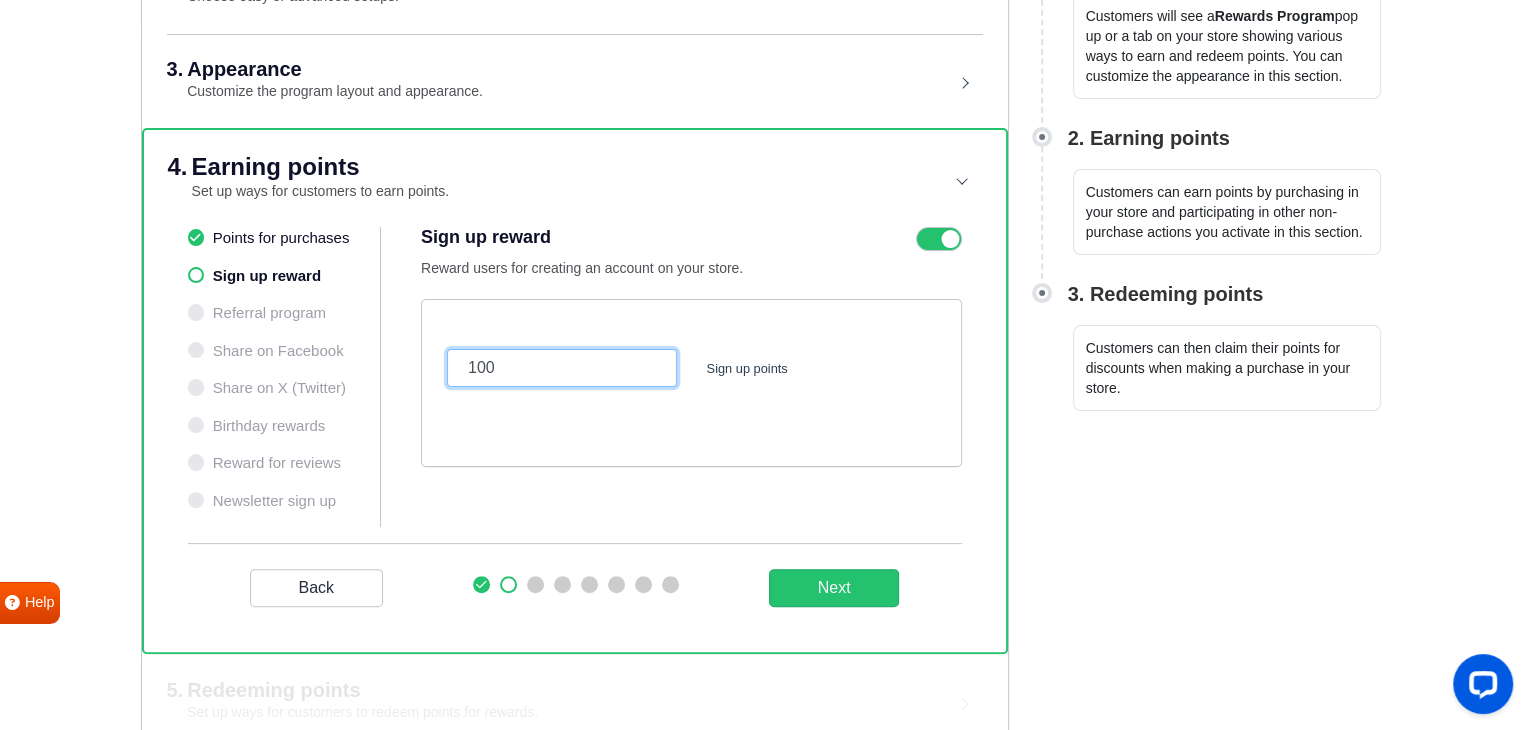 drag, startPoint x: 540, startPoint y: 372, endPoint x: 467, endPoint y: 372, distance: 73 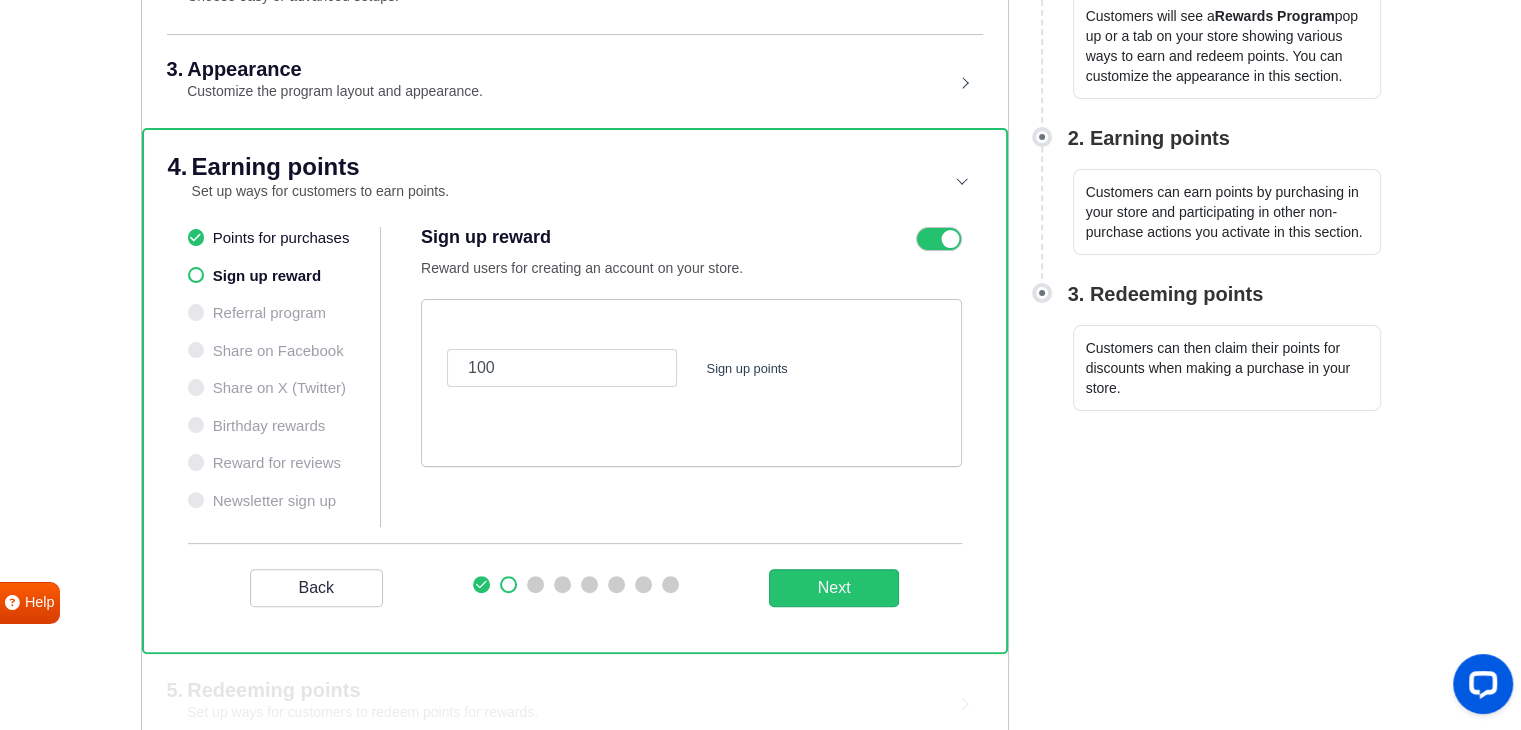 drag, startPoint x: 214, startPoint y: 225, endPoint x: 260, endPoint y: 341, distance: 124.78782 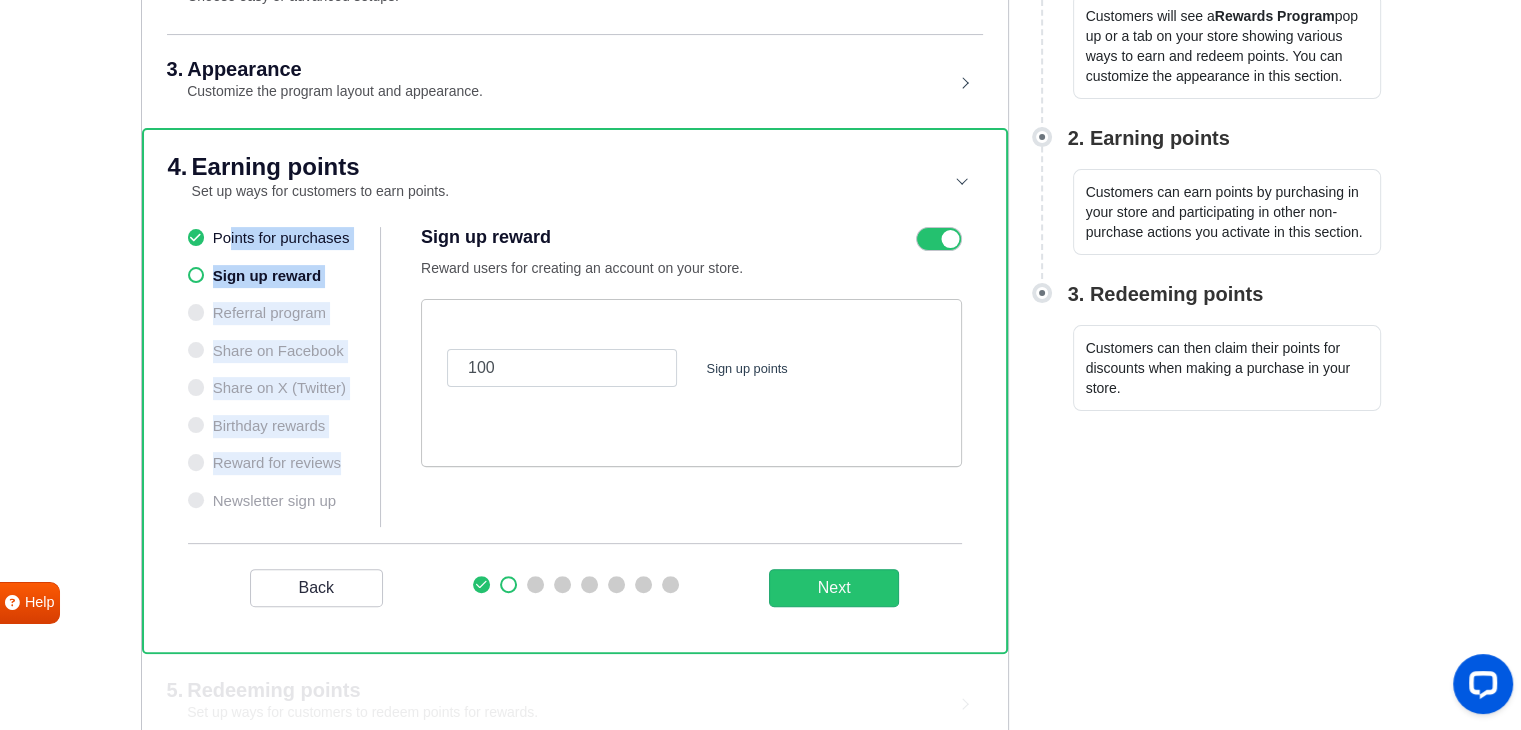 drag, startPoint x: 336, startPoint y: 495, endPoint x: 217, endPoint y: 226, distance: 294.1462 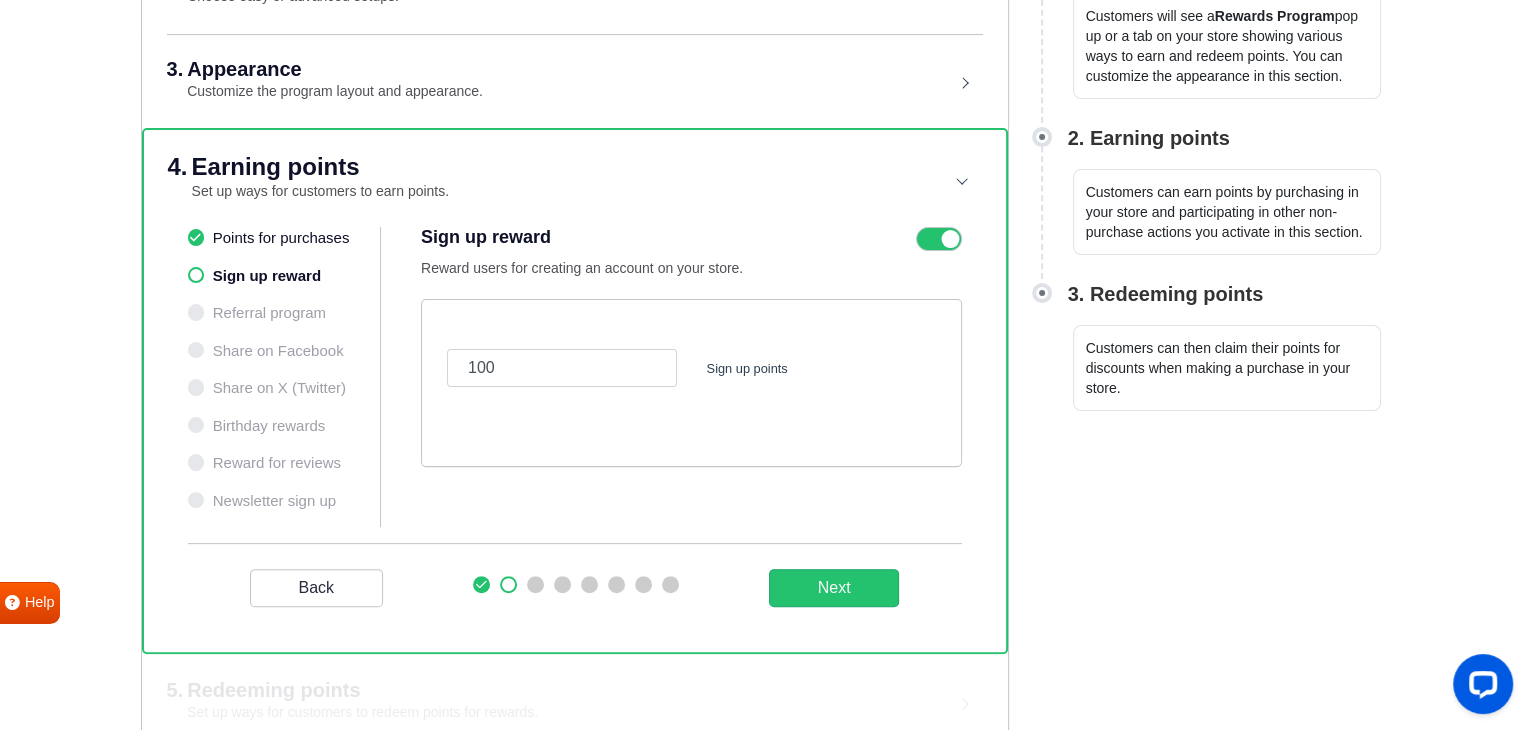 click on "Points for purchases   Sign up reward   Referral program   Share on Facebook   Share on X (Twitter)   Birthday rewards   Reward for reviews   Newsletter sign up" at bounding box center [285, 377] 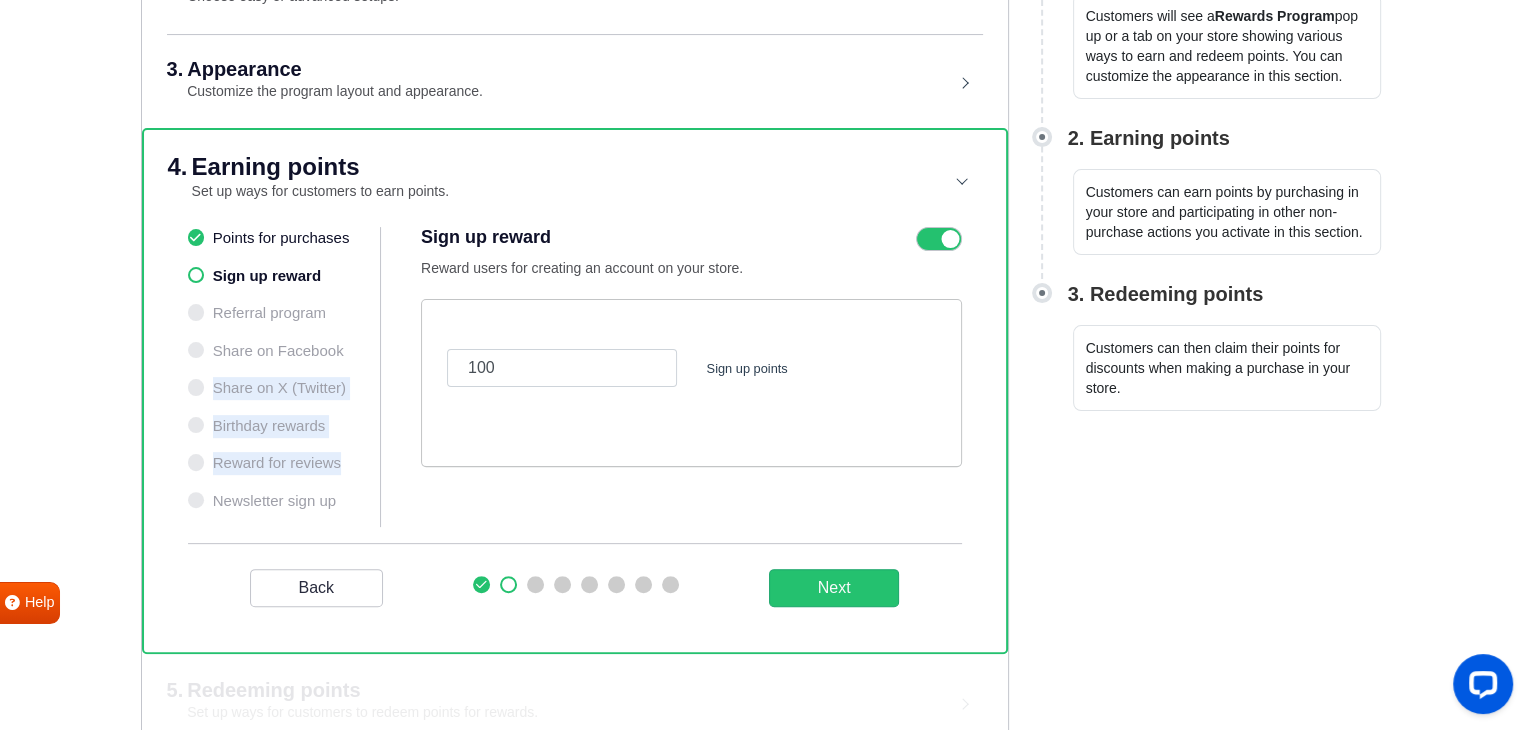 drag, startPoint x: 334, startPoint y: 503, endPoint x: 156, endPoint y: 368, distance: 223.40323 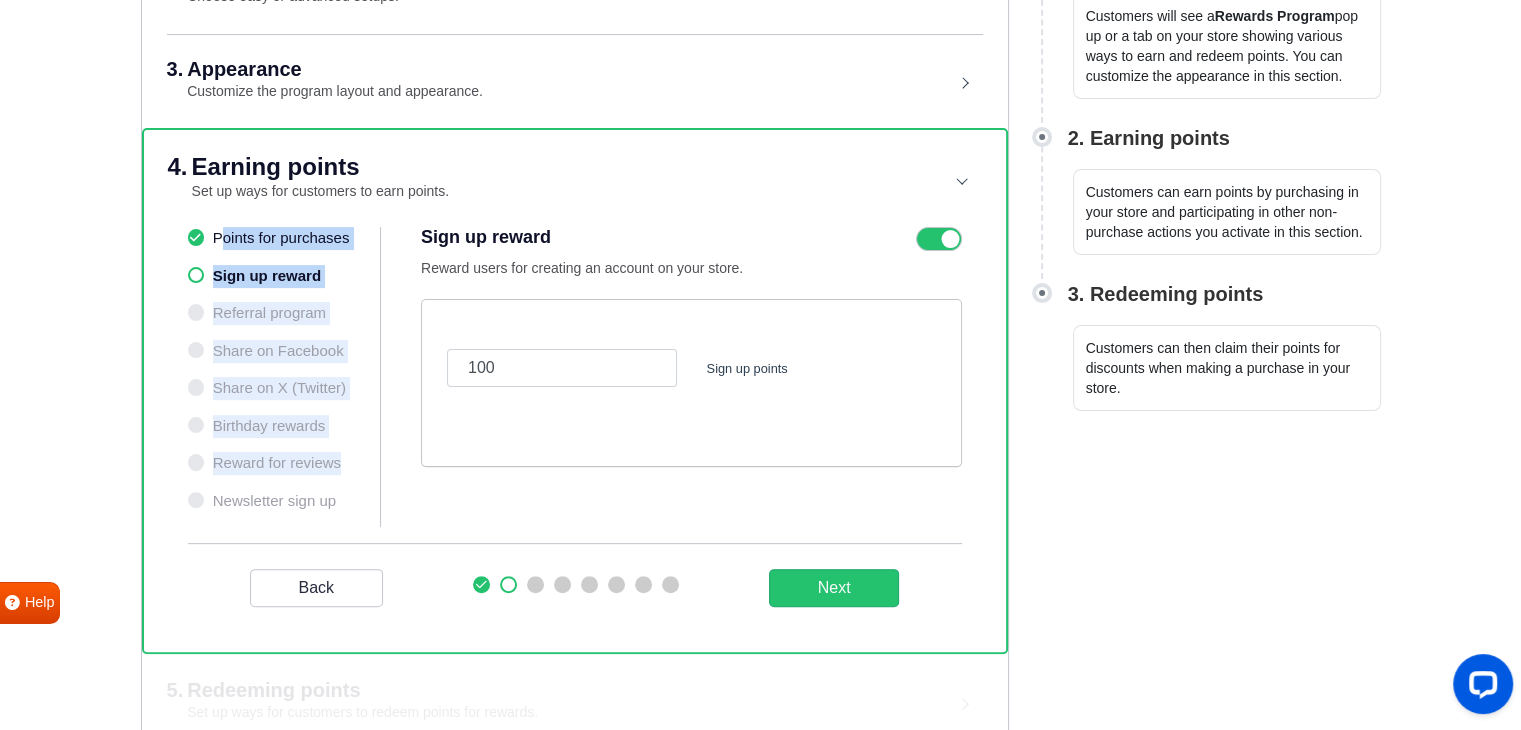 drag, startPoint x: 334, startPoint y: 503, endPoint x: 213, endPoint y: 240, distance: 289.49957 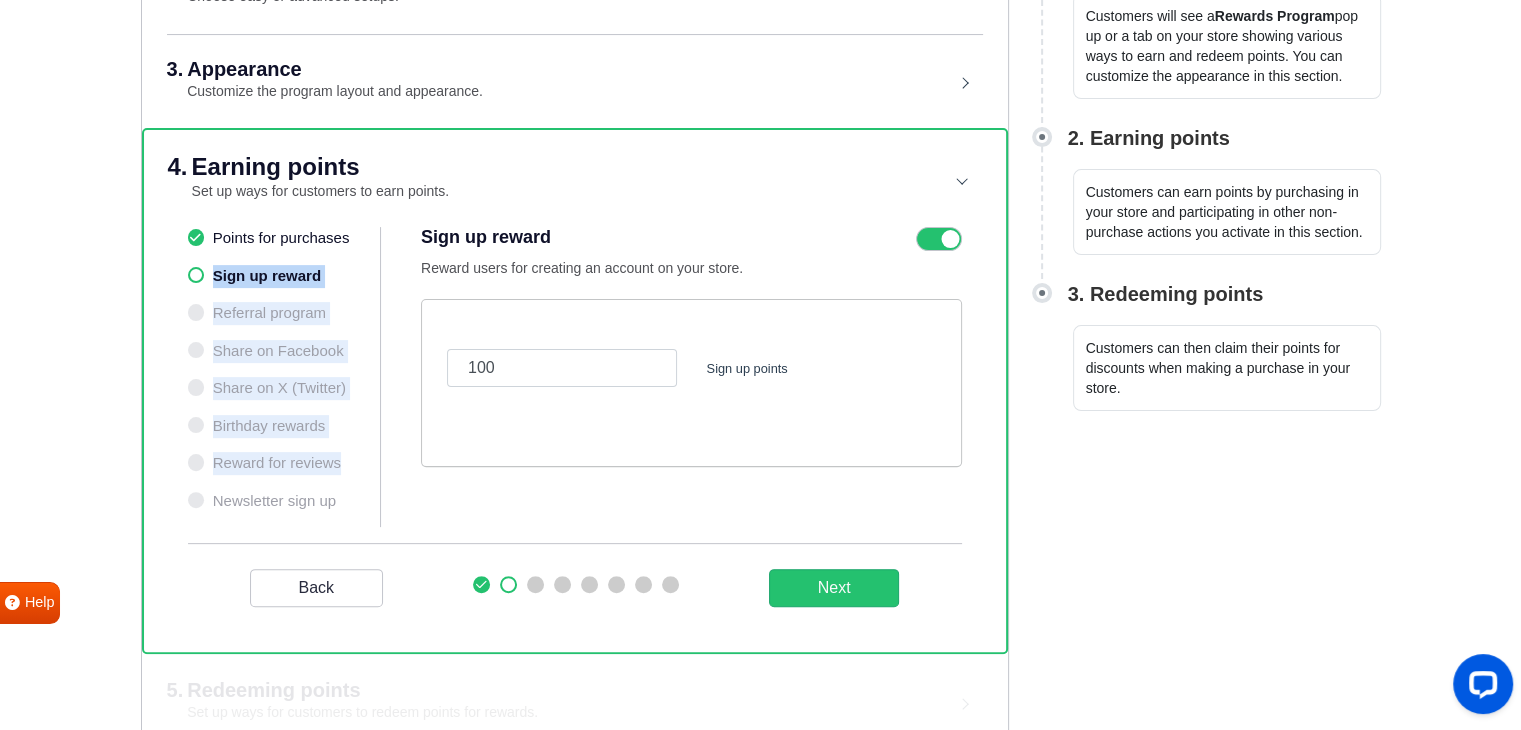 drag, startPoint x: 204, startPoint y: 269, endPoint x: 336, endPoint y: 485, distance: 253.14027 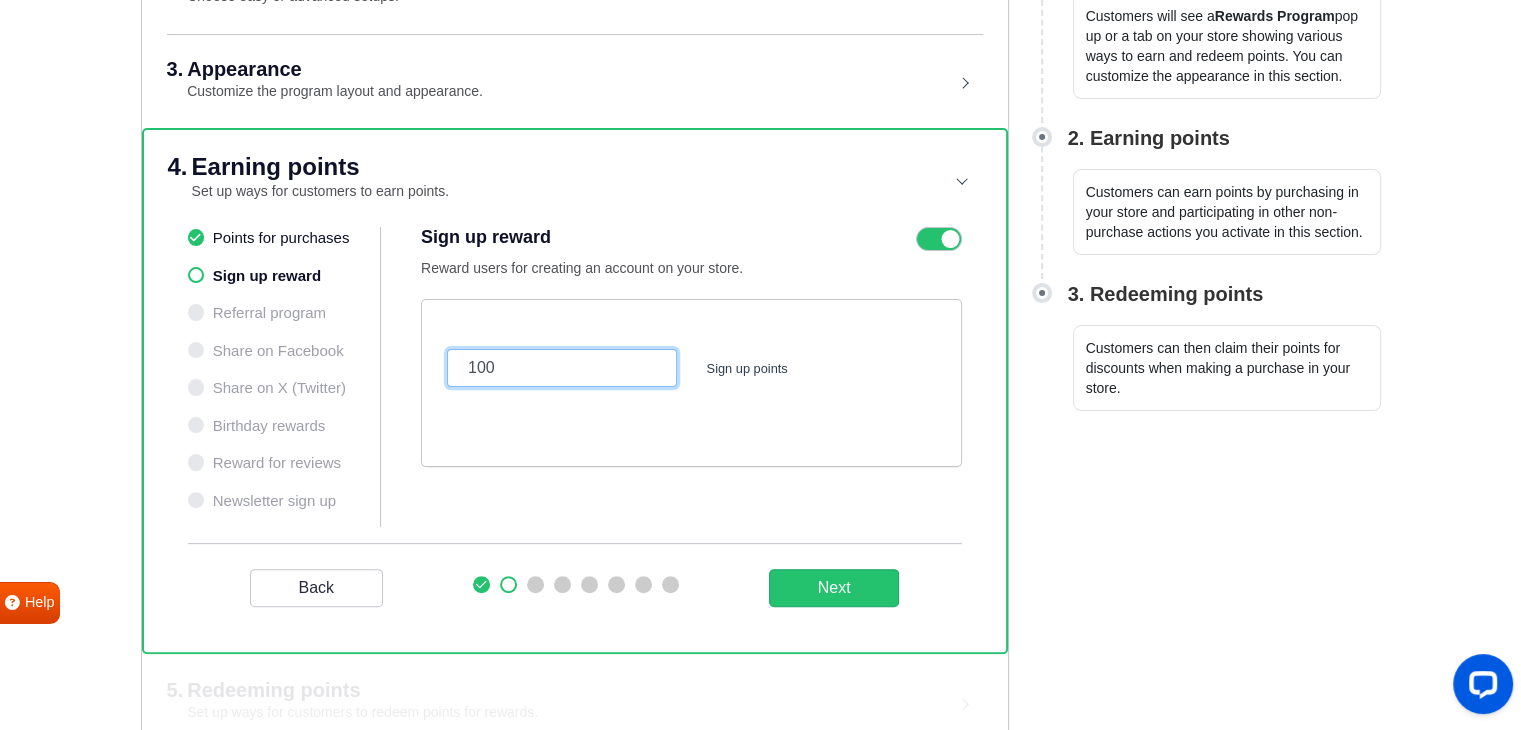 drag, startPoint x: 519, startPoint y: 359, endPoint x: 404, endPoint y: 368, distance: 115.35164 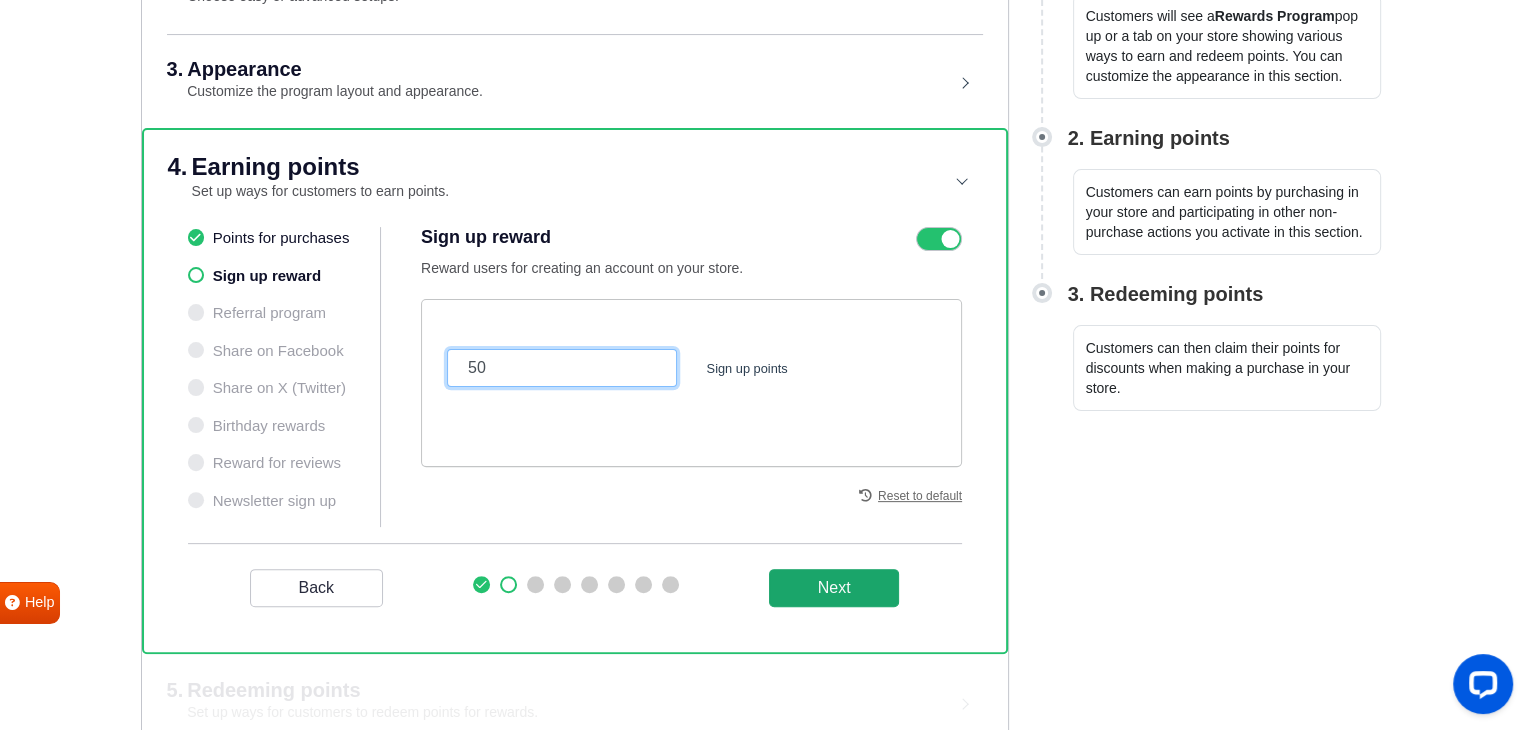 type on "50" 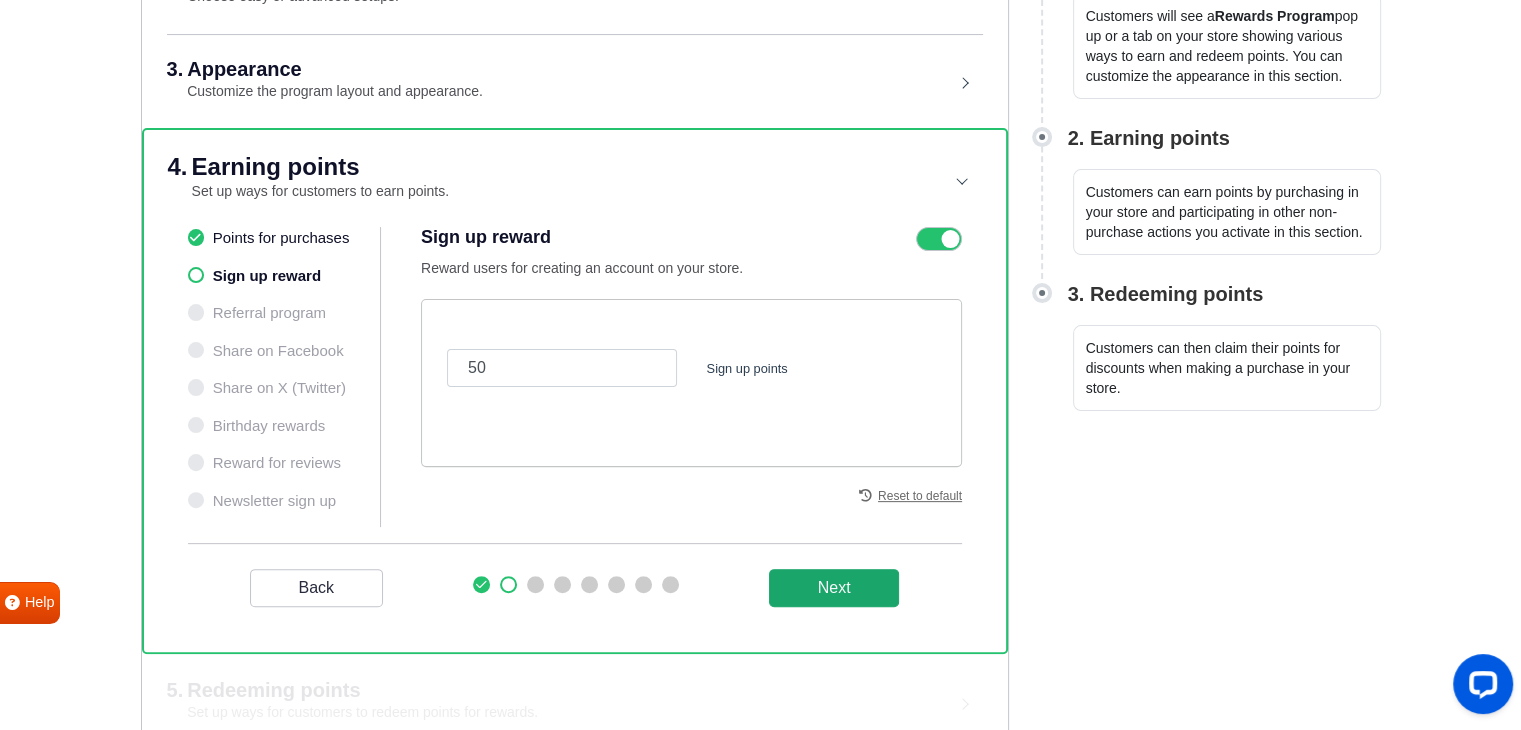 click on "Next" at bounding box center (834, 588) 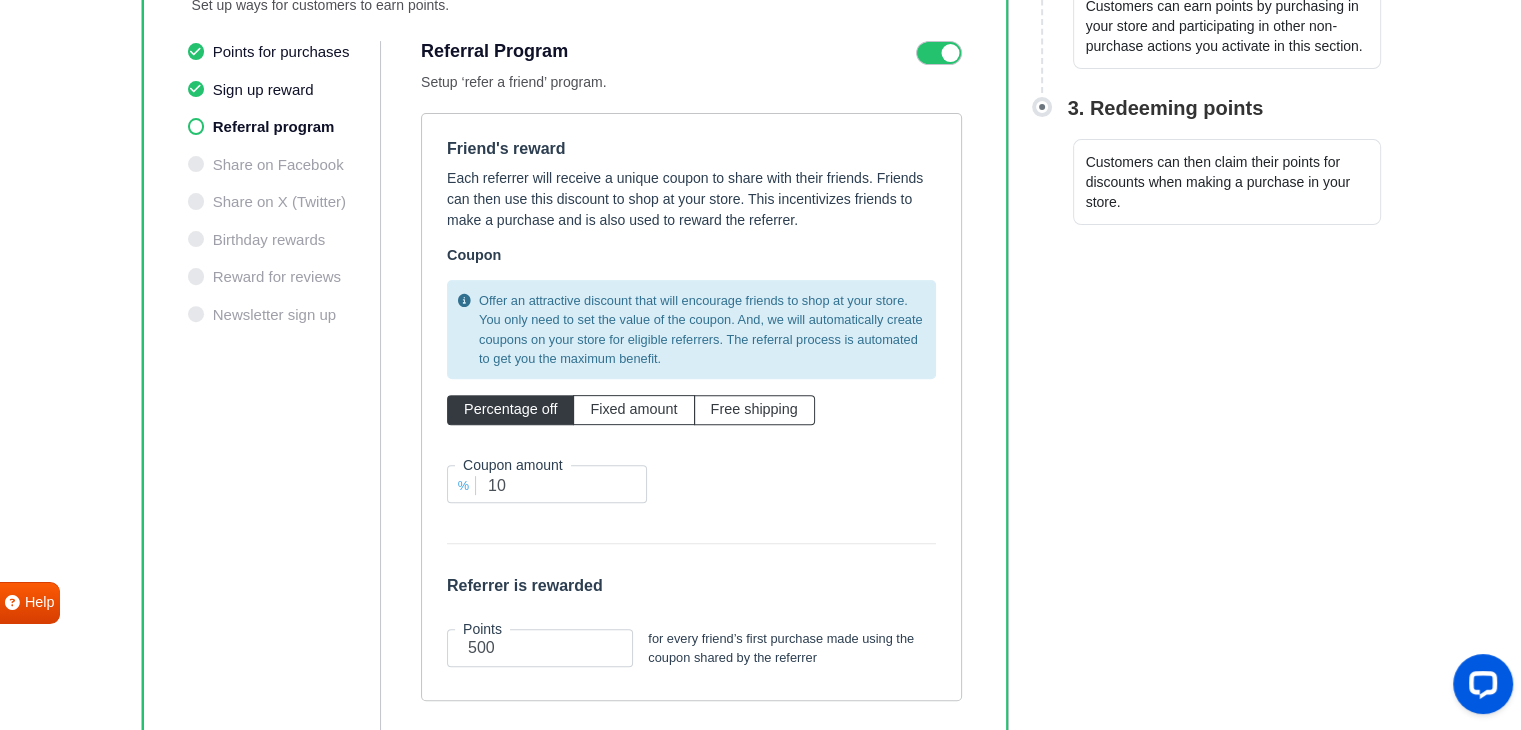 scroll, scrollTop: 684, scrollLeft: 0, axis: vertical 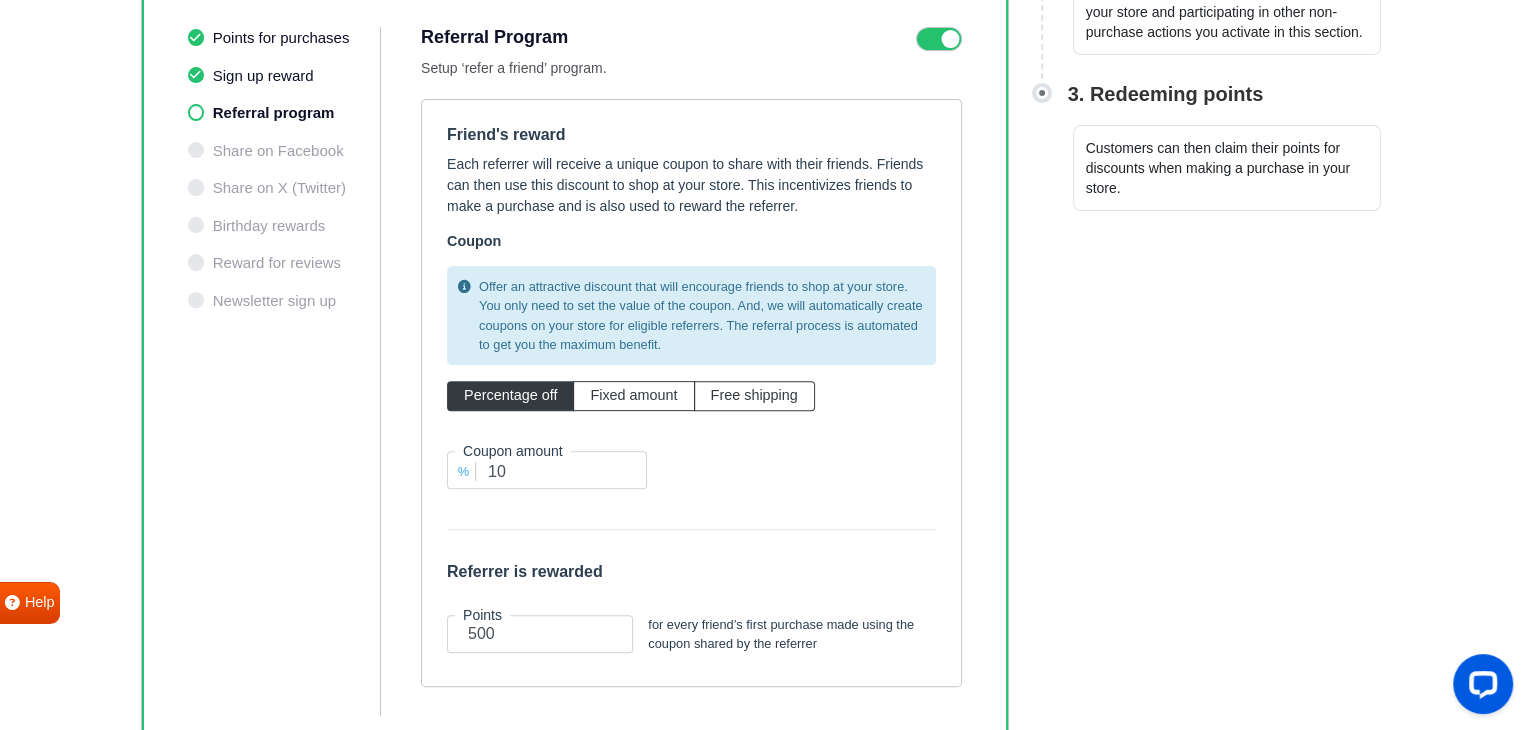 click on "Sign up reward" at bounding box center (284, 76) 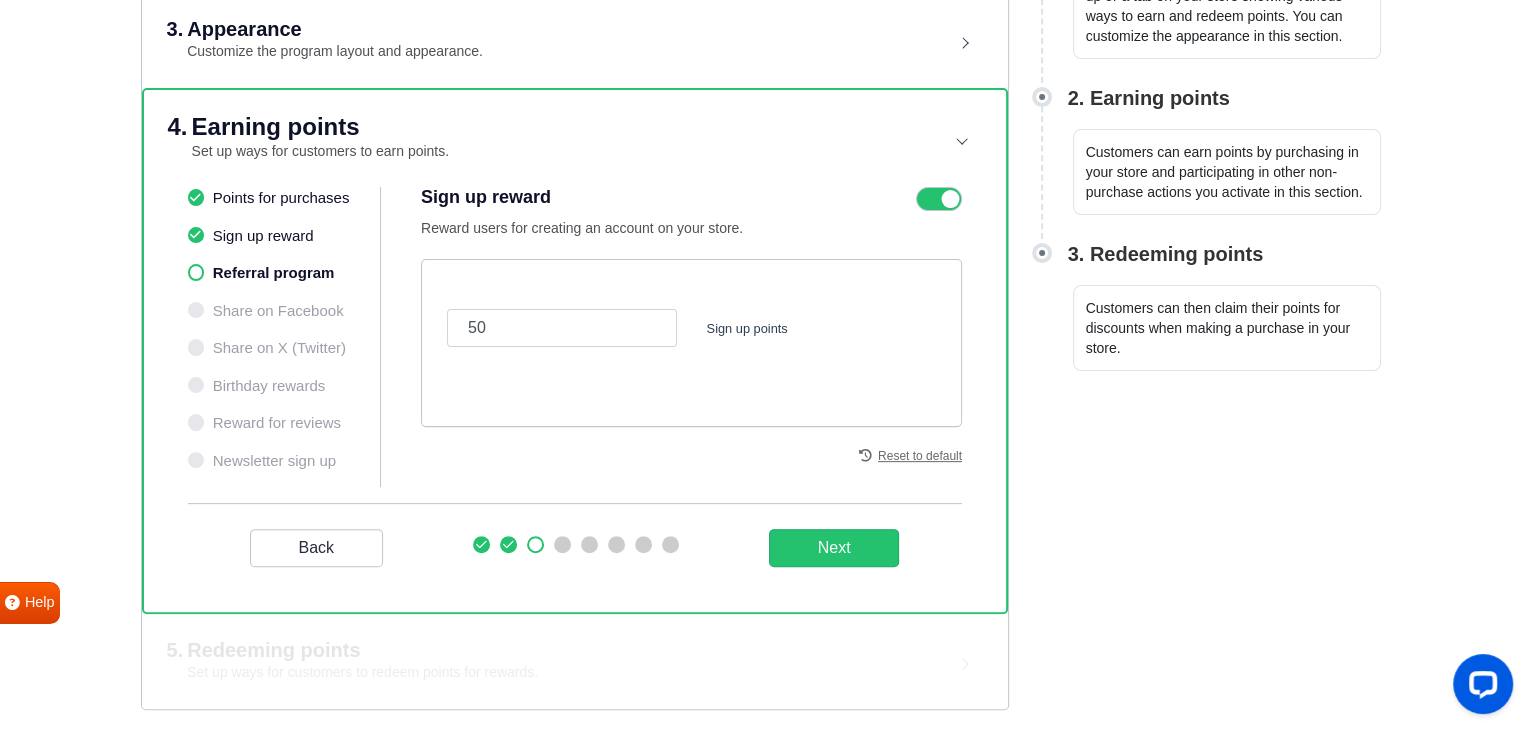 scroll, scrollTop: 520, scrollLeft: 0, axis: vertical 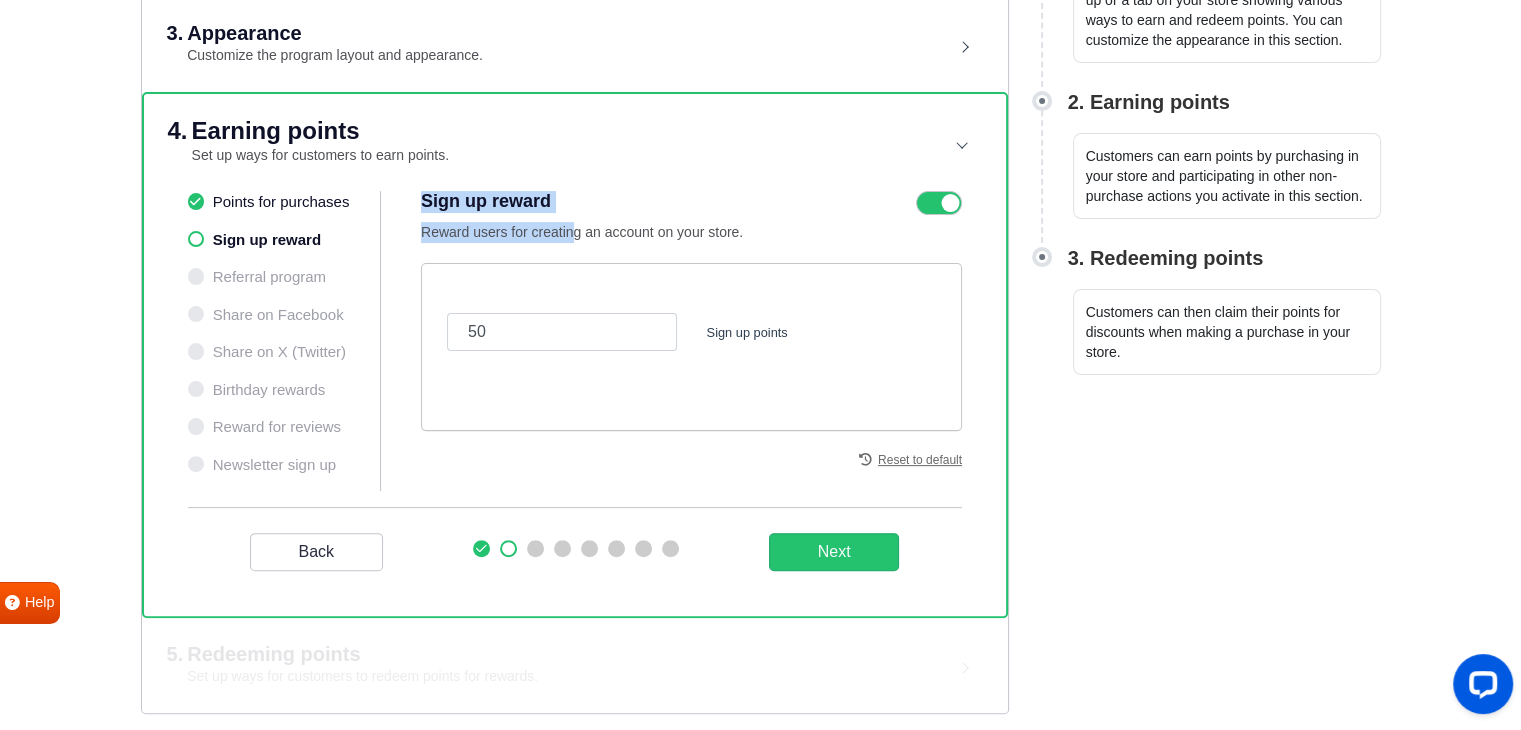 drag, startPoint x: 418, startPoint y: 231, endPoint x: 565, endPoint y: 231, distance: 147 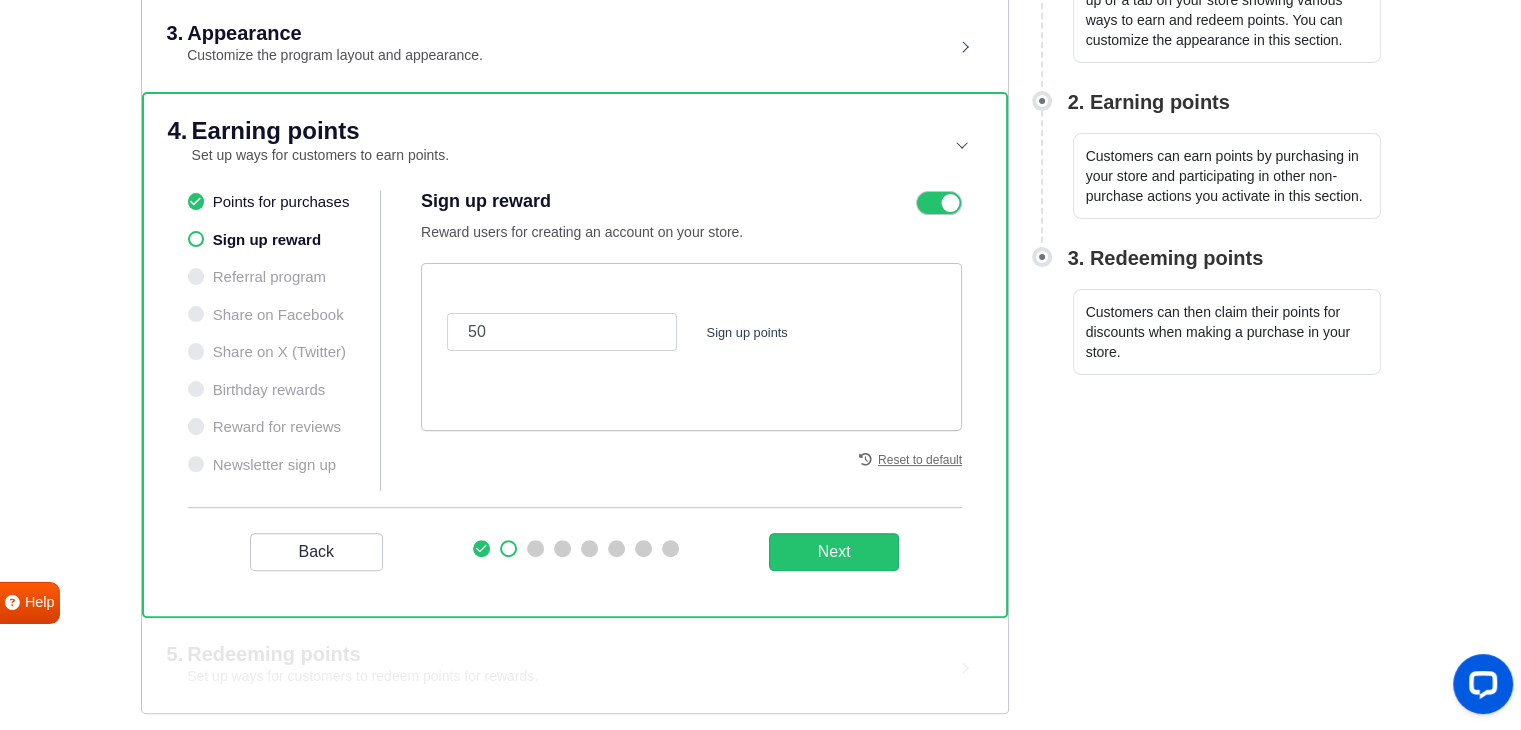 click on "Reward users for creating an account on your store." at bounding box center (621, 232) 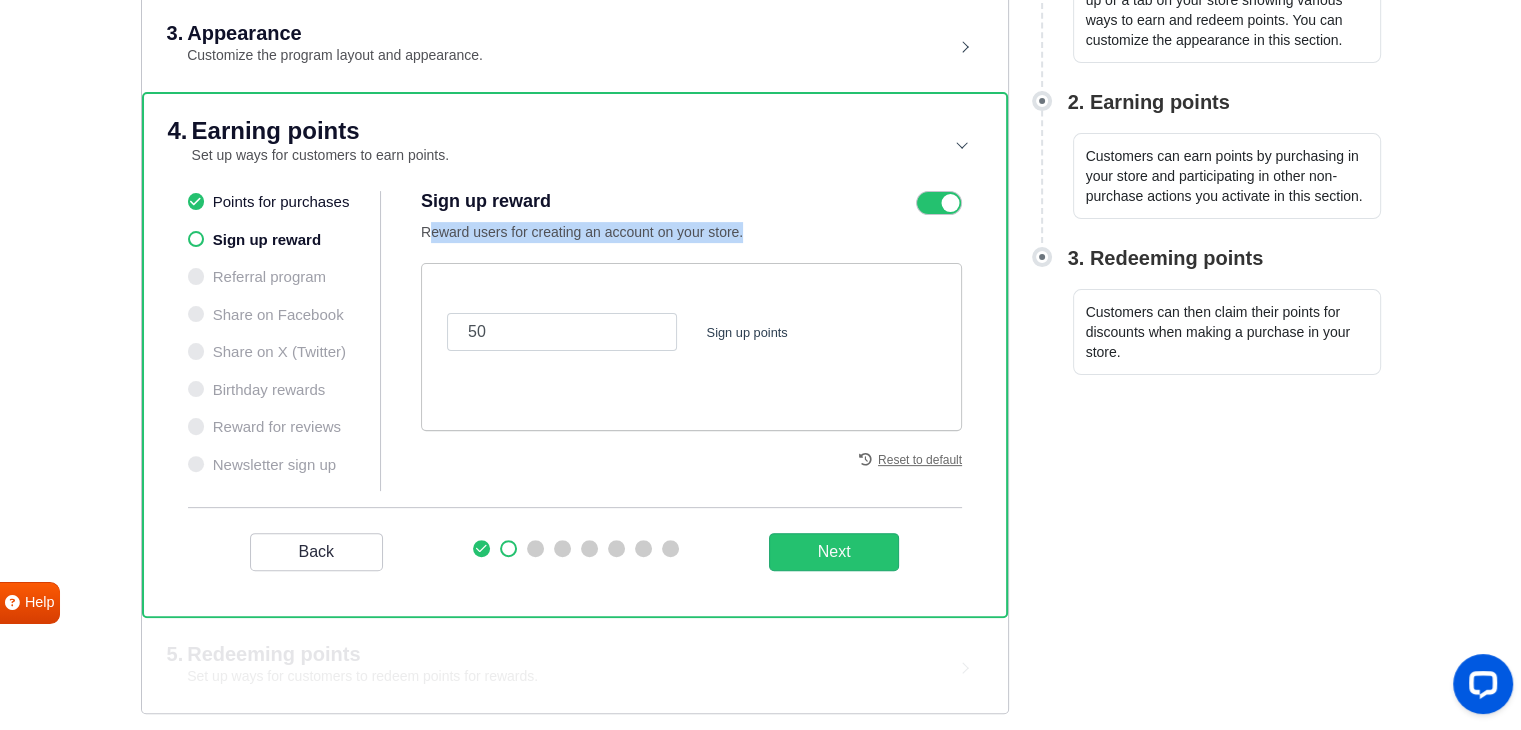 drag, startPoint x: 422, startPoint y: 228, endPoint x: 736, endPoint y: 221, distance: 314.078 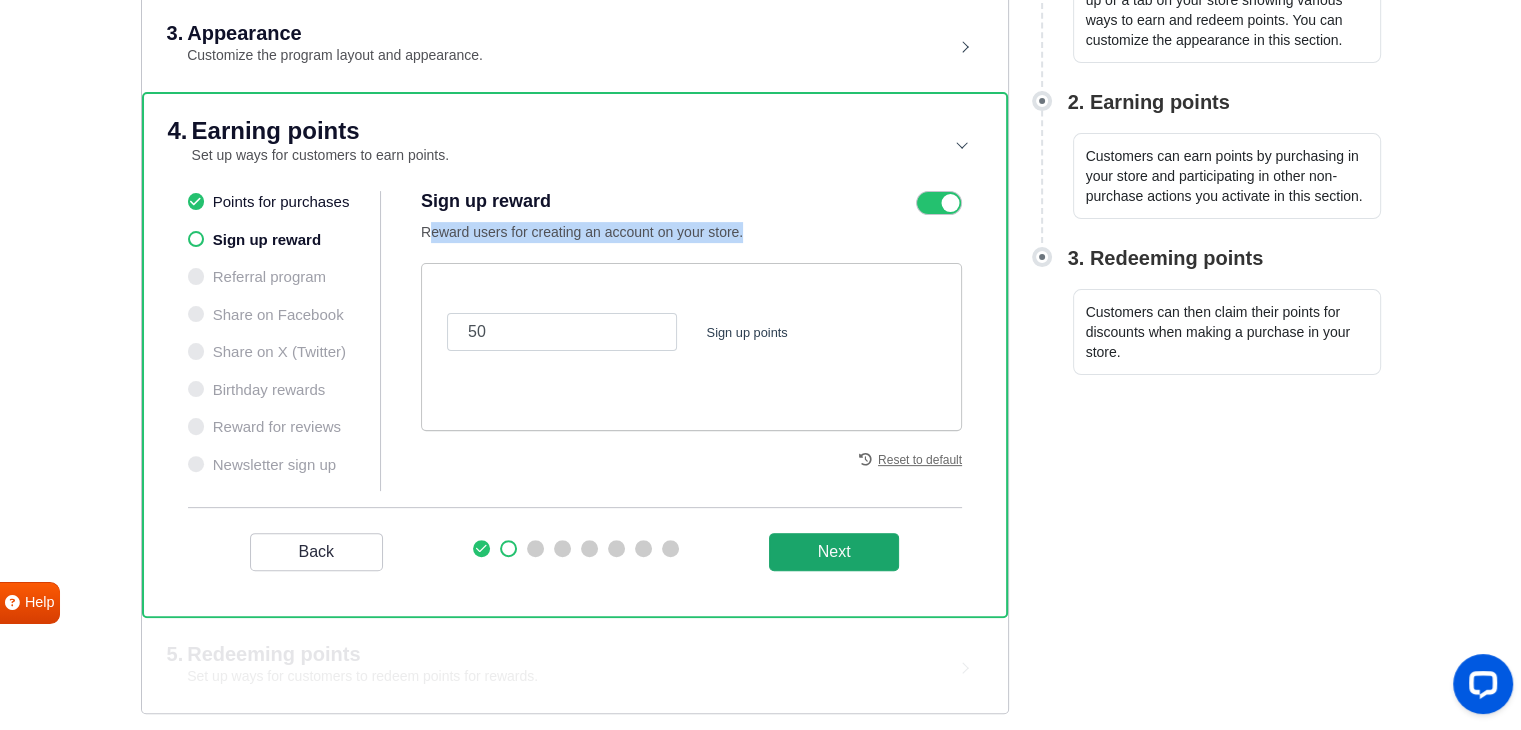 click on "Next" at bounding box center (834, 552) 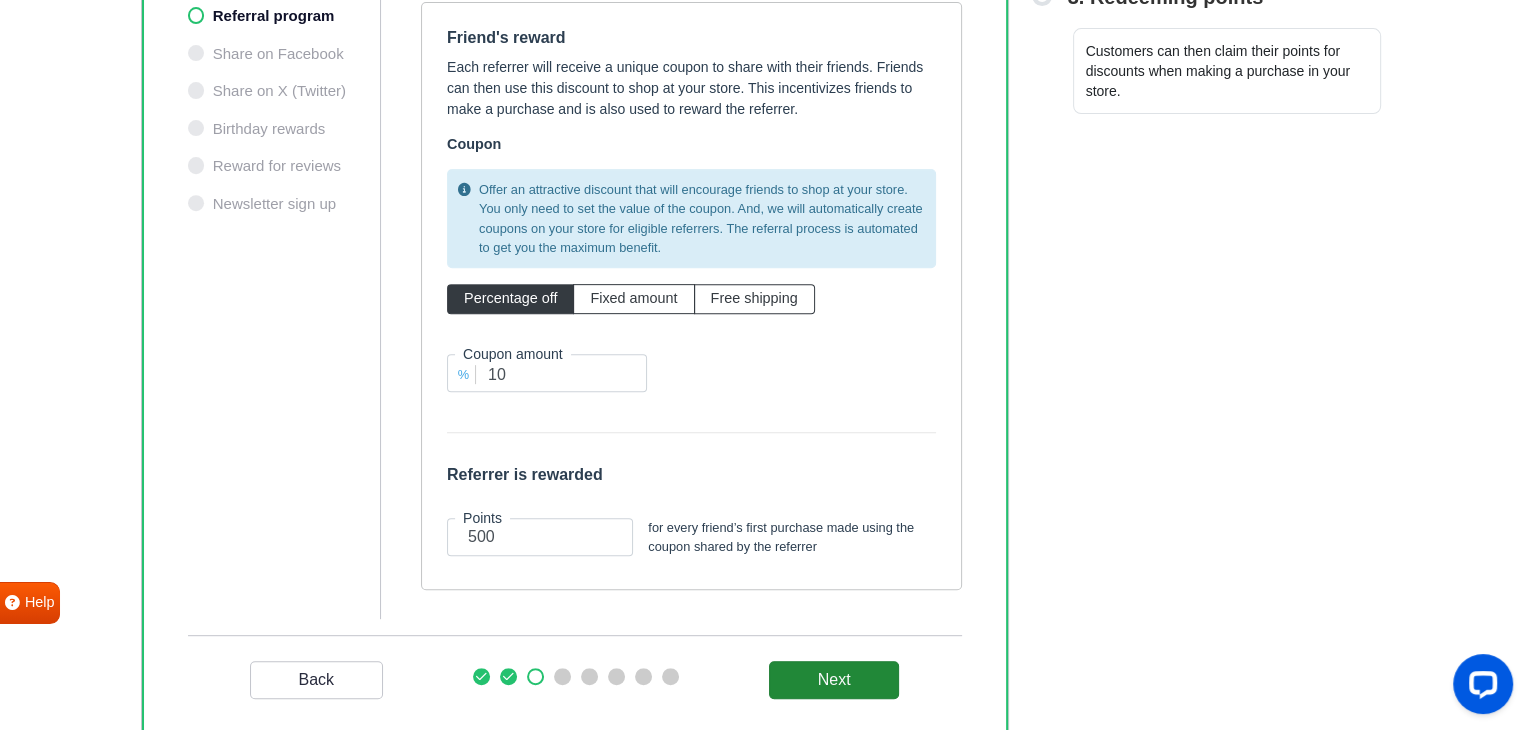 scroll, scrollTop: 720, scrollLeft: 0, axis: vertical 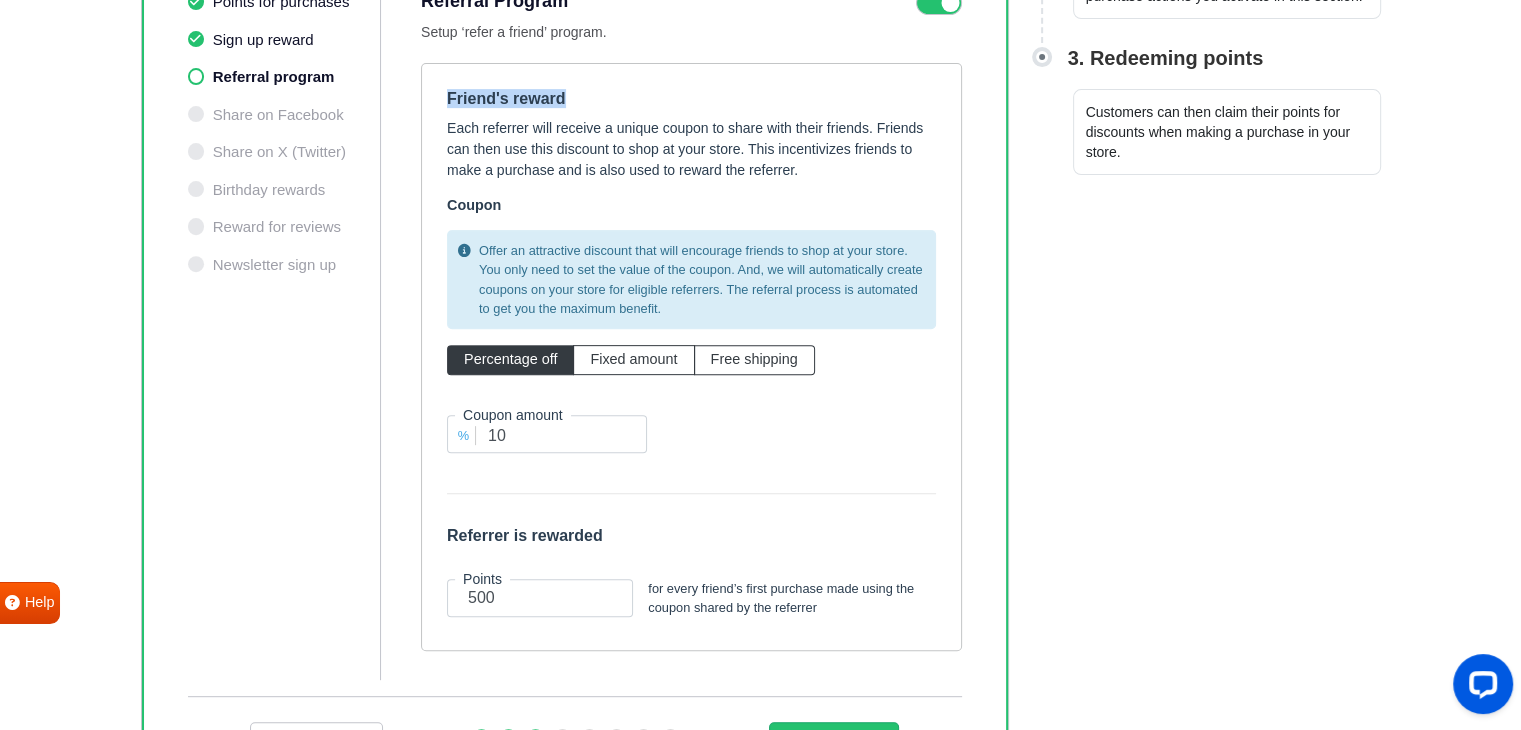 drag, startPoint x: 437, startPoint y: 94, endPoint x: 601, endPoint y: 99, distance: 164.0762 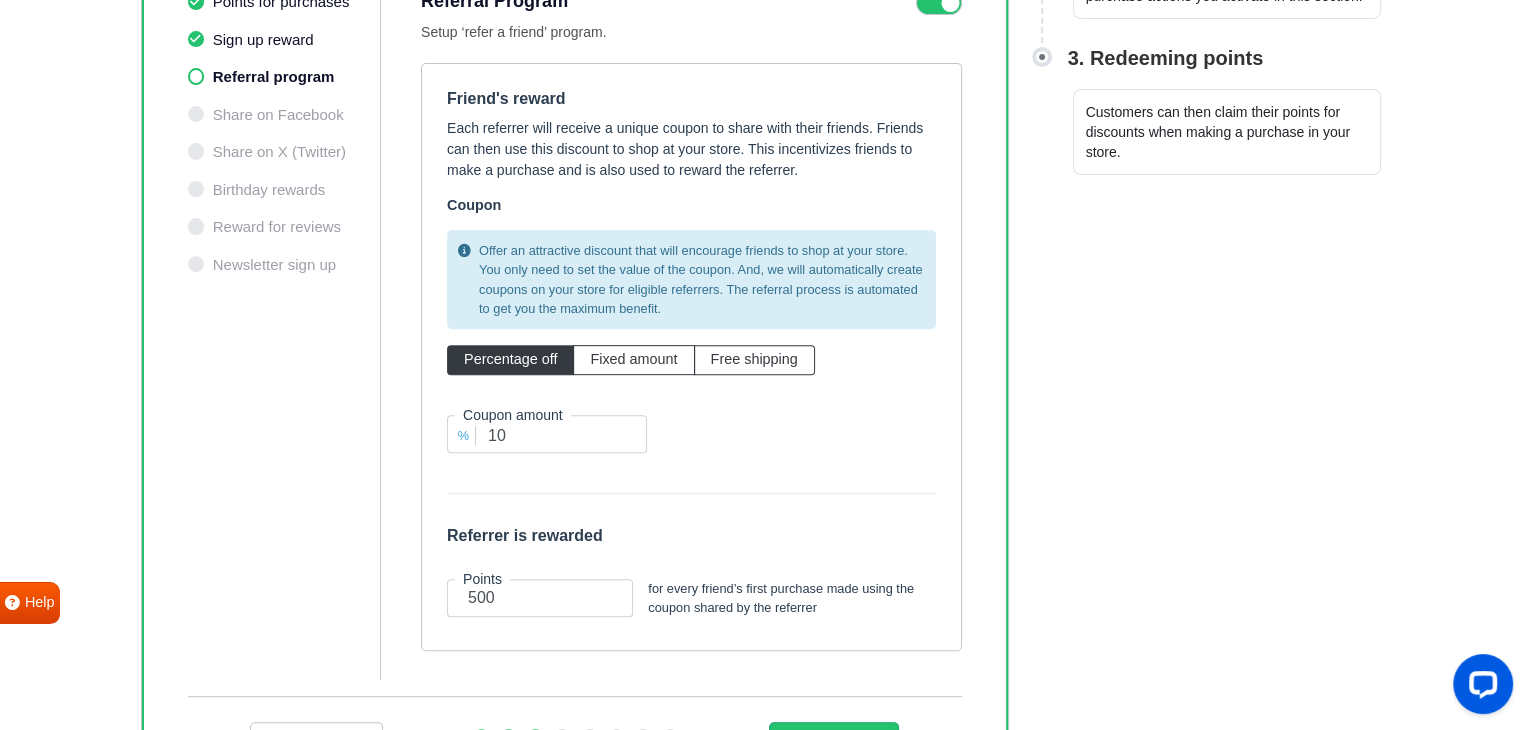 click on "Friend's reward  Each referrer will receive a unique coupon to share with their friends. Friends can then use this discount to shop at your store. This incentivizes friends to make a purchase and is also used to reward the referrer.  Coupon  Offer an attractive discount that will encourage friends to shop at your store. You only need to set the value of the coupon. And, we will automatically create coupons on your store for eligible referrers. The referral process is automated to get you the maximum benefit.  Percentage off Fixed amount Free shipping  %  Coupon amount 10 Referrer is rewarded Points 500  for every friend’s first purchase made using the coupon shared by the referrer" at bounding box center [691, 357] 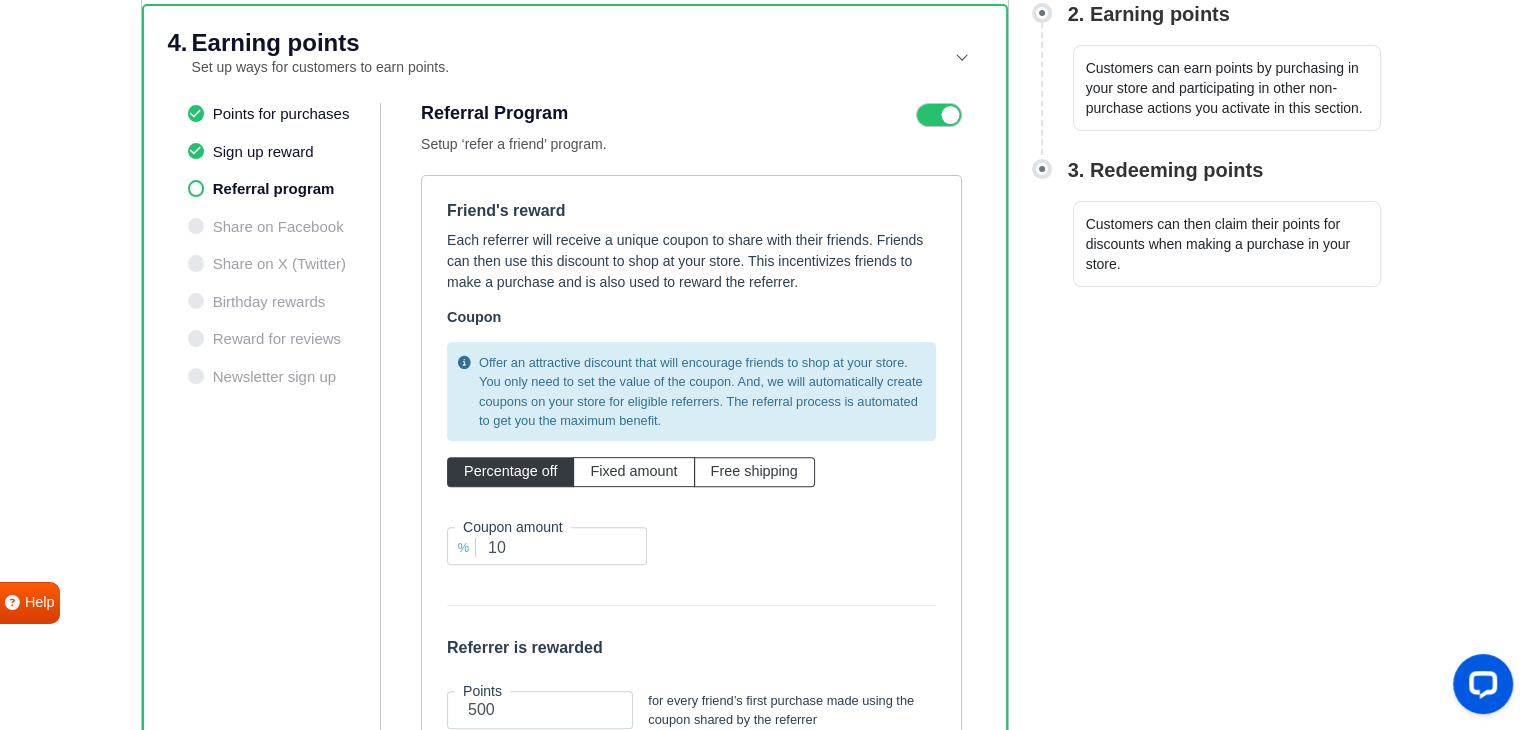 scroll, scrollTop: 520, scrollLeft: 0, axis: vertical 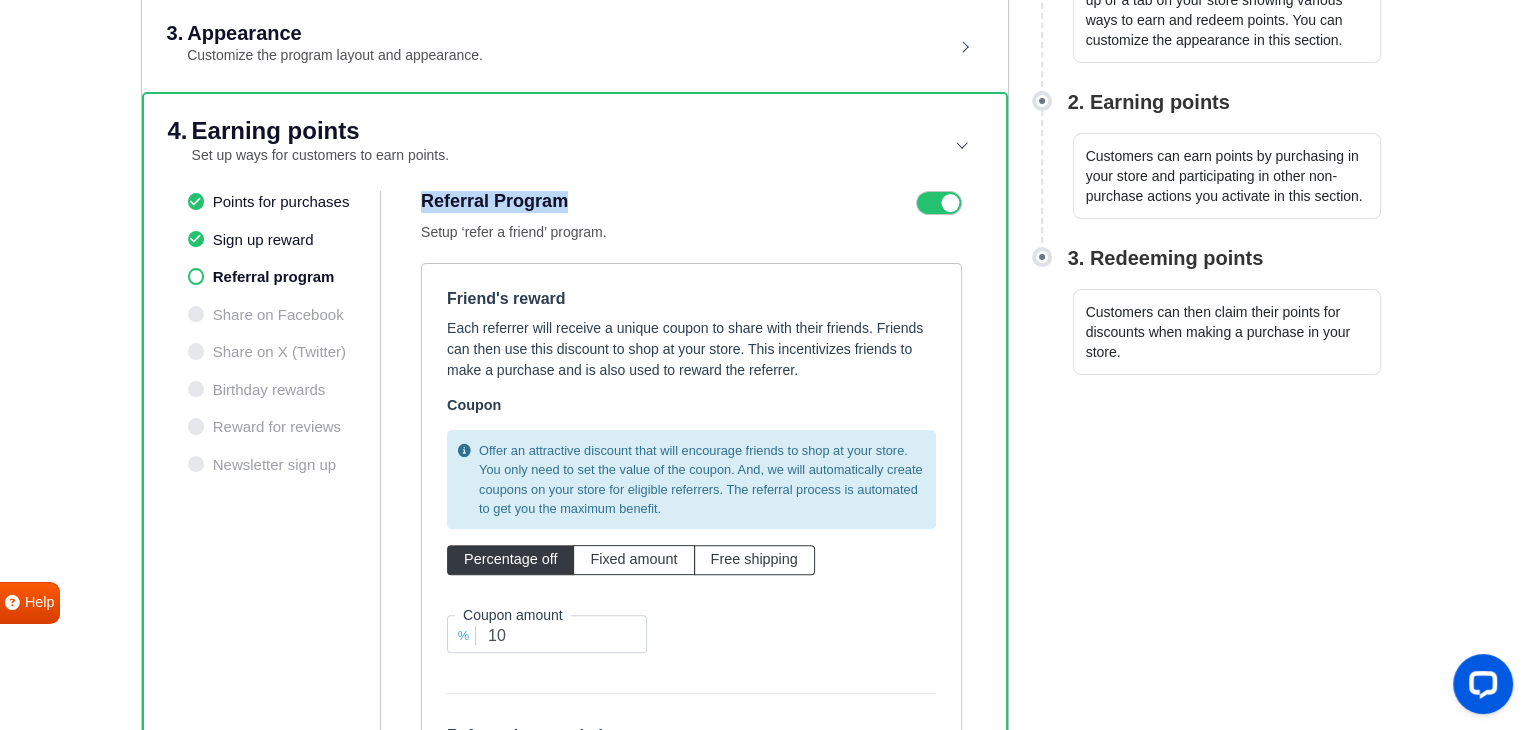 drag, startPoint x: 567, startPoint y: 189, endPoint x: 580, endPoint y: 195, distance: 14.3178215 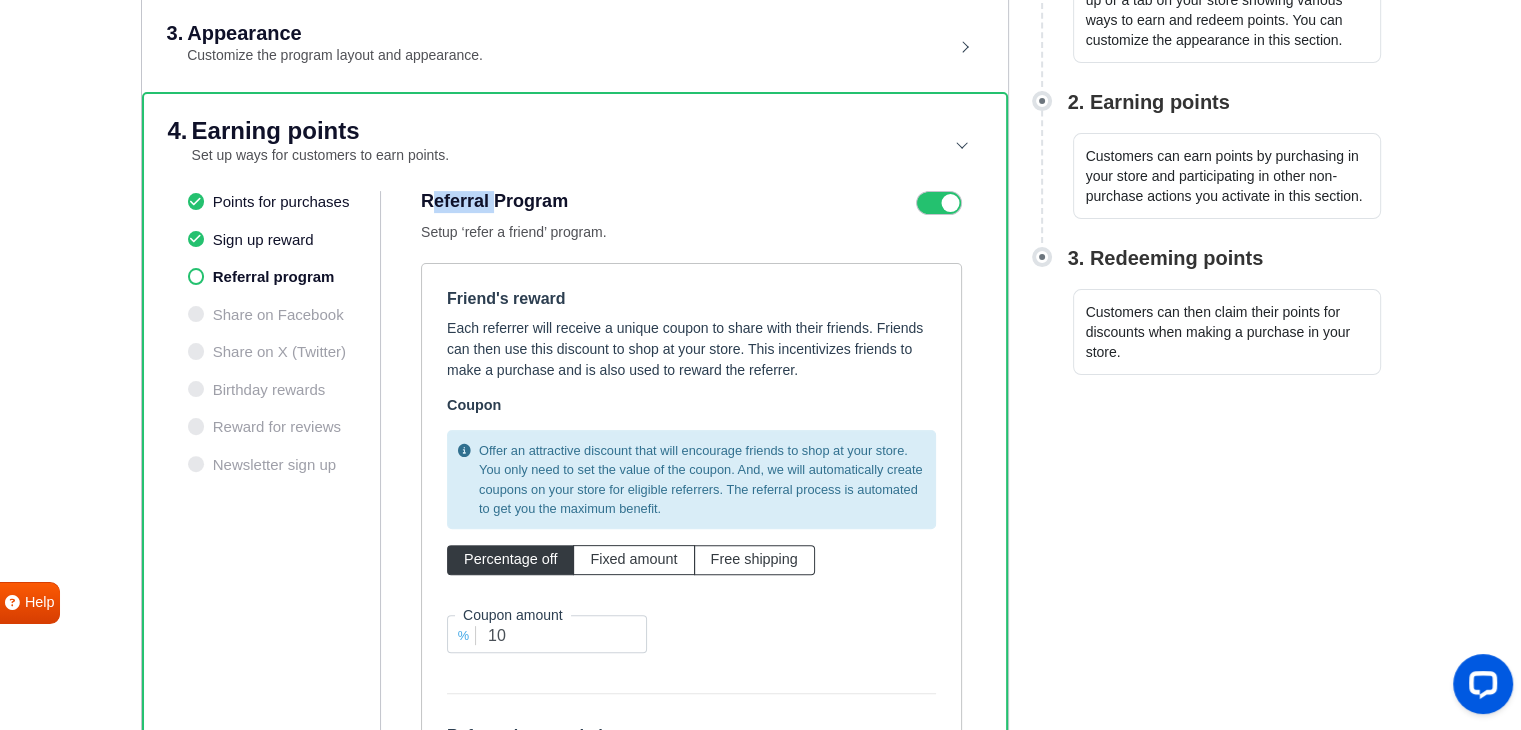 drag, startPoint x: 429, startPoint y: 197, endPoint x: 493, endPoint y: 191, distance: 64.28063 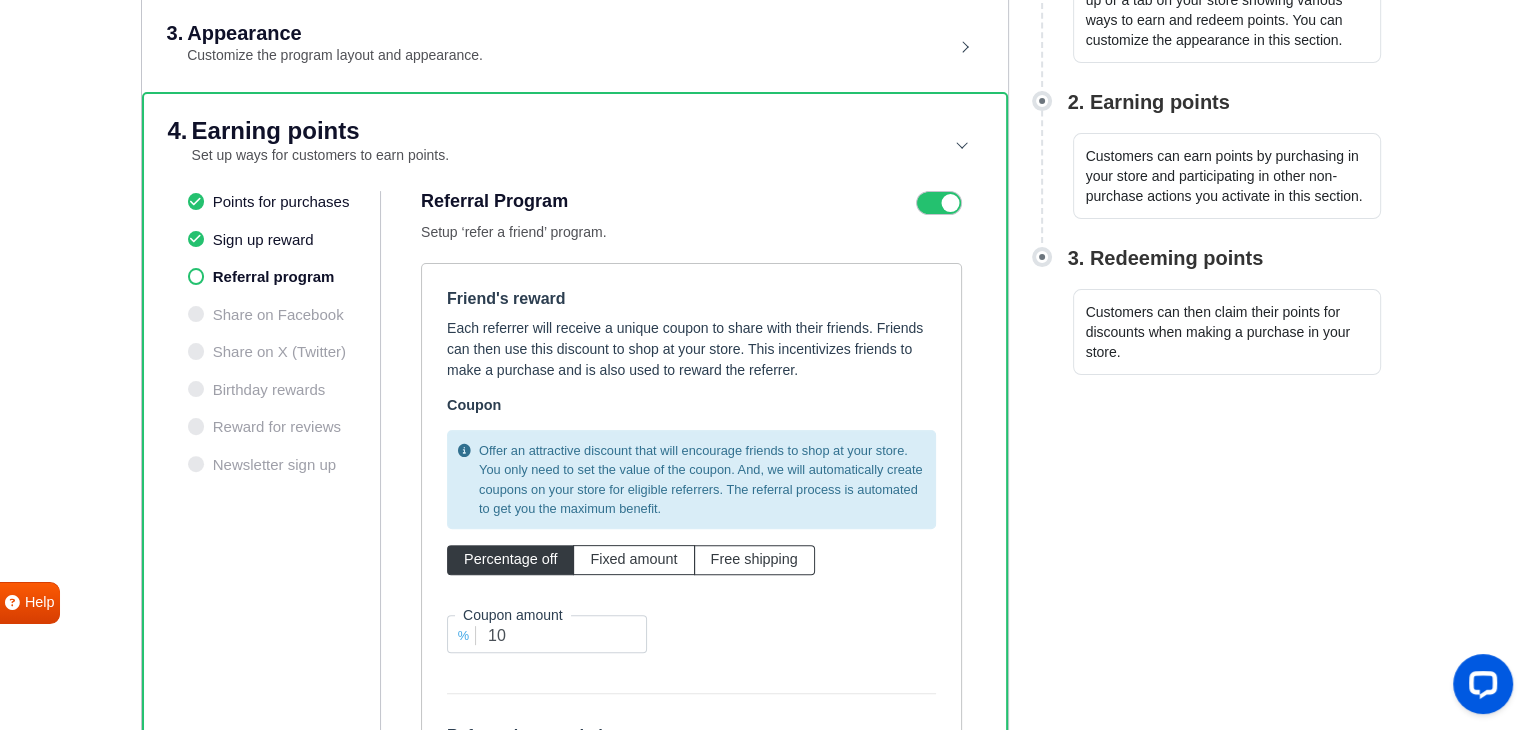 click on "Referral Program" at bounding box center [621, 202] 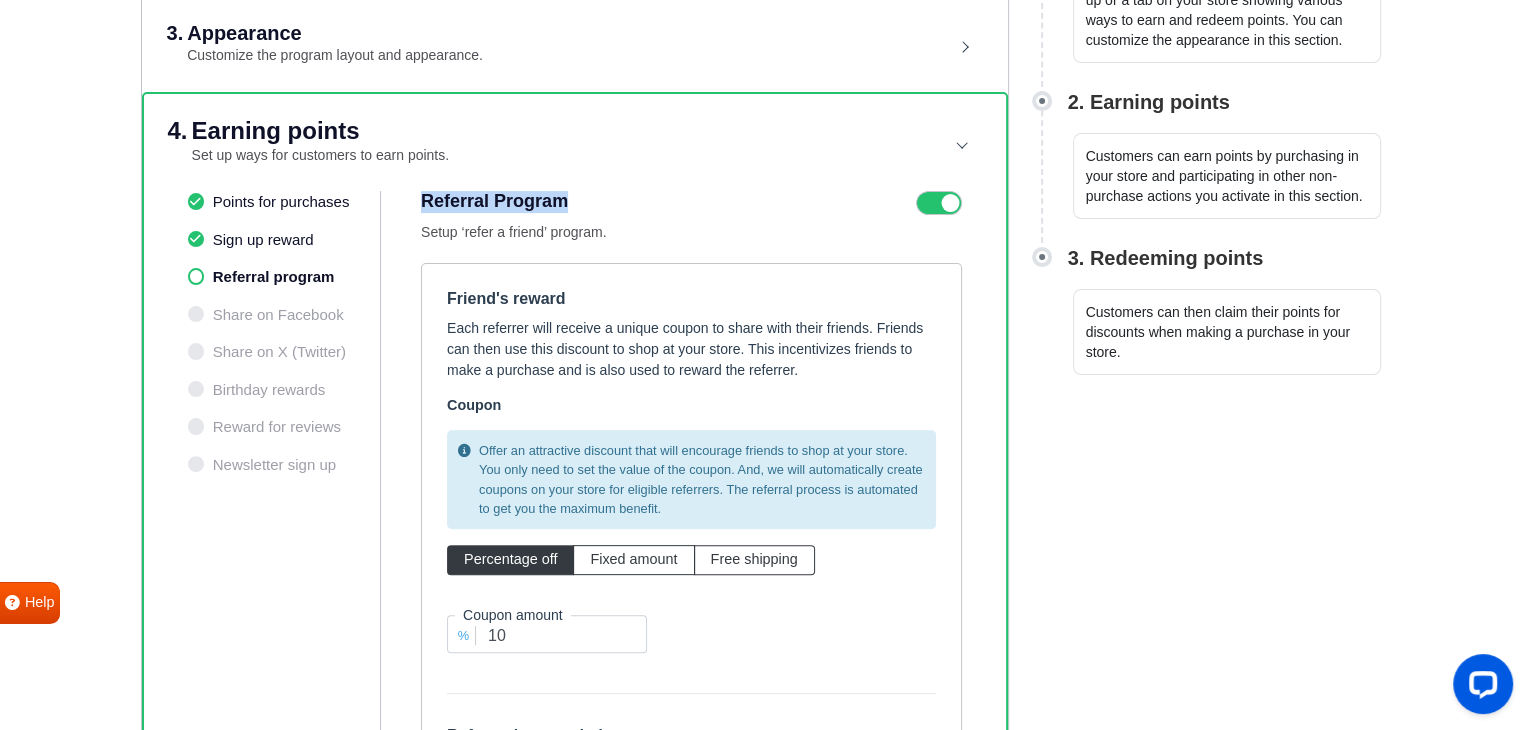 drag, startPoint x: 417, startPoint y: 197, endPoint x: 567, endPoint y: 197, distance: 150 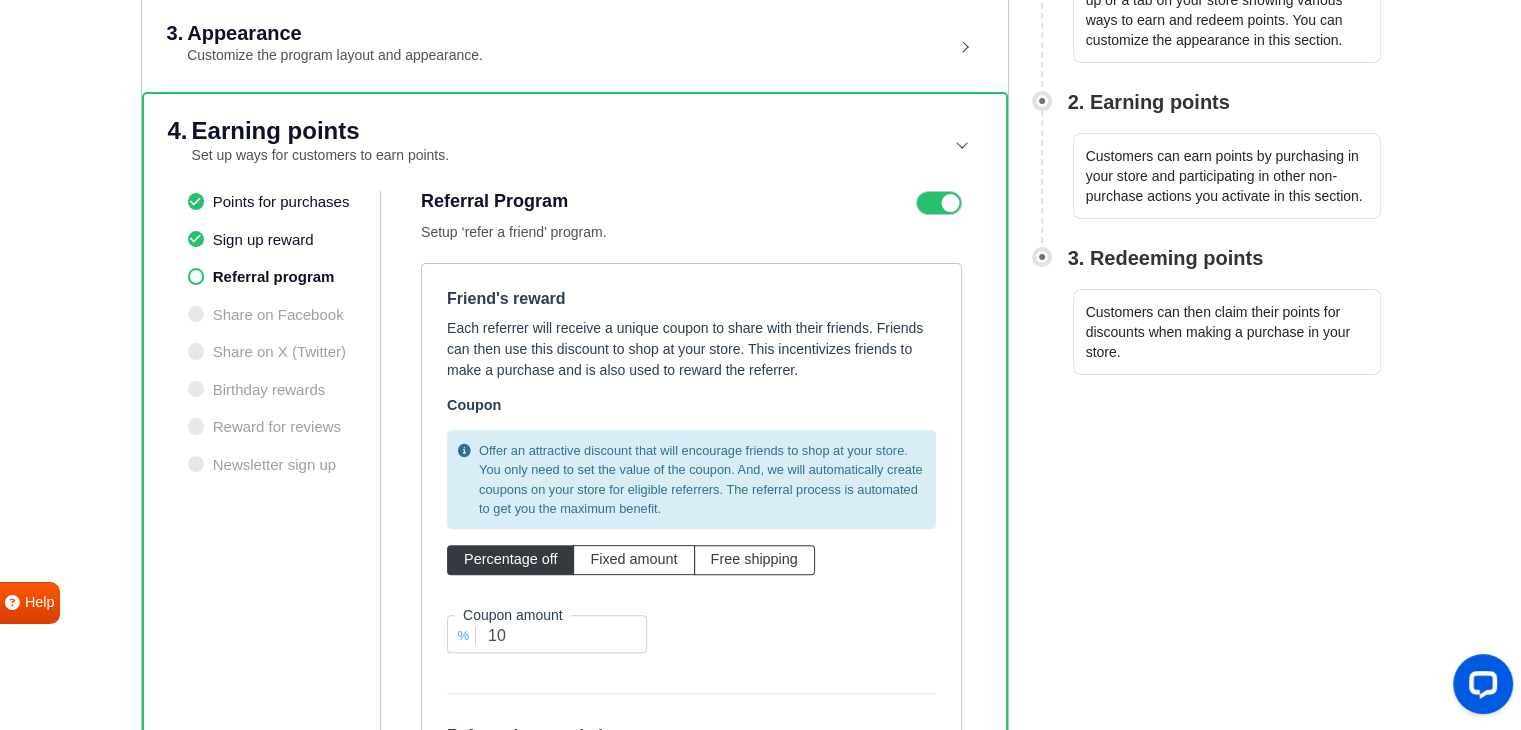 click on "Referral Program Setup ‘refer a friend’ program." at bounding box center [691, 217] 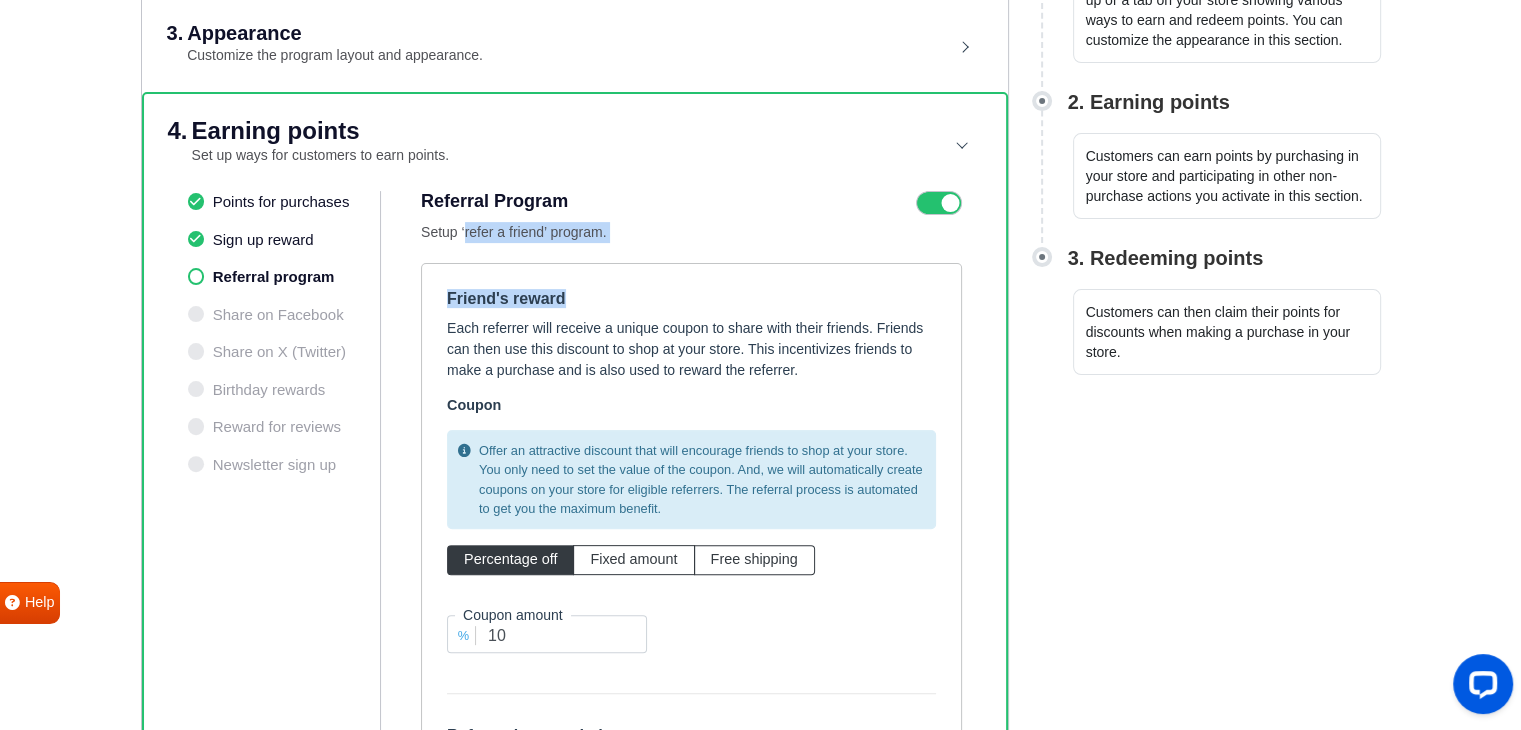 drag, startPoint x: 464, startPoint y: 227, endPoint x: 622, endPoint y: 243, distance: 158.80806 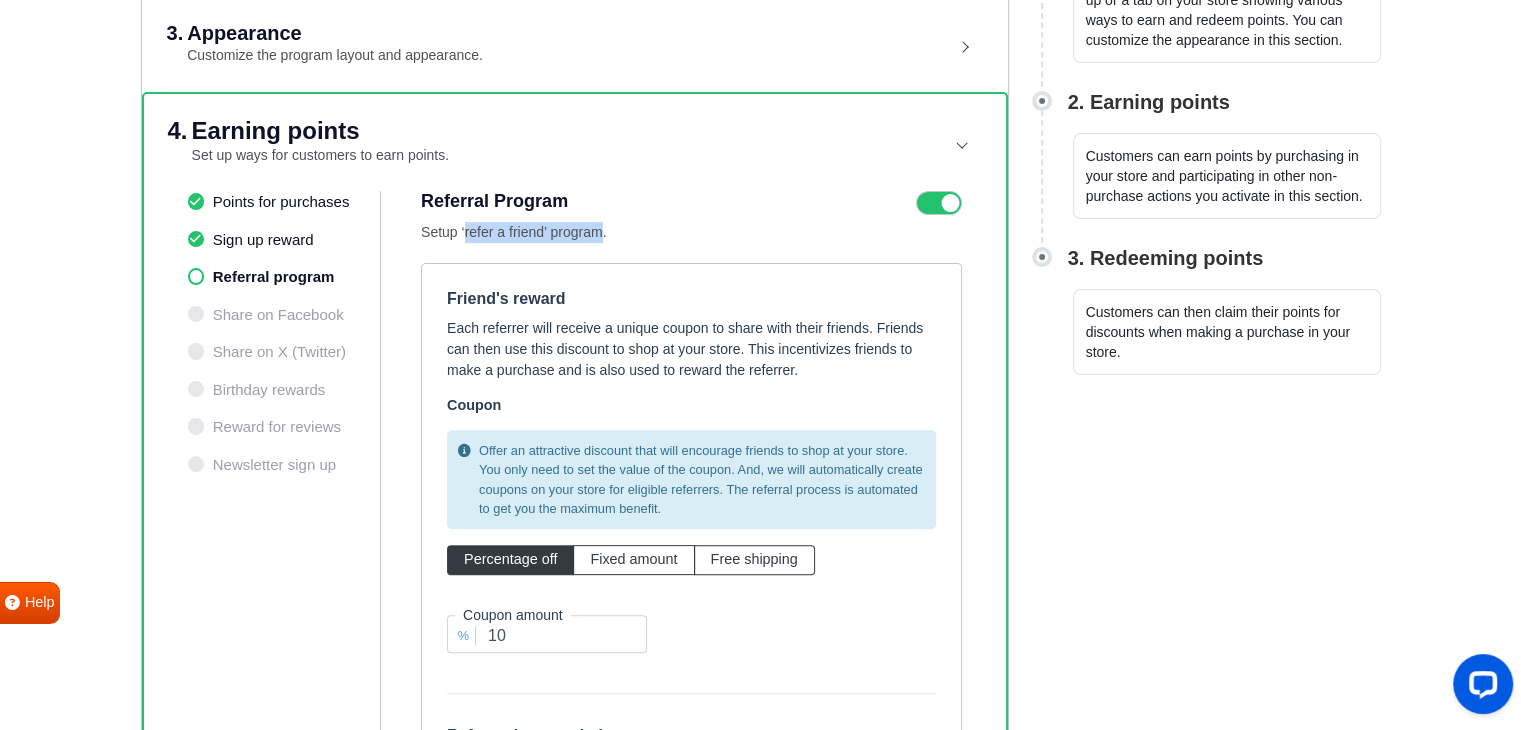 drag, startPoint x: 463, startPoint y: 224, endPoint x: 598, endPoint y: 229, distance: 135.09256 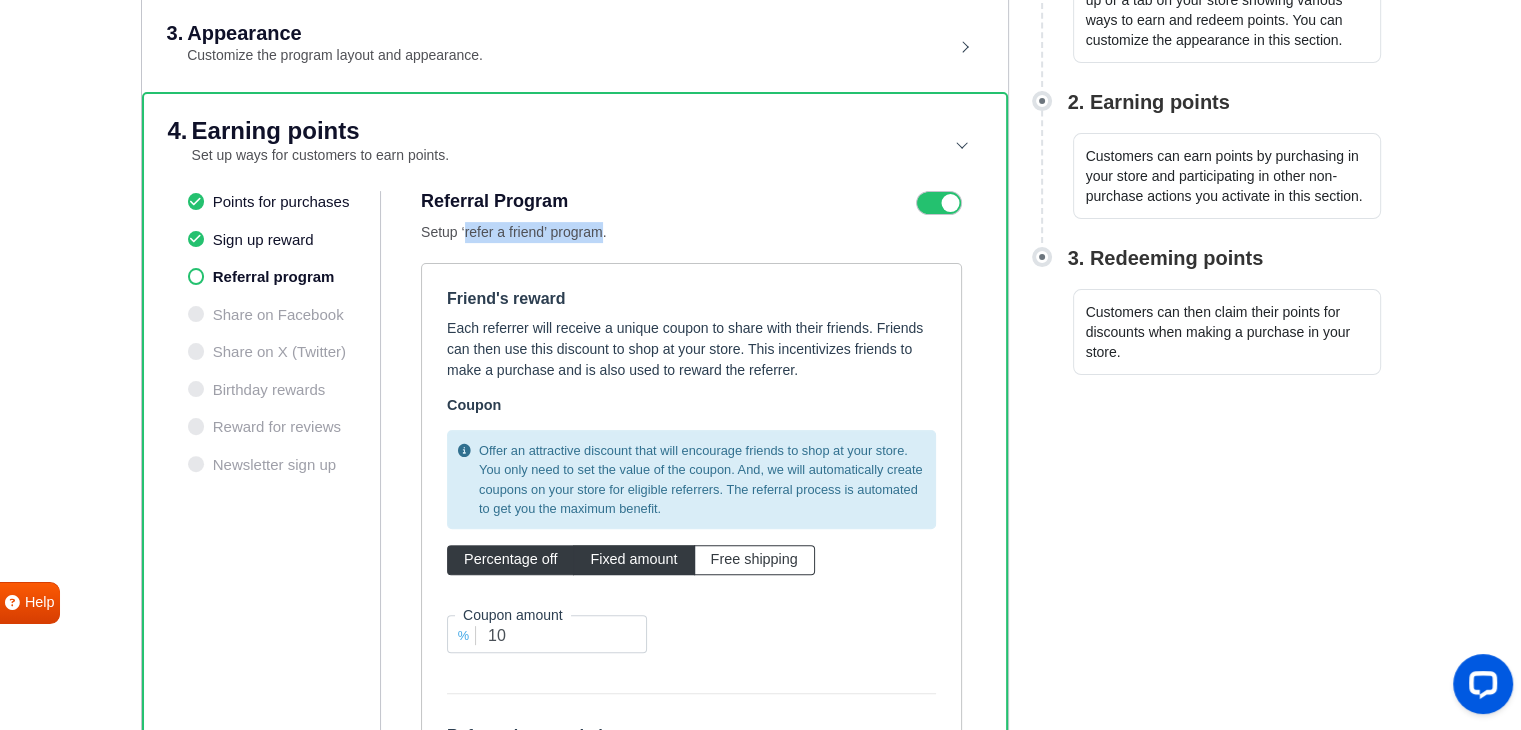 drag, startPoint x: 457, startPoint y: 557, endPoint x: 604, endPoint y: 561, distance: 147.05441 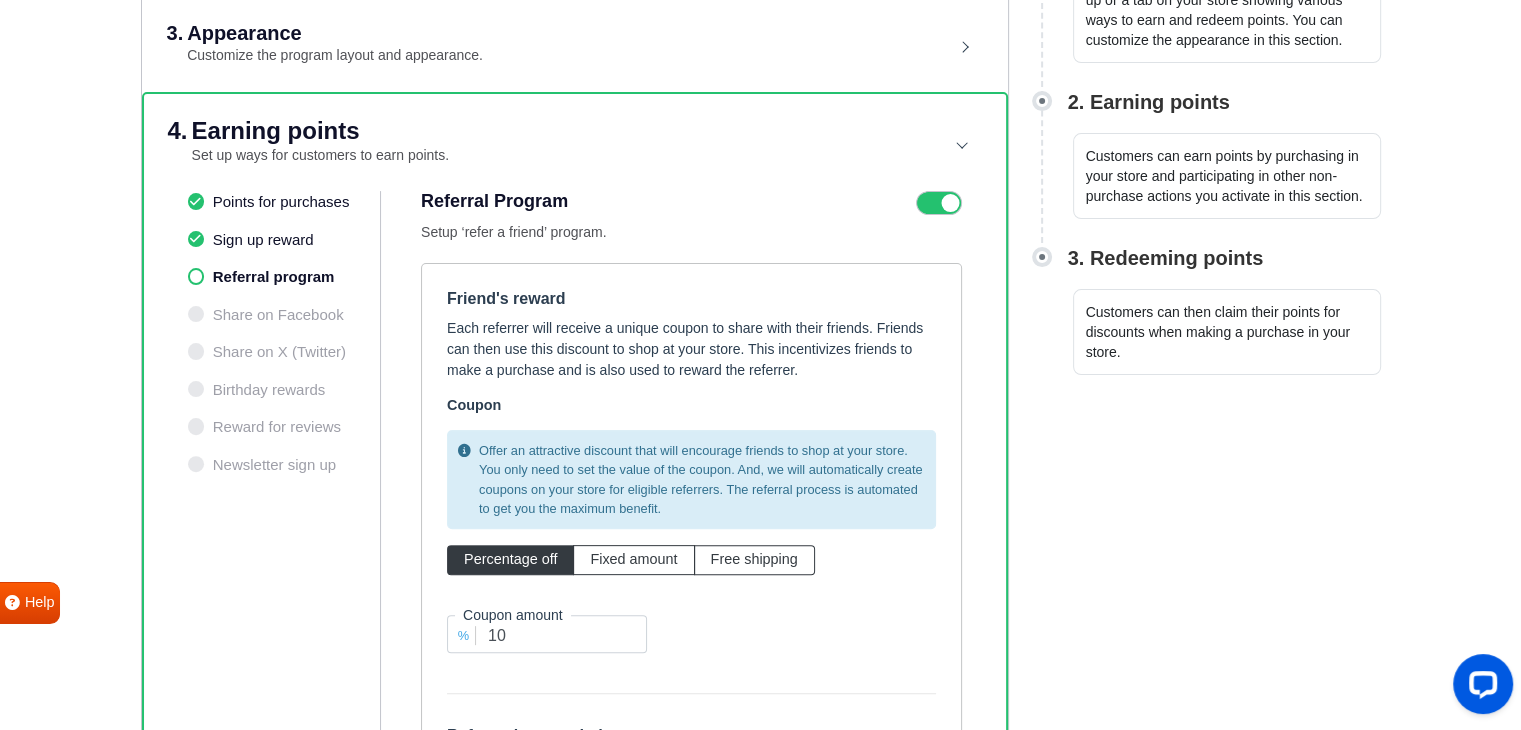 click on "Offer an attractive discount that will encourage friends to shop at your store. You only need to set the value of the coupon. And, we will automatically create coupons on your store for eligible referrers. The referral process is automated to get you the maximum benefit.  Percentage off Fixed amount Free shipping  %  Coupon amount 10" at bounding box center [691, 549] 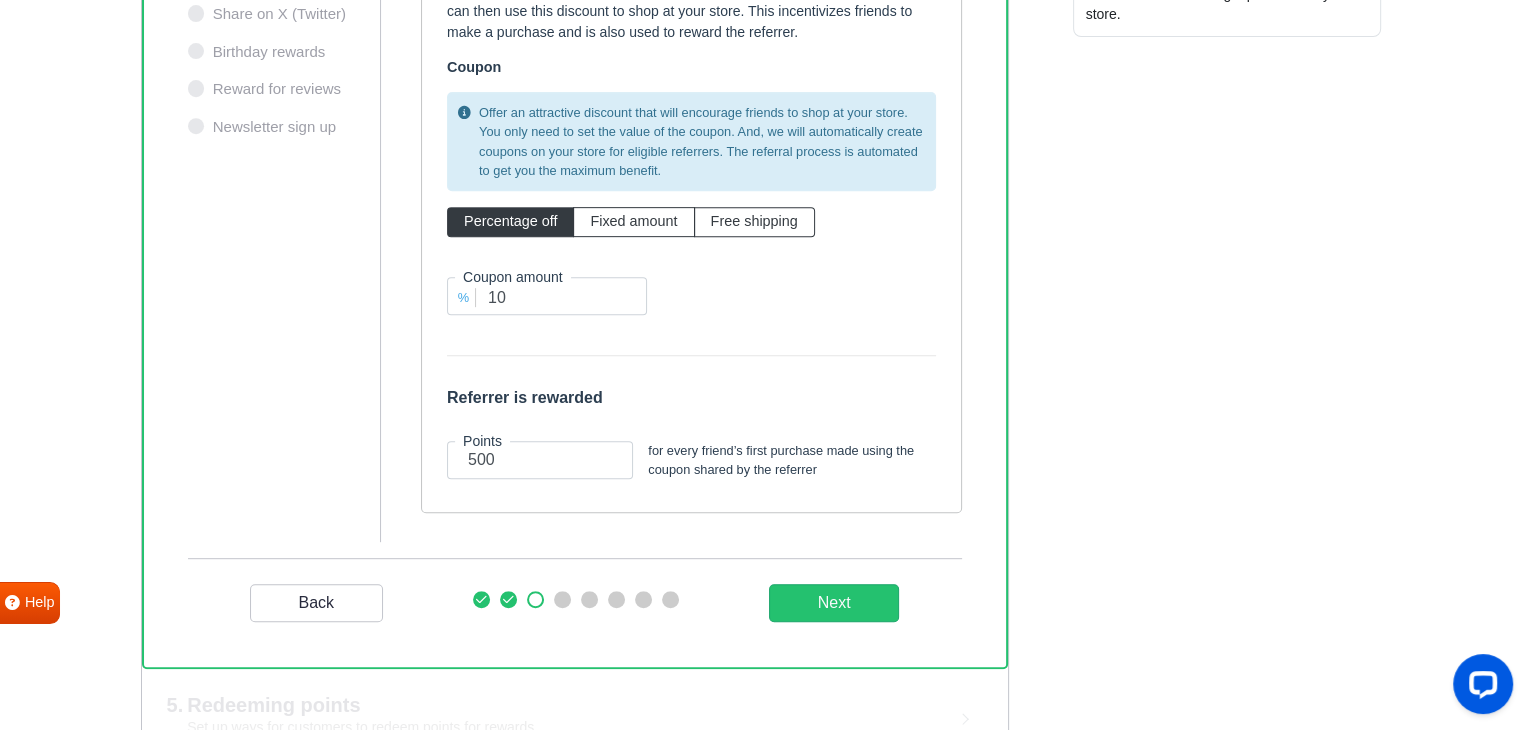 scroll, scrollTop: 908, scrollLeft: 0, axis: vertical 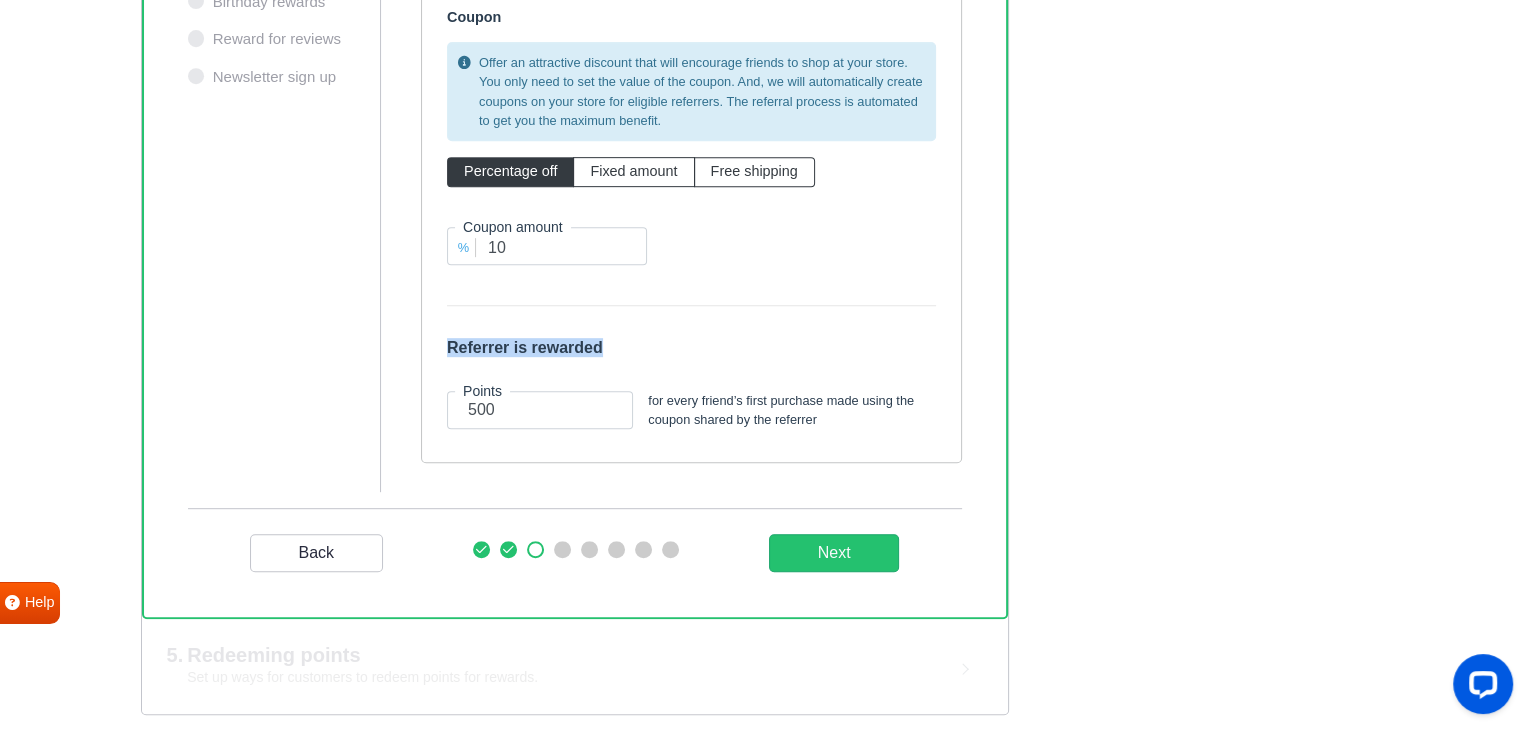 drag, startPoint x: 445, startPoint y: 349, endPoint x: 602, endPoint y: 349, distance: 157 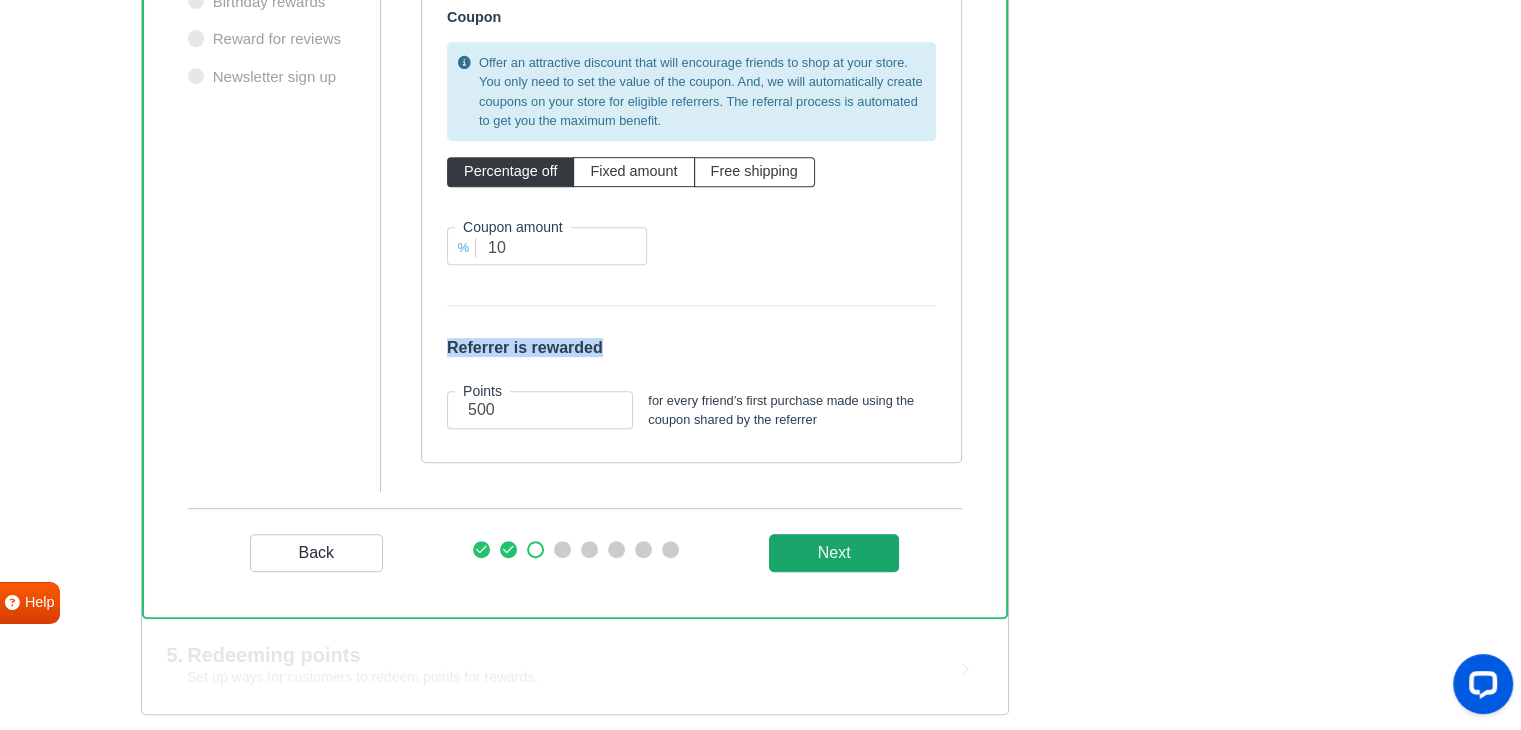 click on "Next" at bounding box center (834, 553) 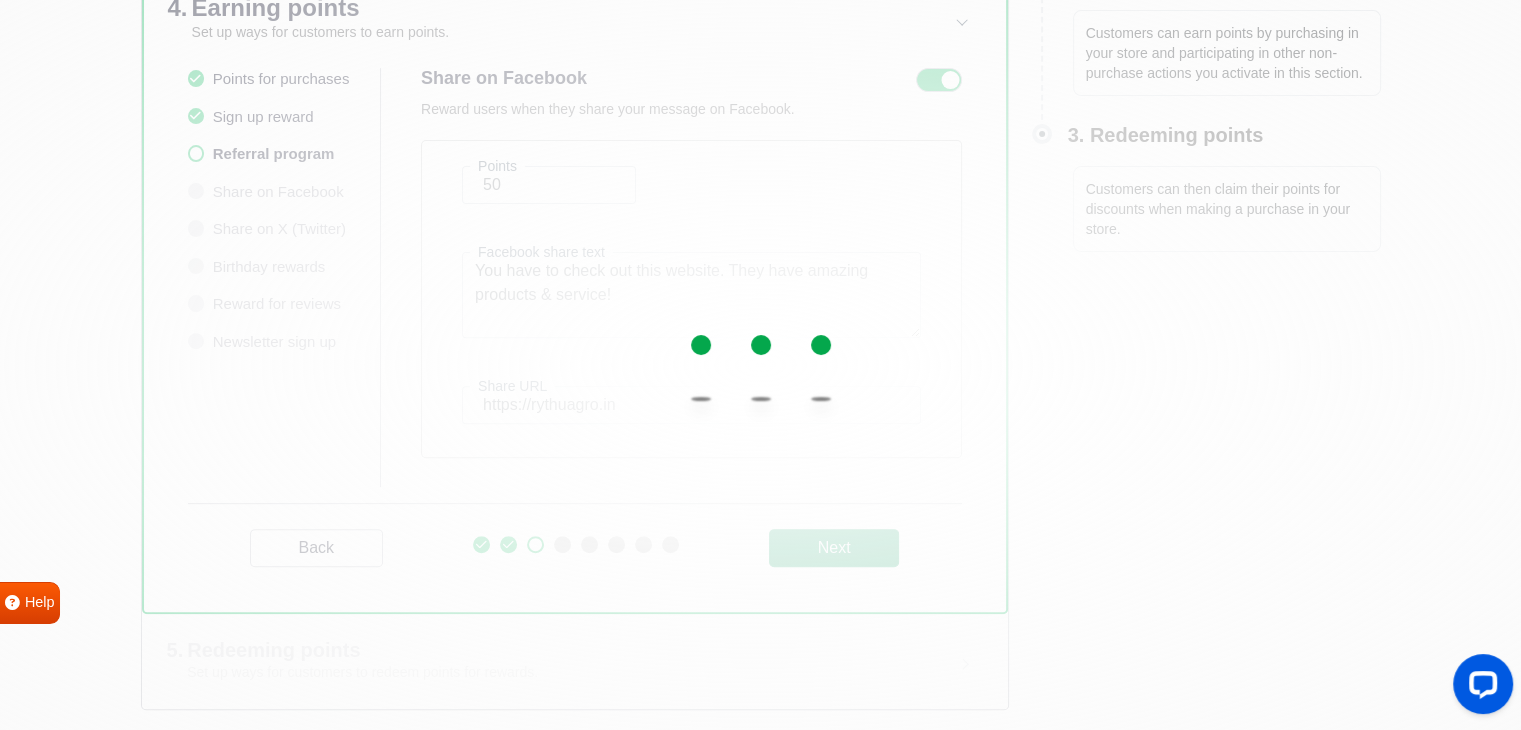scroll, scrollTop: 639, scrollLeft: 0, axis: vertical 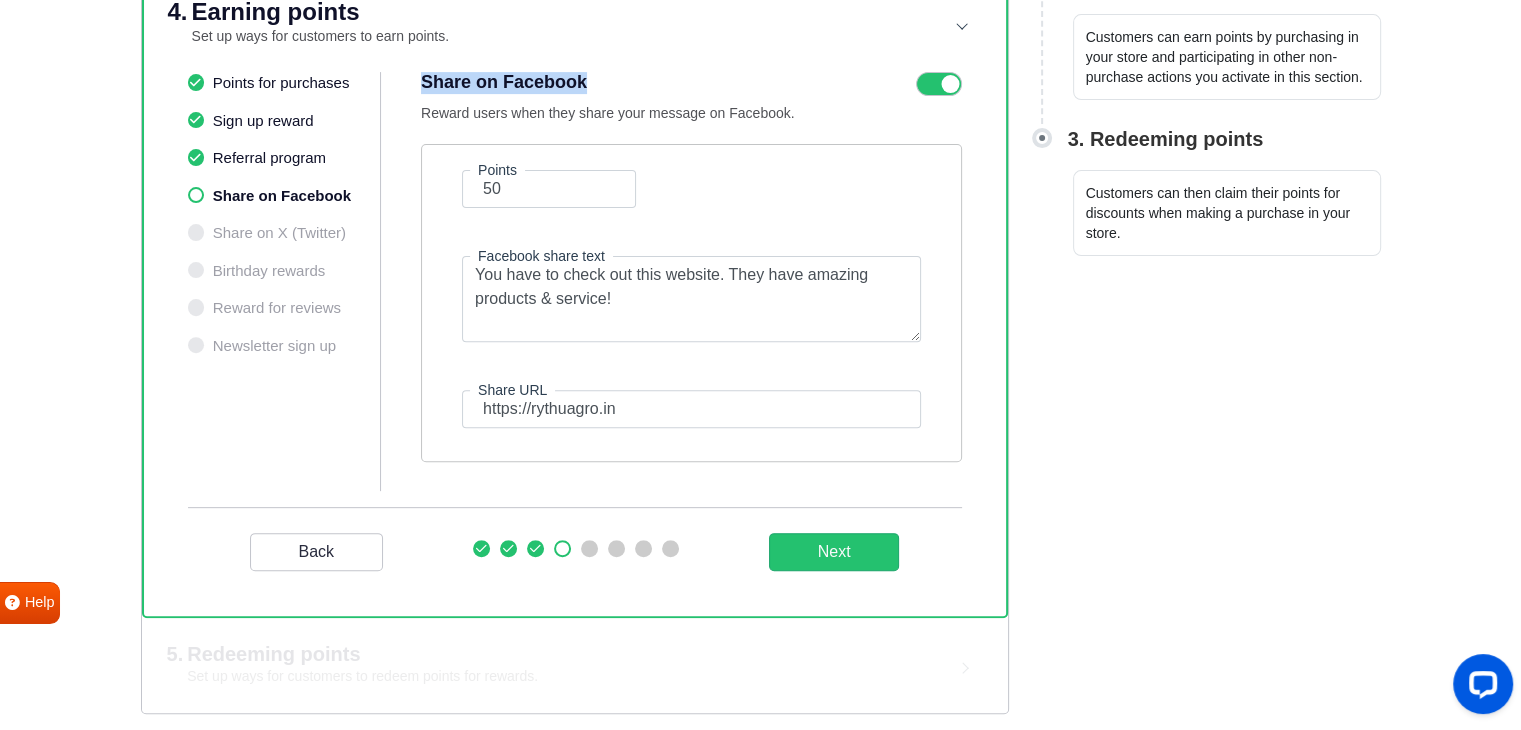 drag, startPoint x: 424, startPoint y: 74, endPoint x: 595, endPoint y: 78, distance: 171.04678 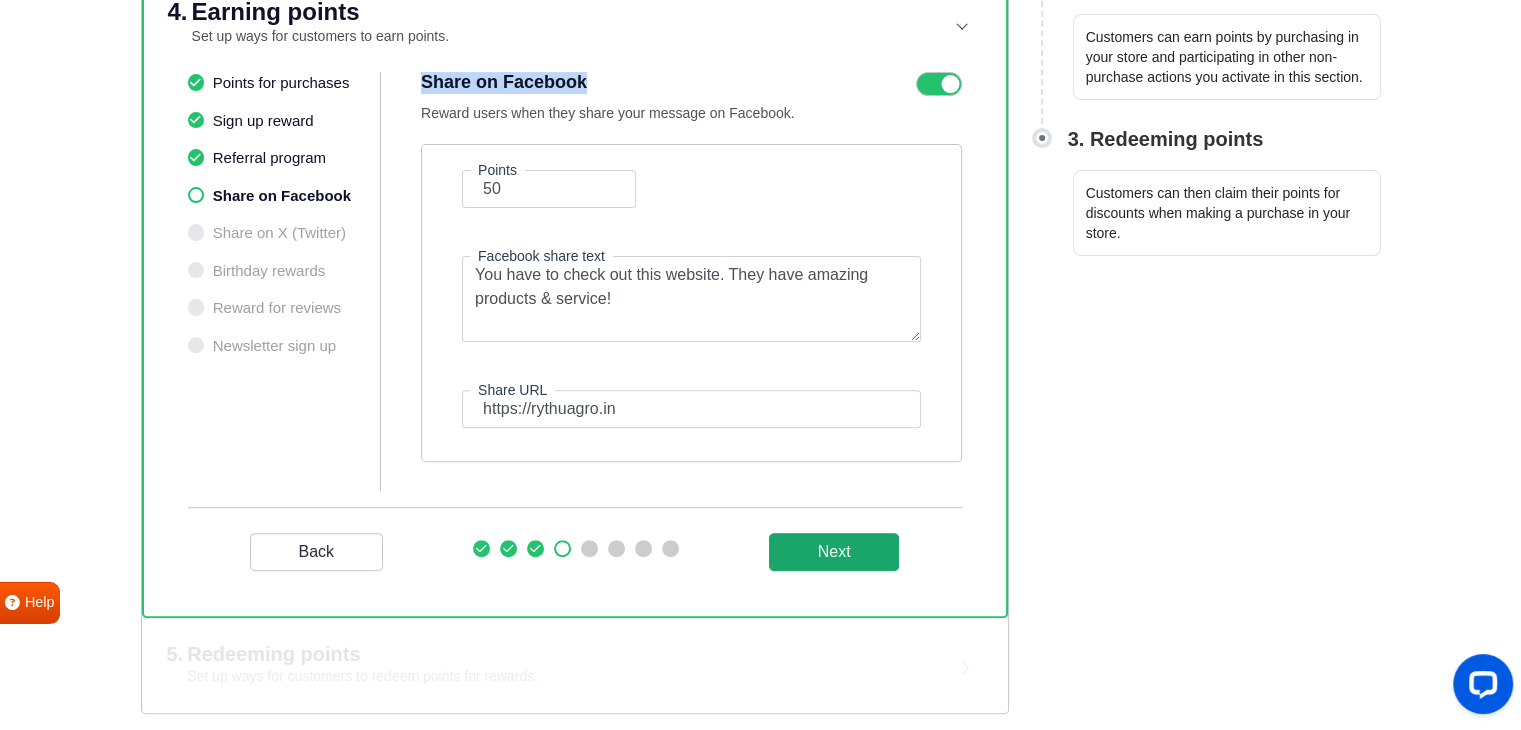 click on "Next" at bounding box center [834, 552] 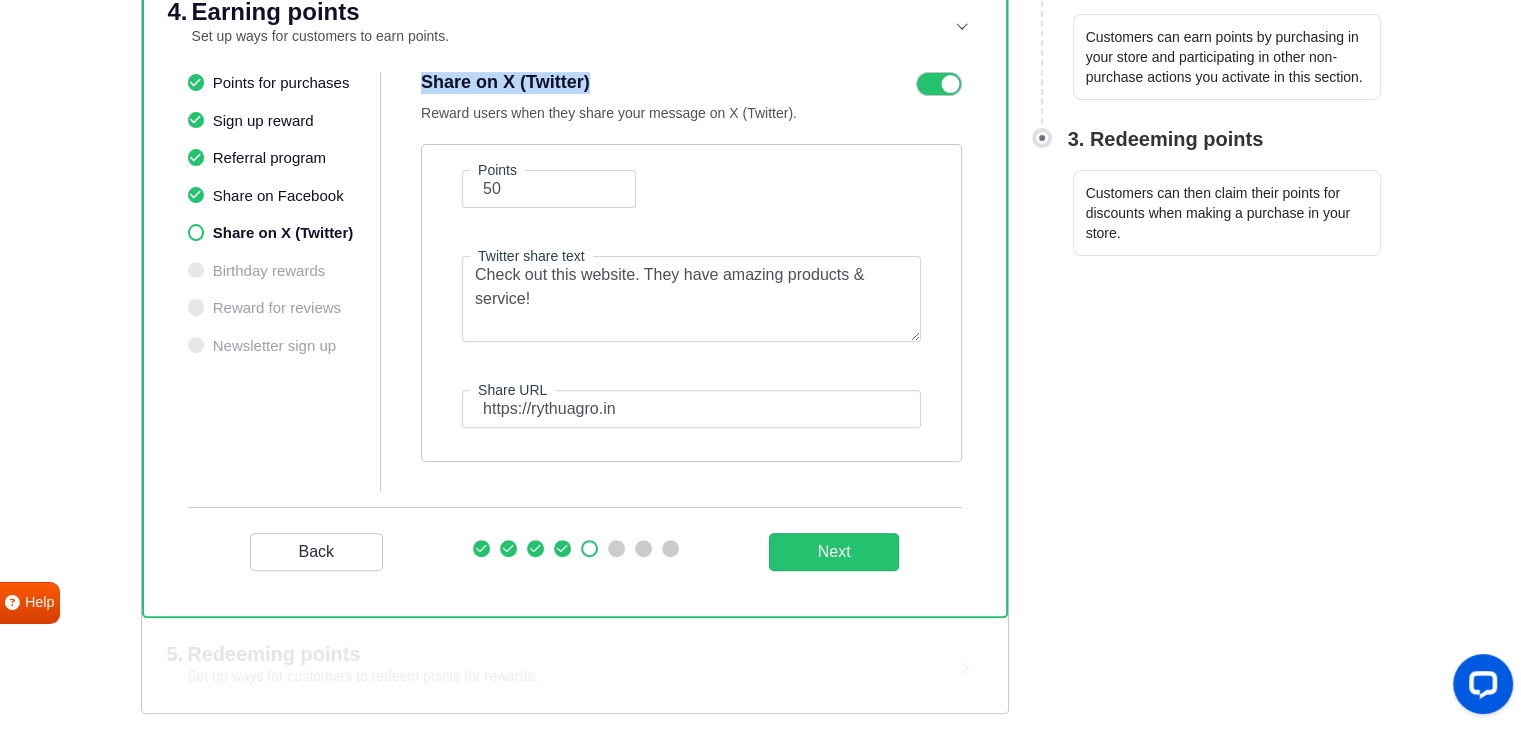 drag, startPoint x: 420, startPoint y: 71, endPoint x: 604, endPoint y: 71, distance: 184 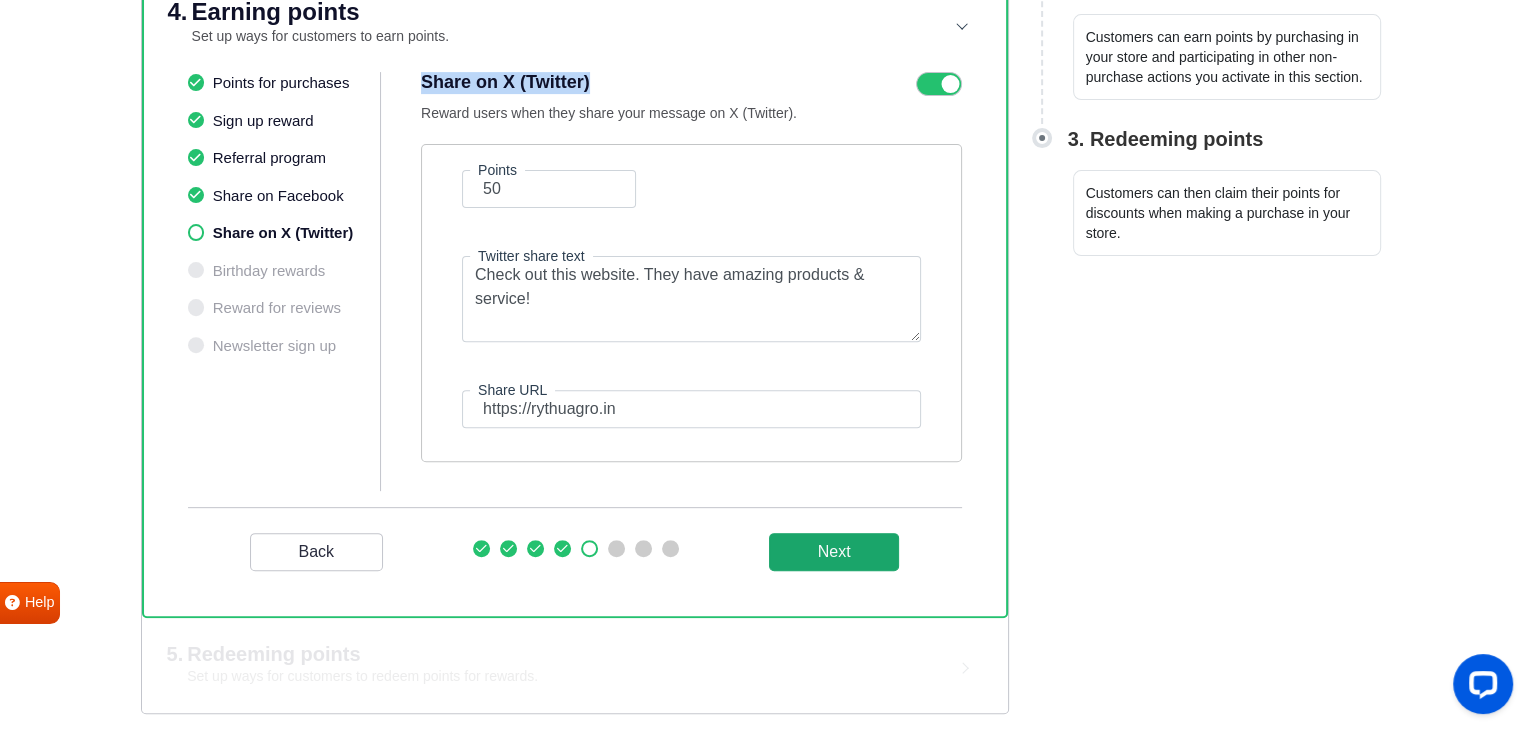 click on "Next" at bounding box center (834, 552) 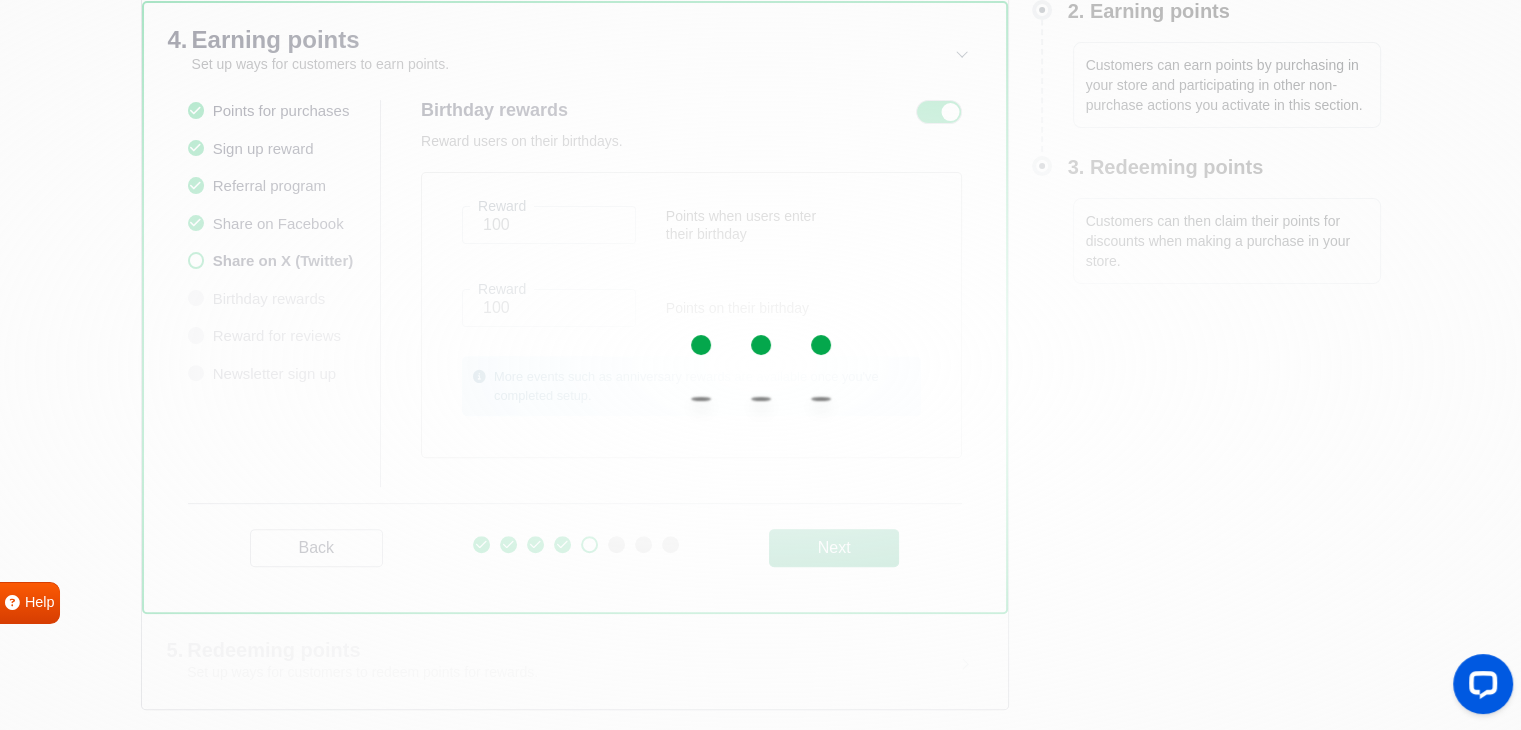 scroll, scrollTop: 607, scrollLeft: 0, axis: vertical 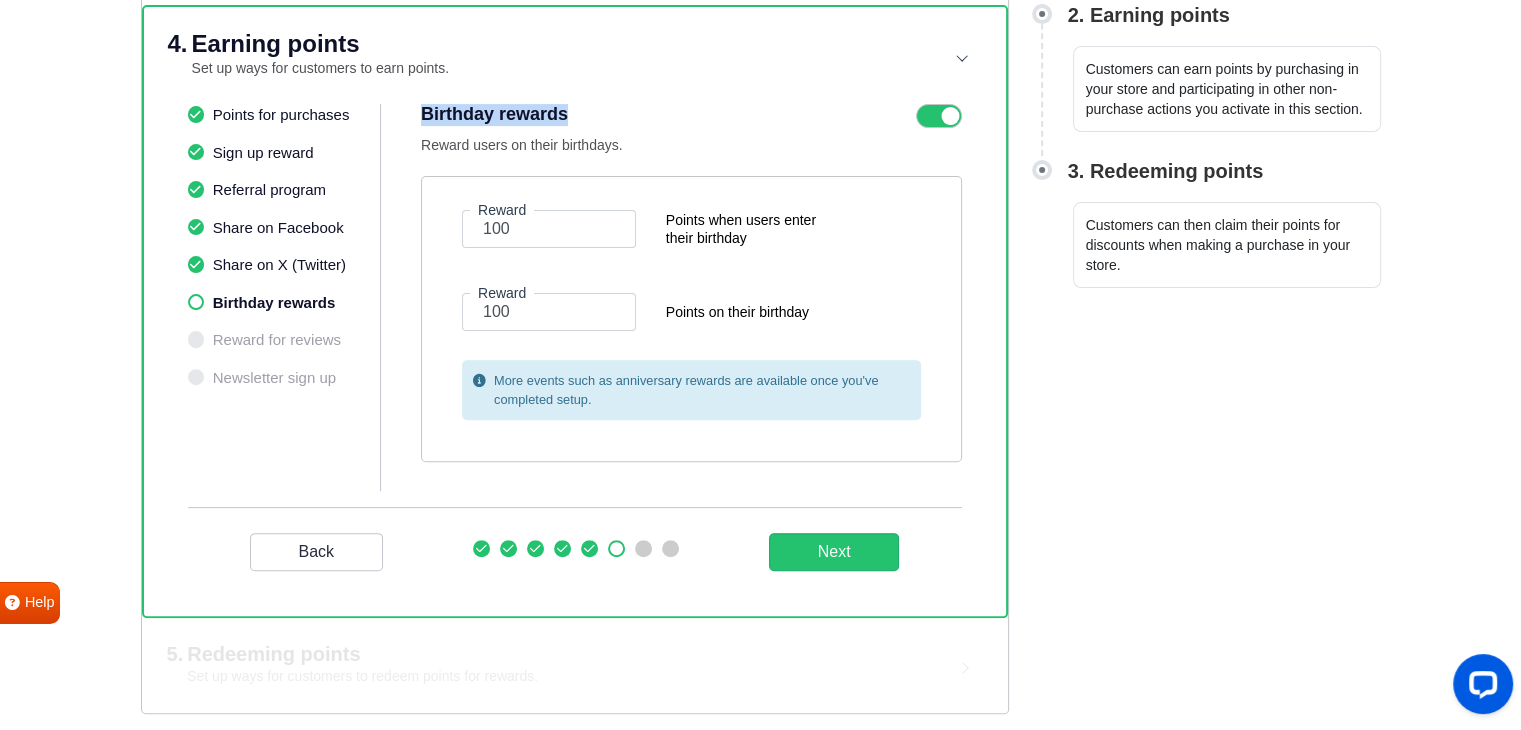 drag, startPoint x: 416, startPoint y: 105, endPoint x: 571, endPoint y: 105, distance: 155 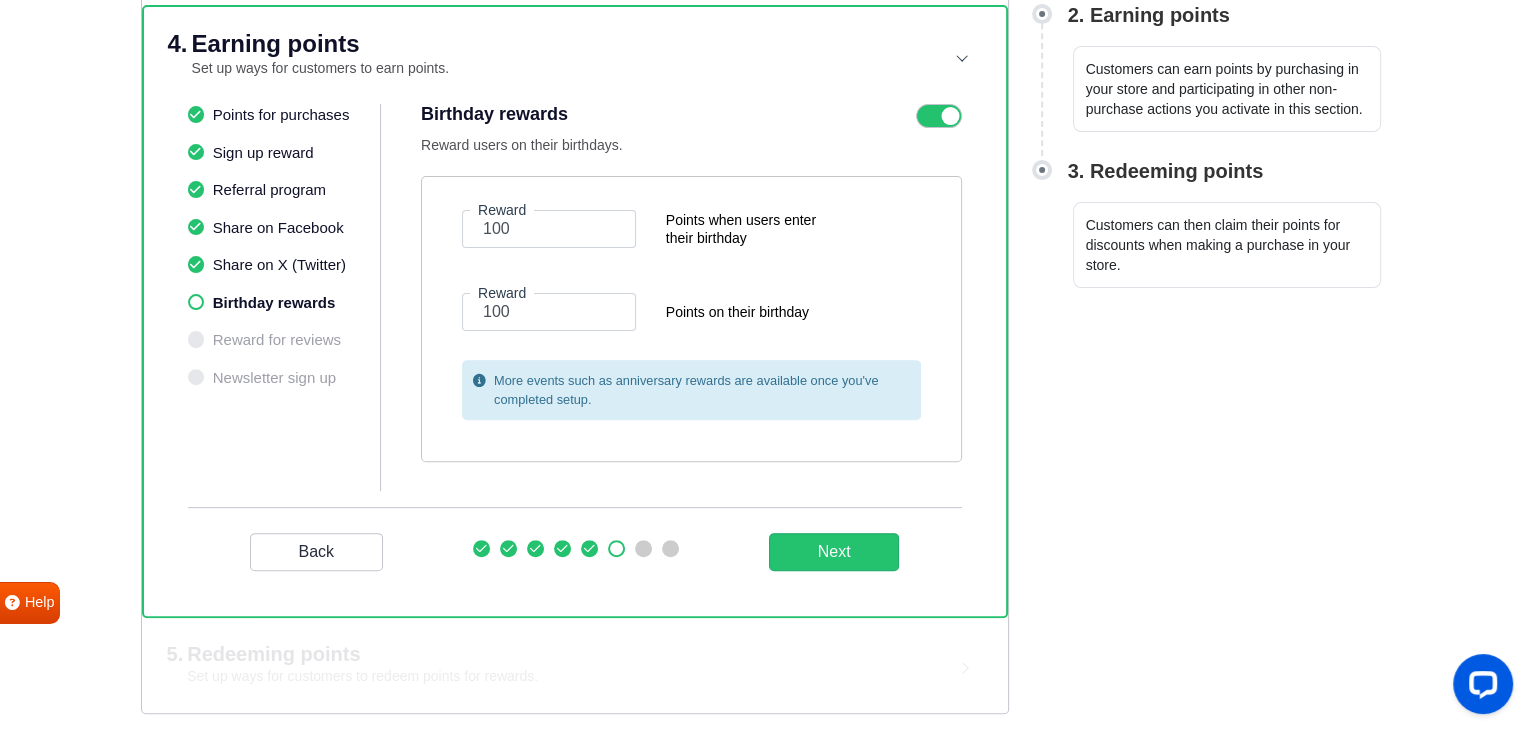 click on "Reward users on their birthdays." at bounding box center [621, 145] 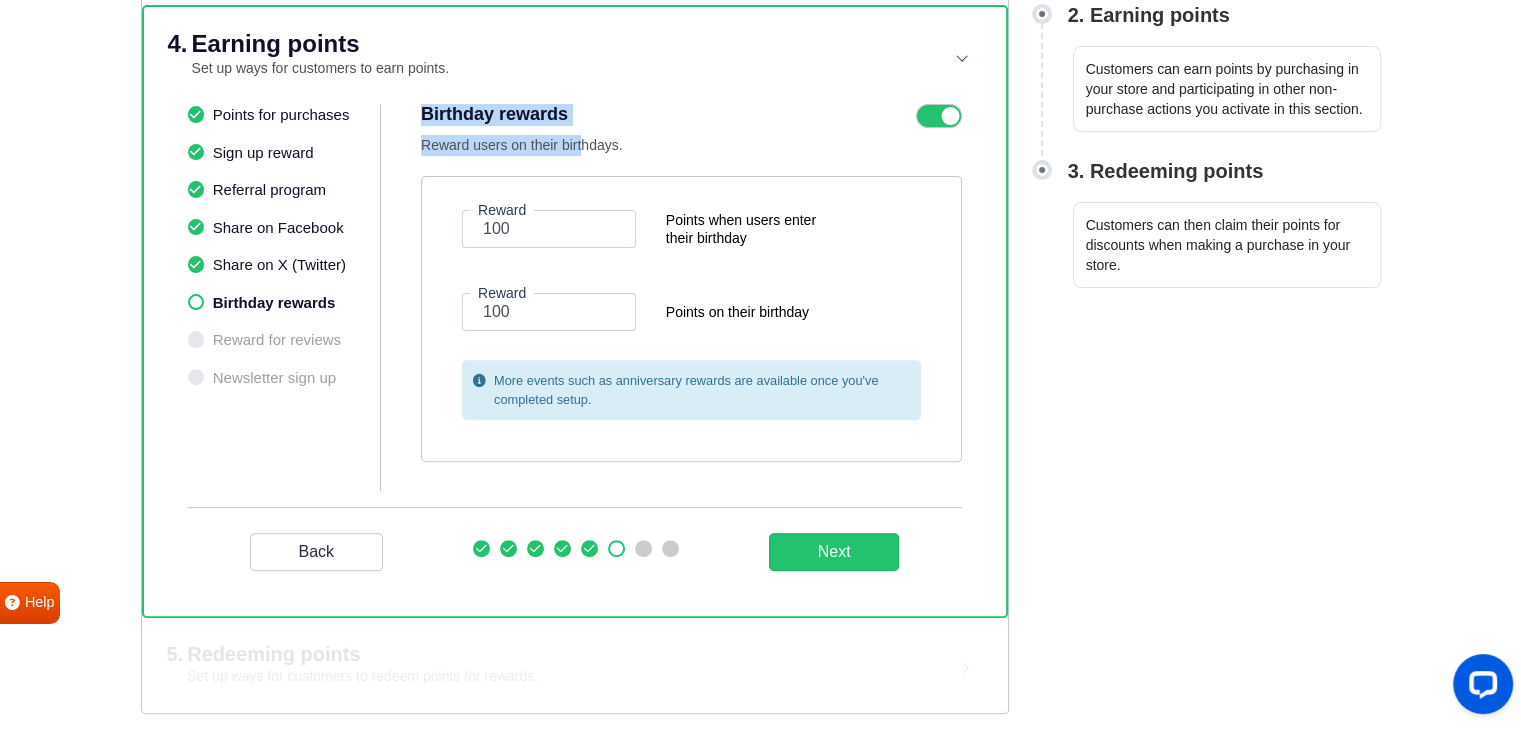 drag, startPoint x: 494, startPoint y: 144, endPoint x: 578, endPoint y: 136, distance: 84.38009 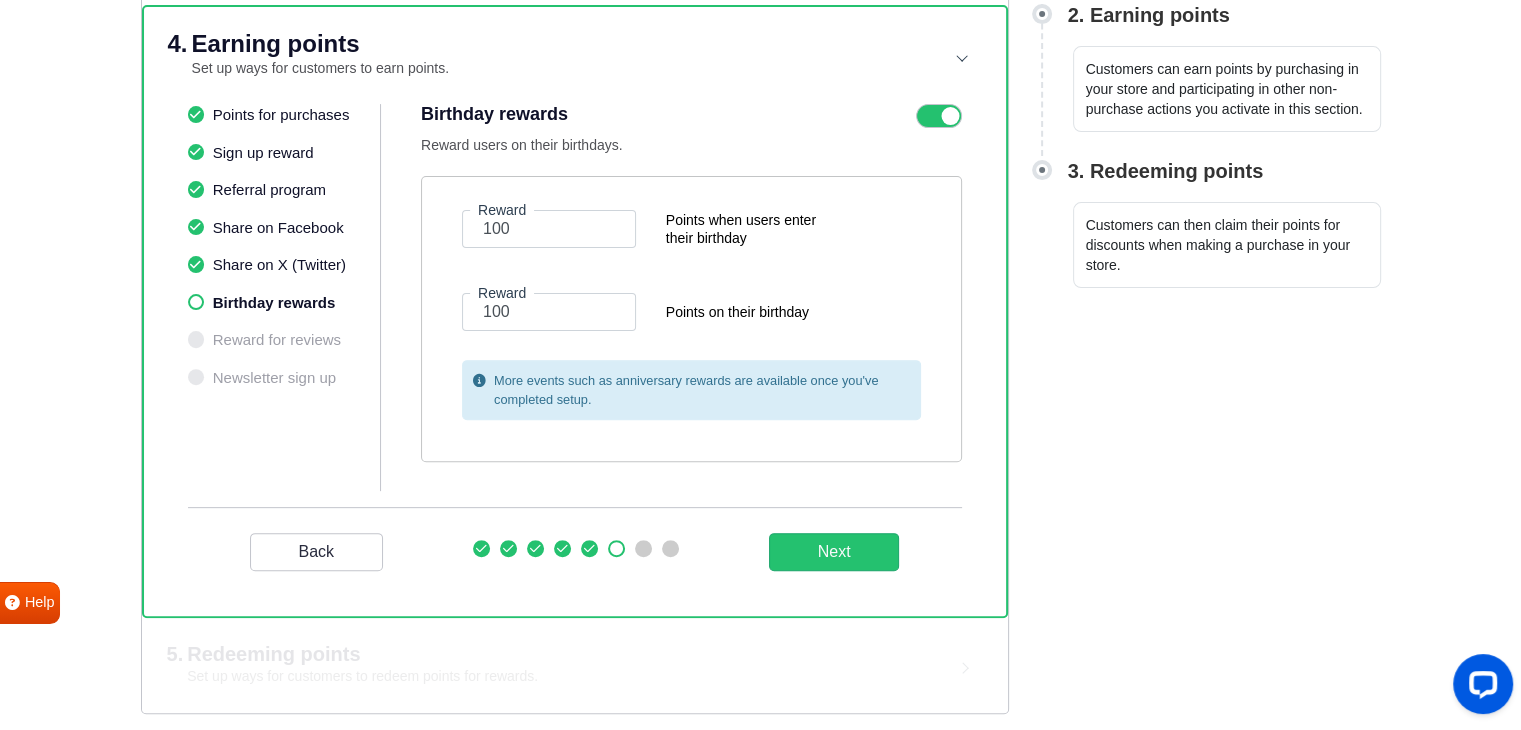 click on "Birthday rewards  Reward users on their birthdays.  Reward 100  Points when users enter their birthday  Reward 100 Points on their birthday  More events such as anniversary rewards are available once you've completed setup.  Reset to default" at bounding box center [691, 306] 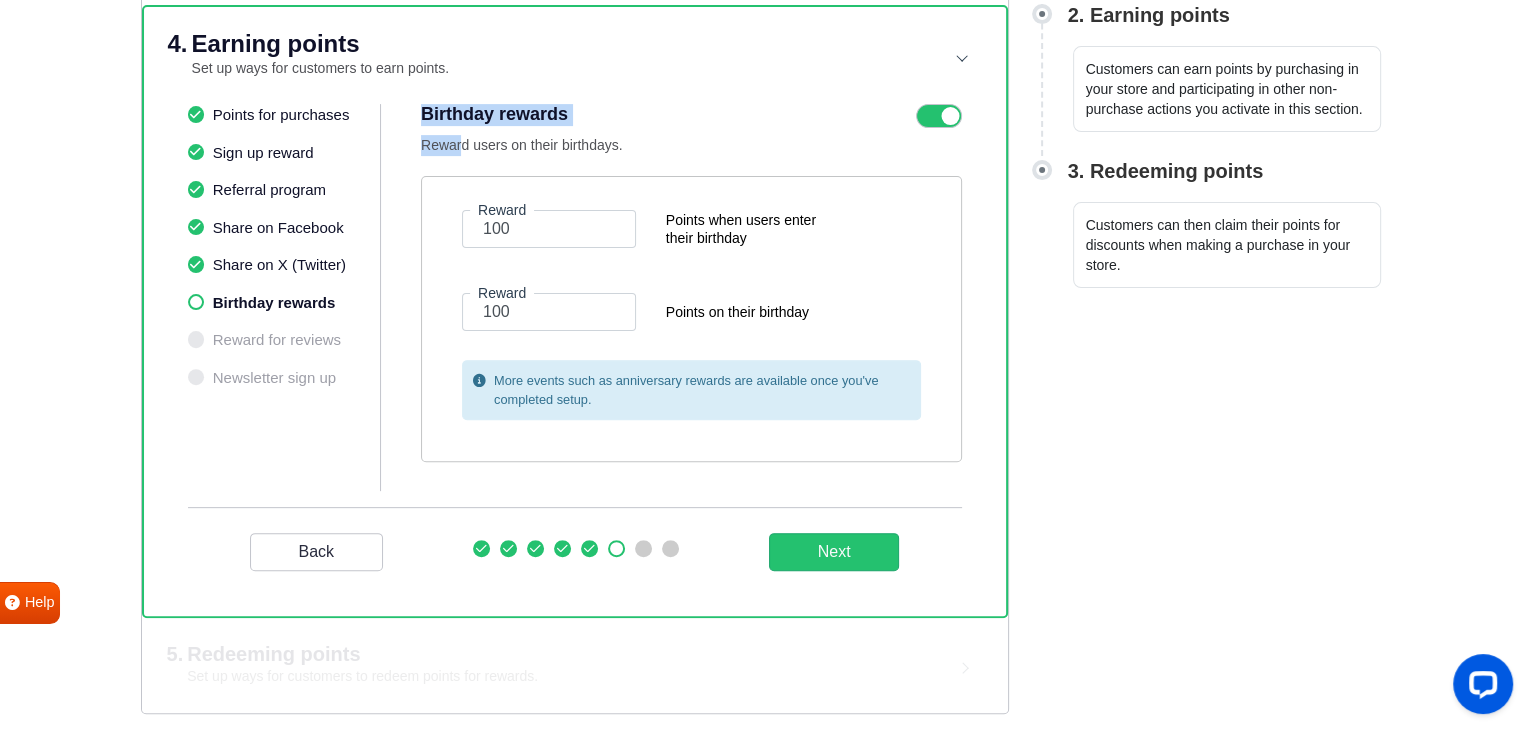 drag, startPoint x: 434, startPoint y: 143, endPoint x: 456, endPoint y: 138, distance: 22.561028 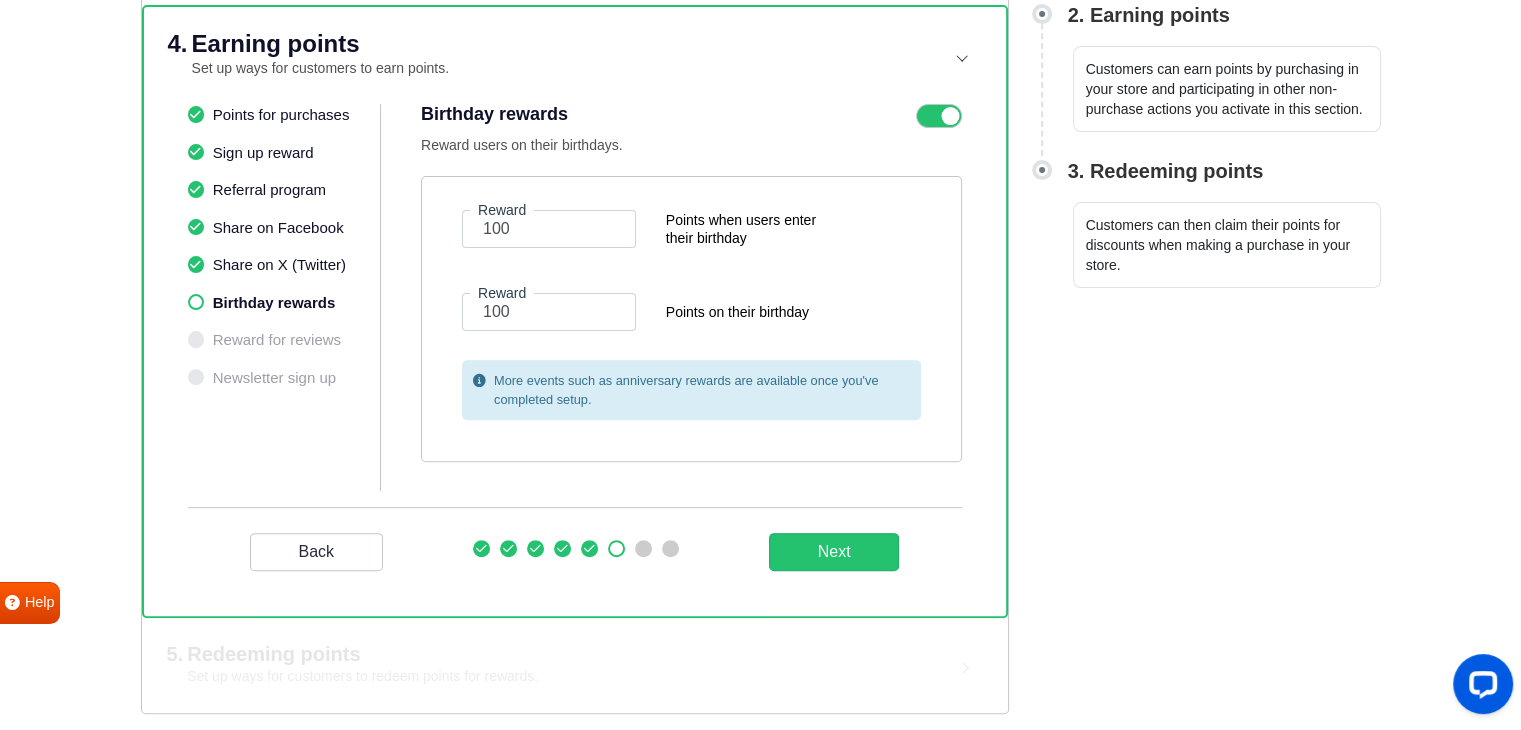 click on "Reward users on their birthdays." at bounding box center [621, 145] 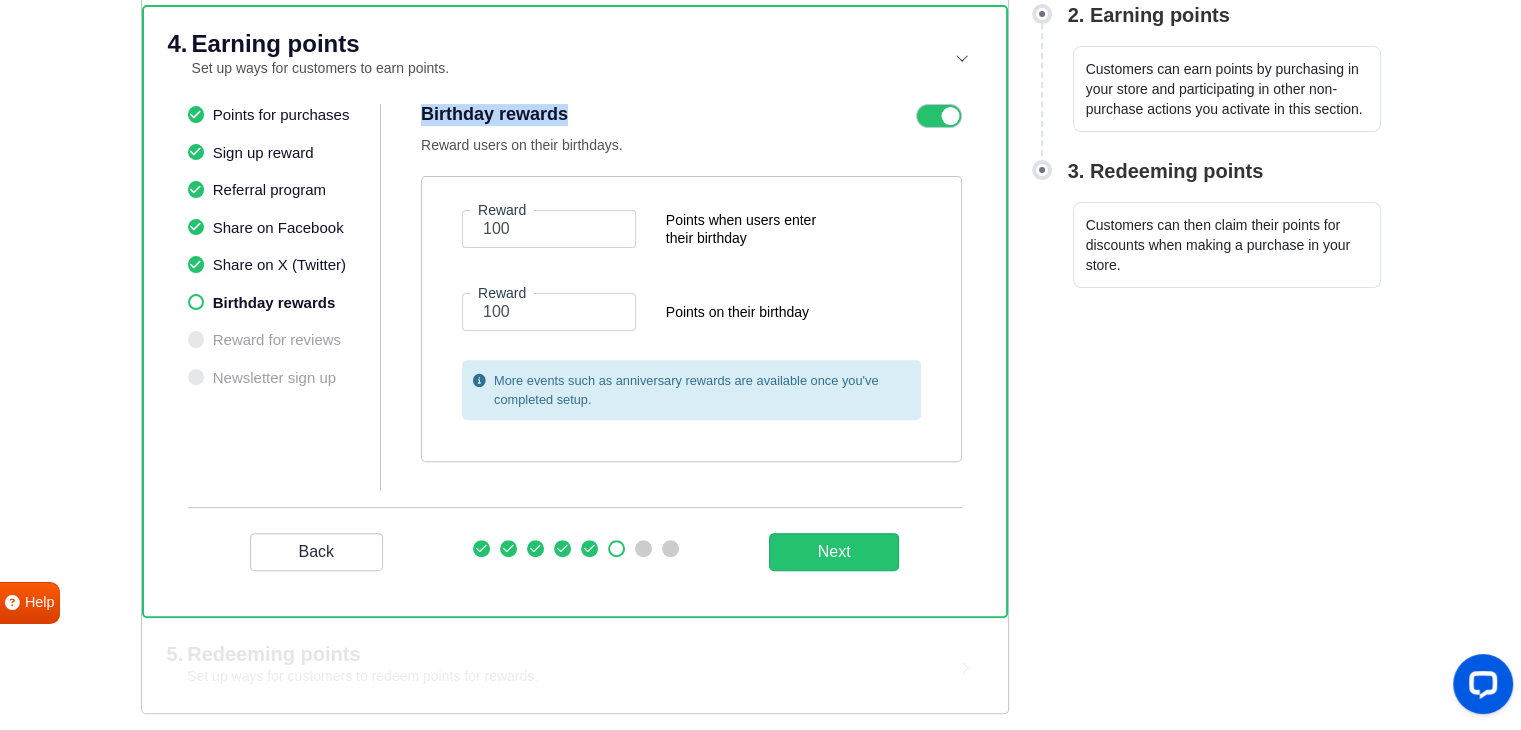 drag, startPoint x: 420, startPoint y: 105, endPoint x: 565, endPoint y: 109, distance: 145.05516 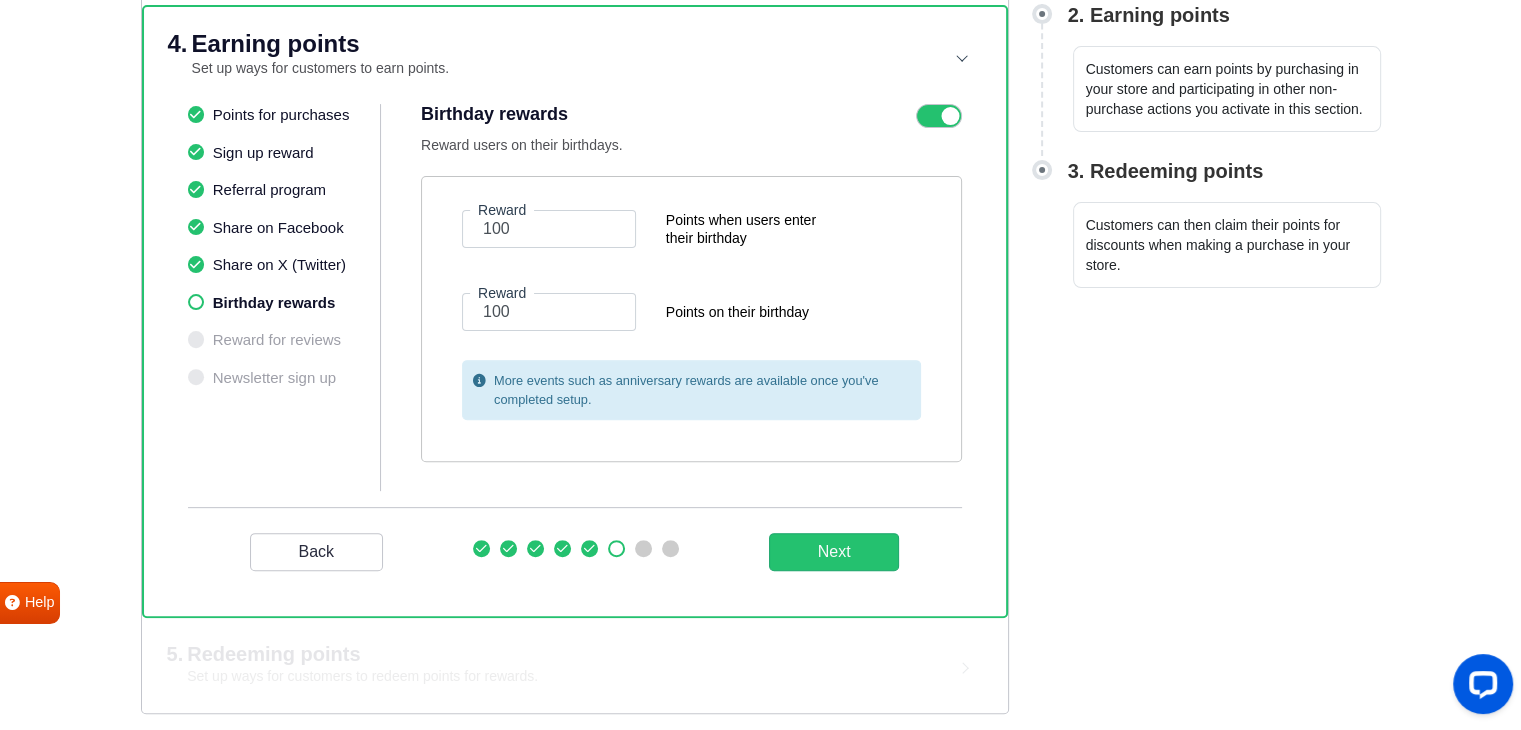 click on "Reward 100  Points when users enter their birthday  Reward 100 Points on their birthday  More events such as anniversary rewards are available once you've completed setup." at bounding box center (691, 315) 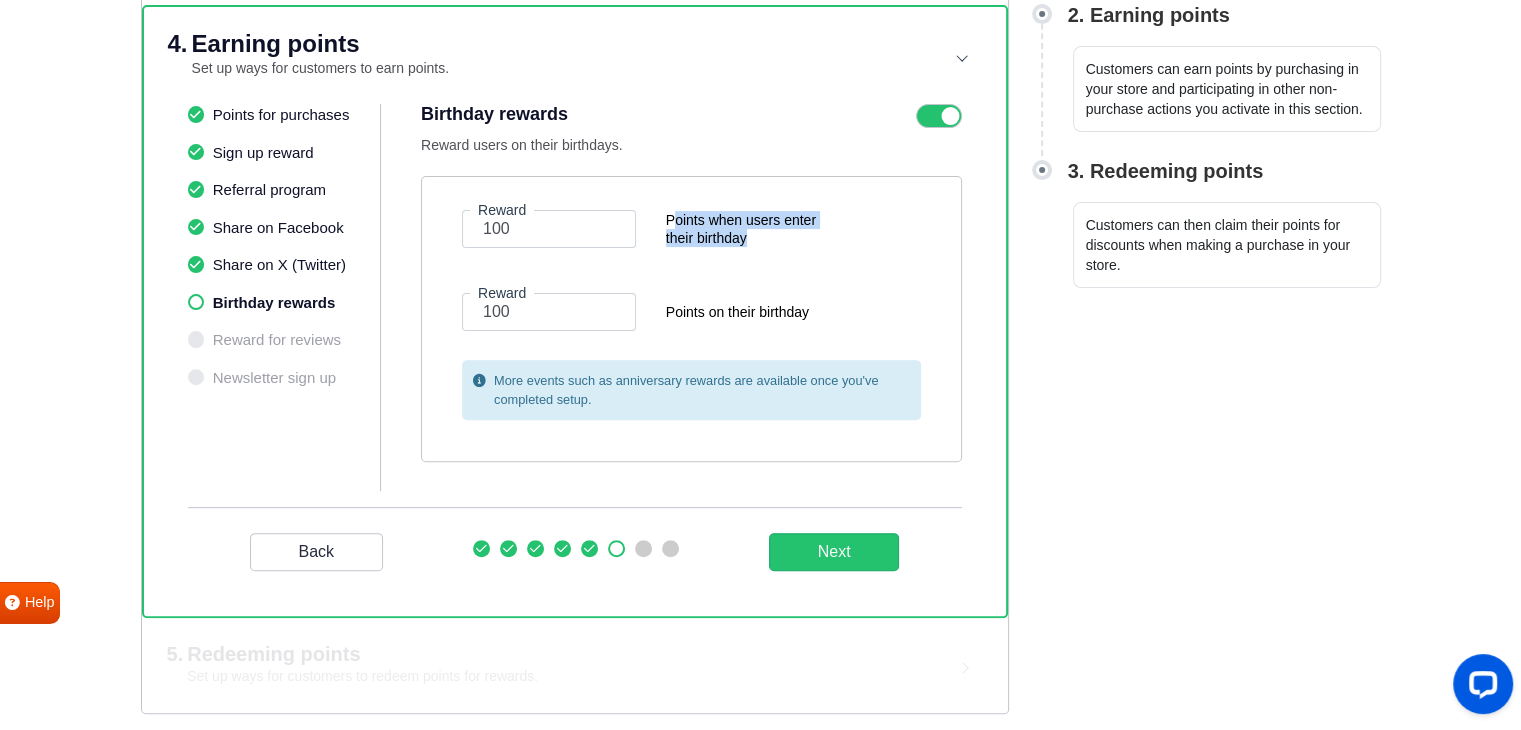 drag, startPoint x: 667, startPoint y: 215, endPoint x: 740, endPoint y: 244, distance: 78.54935 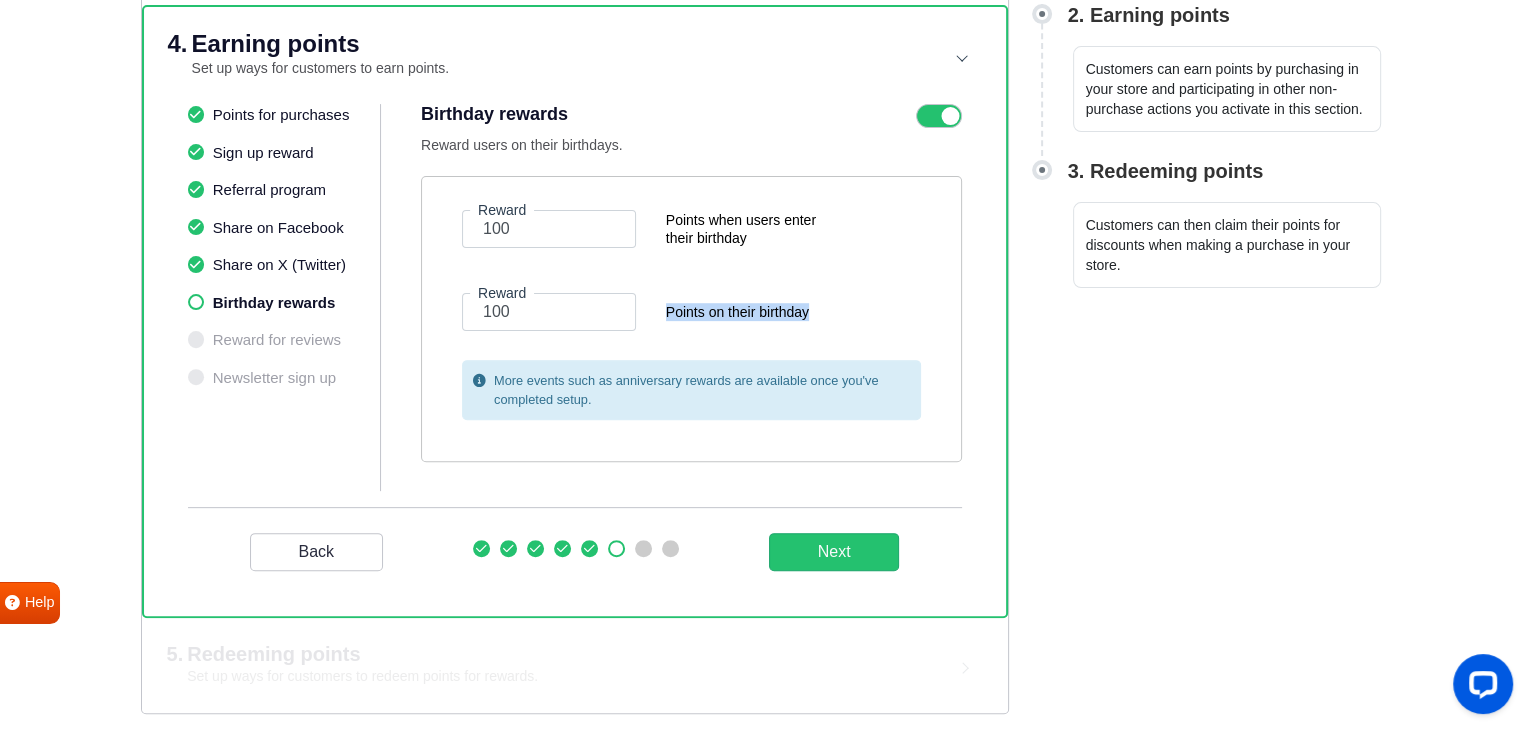 drag, startPoint x: 660, startPoint y: 305, endPoint x: 819, endPoint y: 310, distance: 159.0786 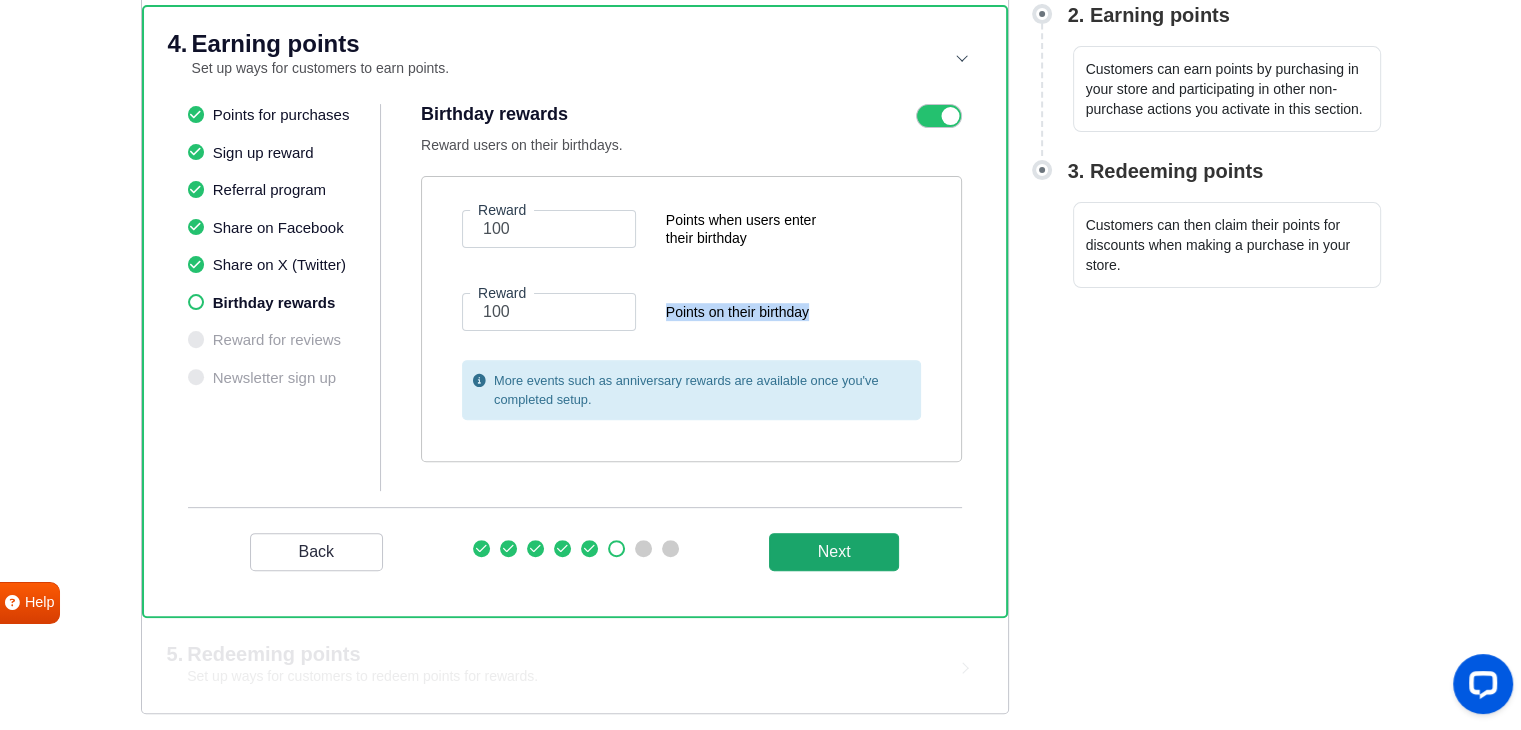 click on "Next" at bounding box center [834, 552] 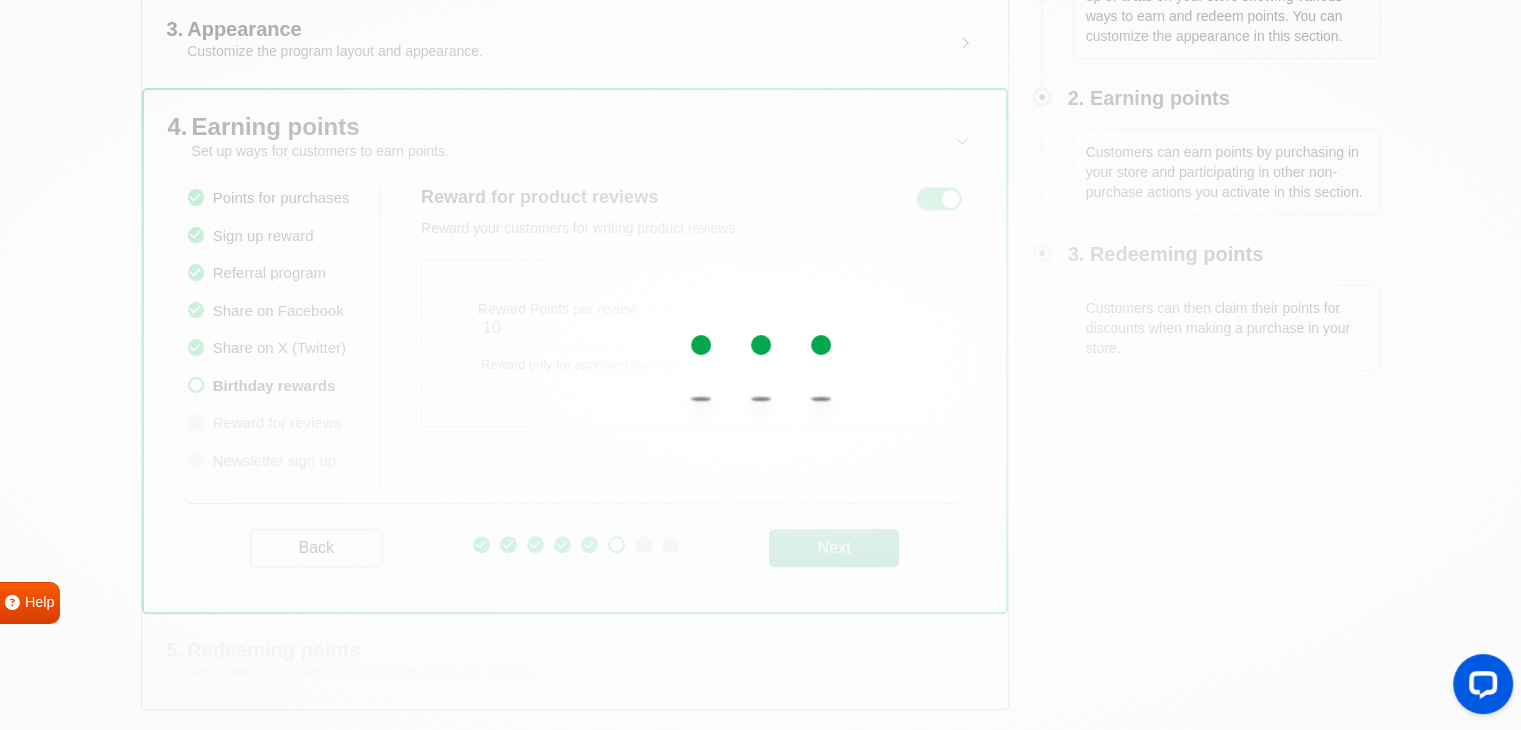 scroll, scrollTop: 520, scrollLeft: 0, axis: vertical 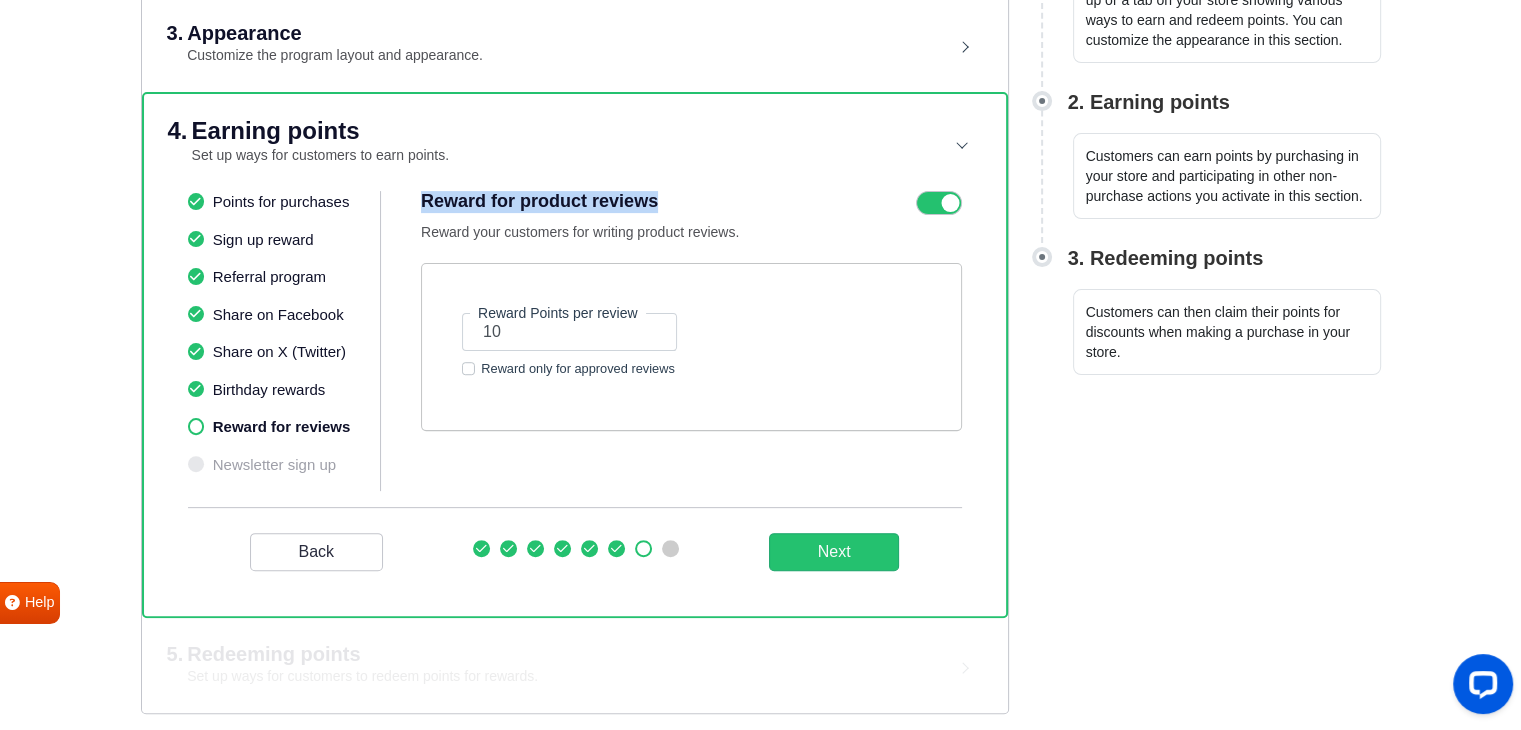drag, startPoint x: 424, startPoint y: 196, endPoint x: 652, endPoint y: 199, distance: 228.01973 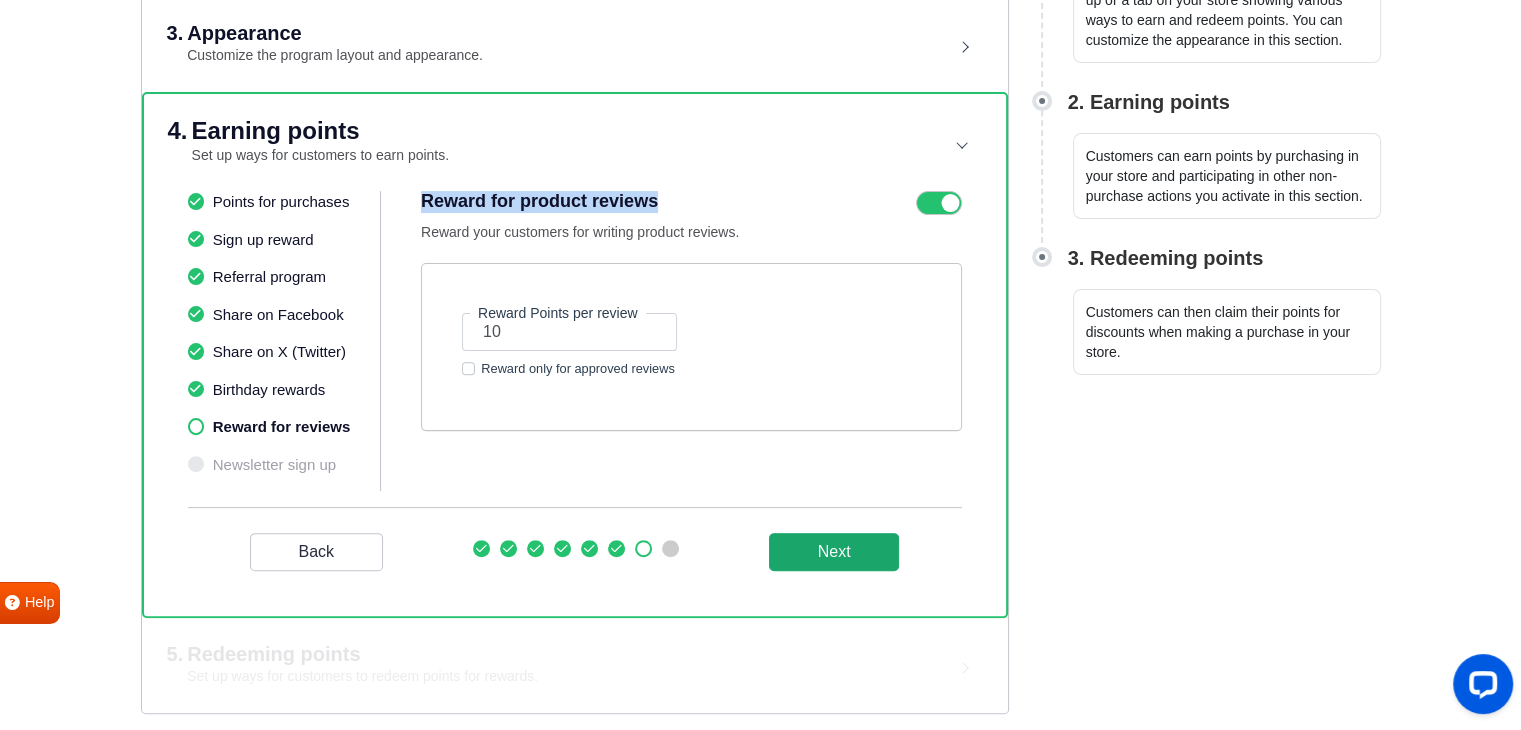 click on "Next" at bounding box center (834, 552) 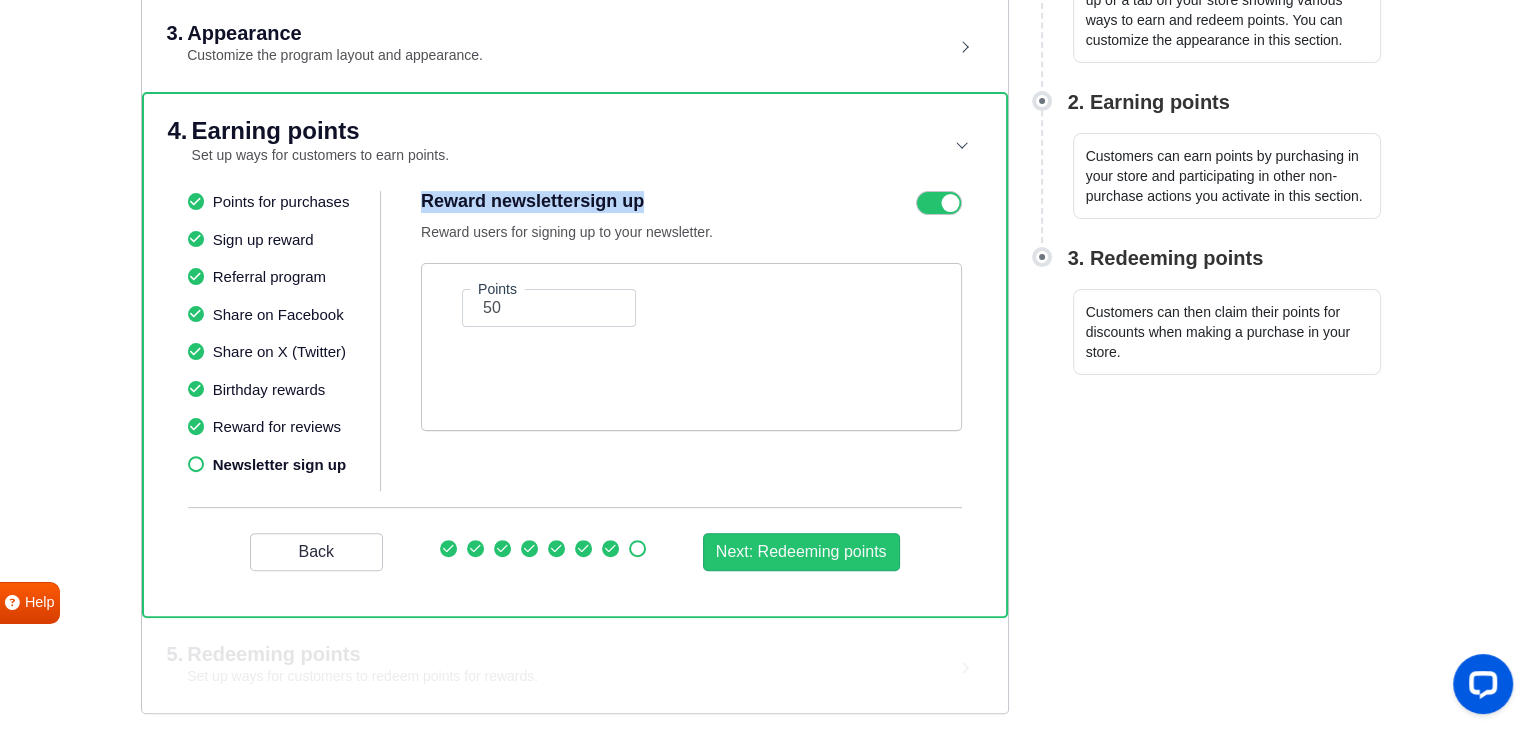 drag, startPoint x: 420, startPoint y: 197, endPoint x: 648, endPoint y: 194, distance: 228.01973 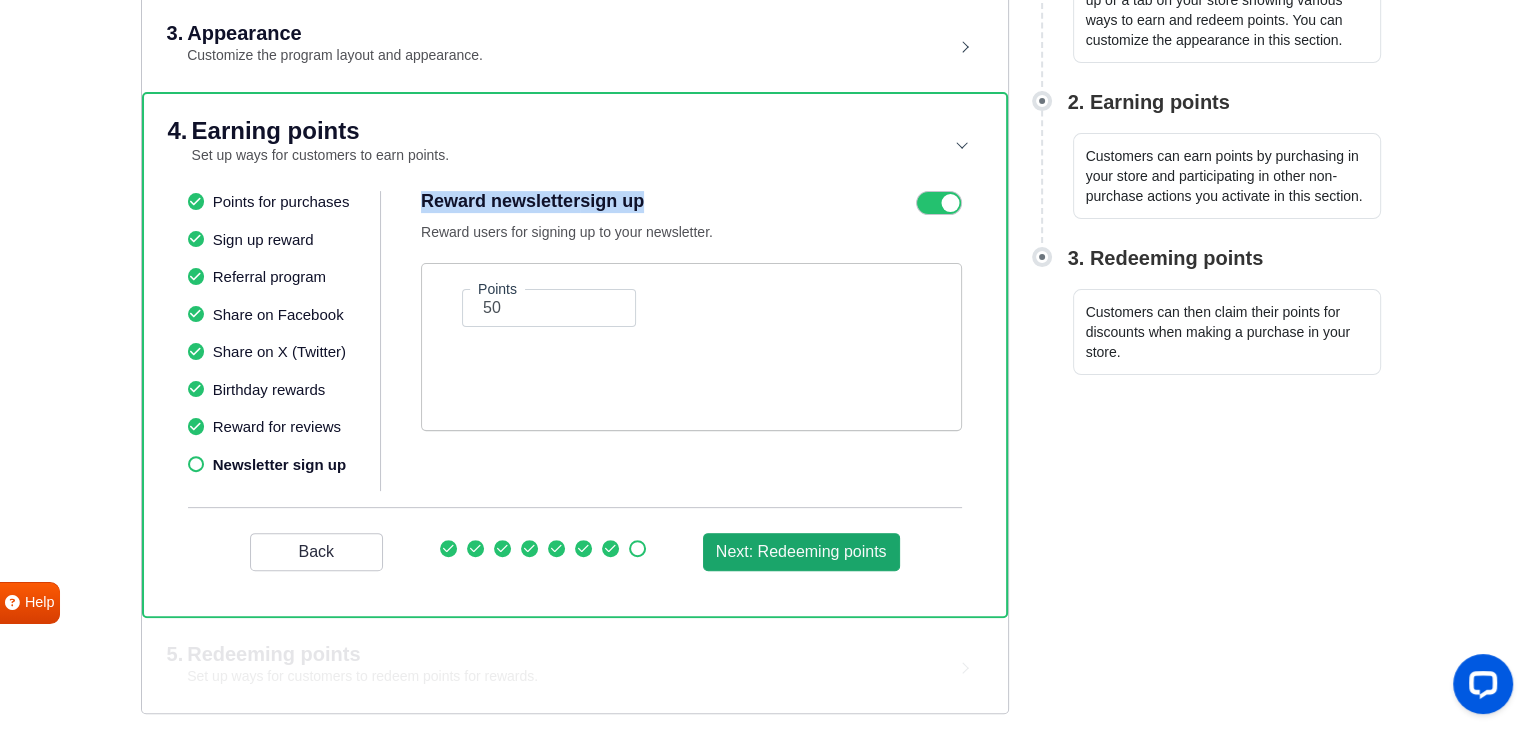 click on "Next: Redeeming points" at bounding box center (801, 552) 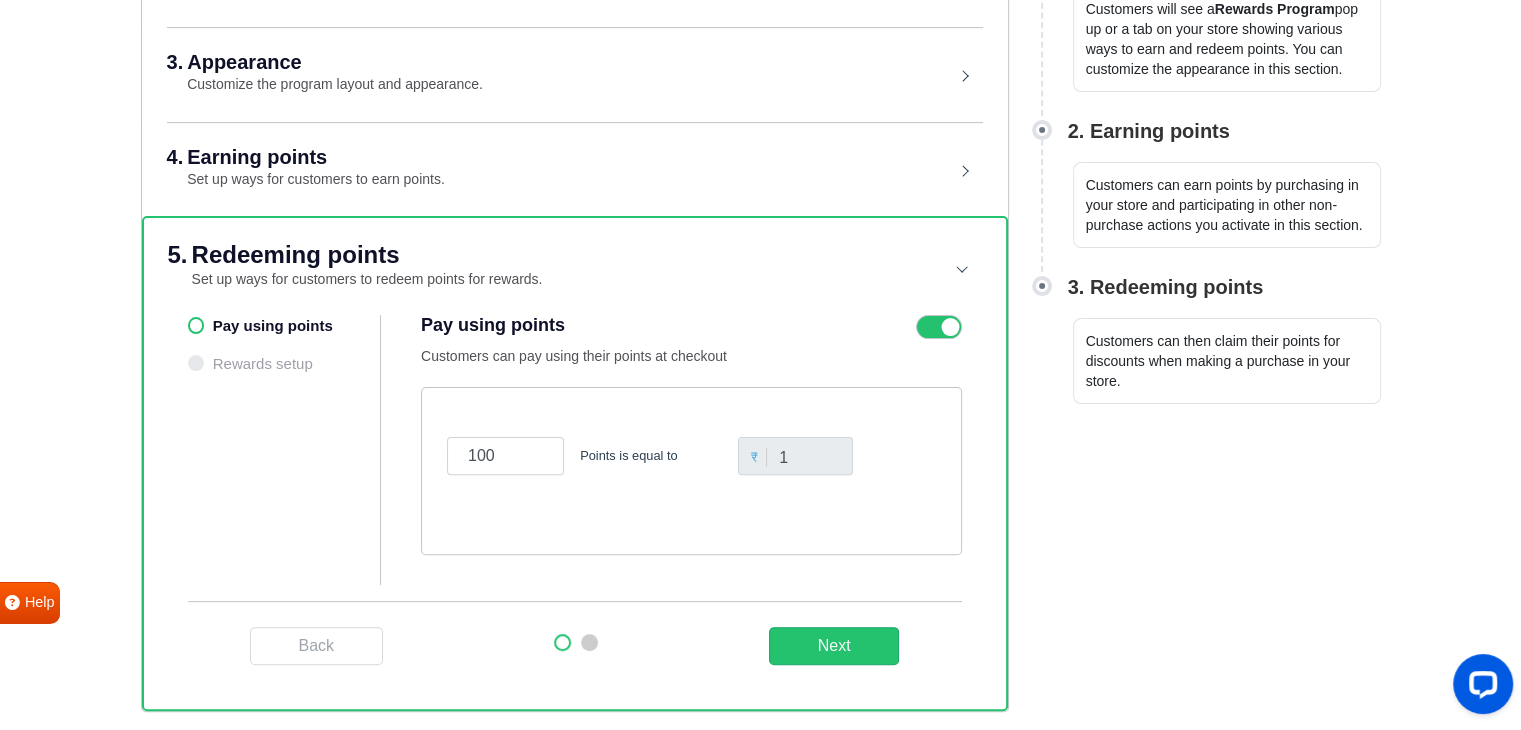 scroll, scrollTop: 489, scrollLeft: 0, axis: vertical 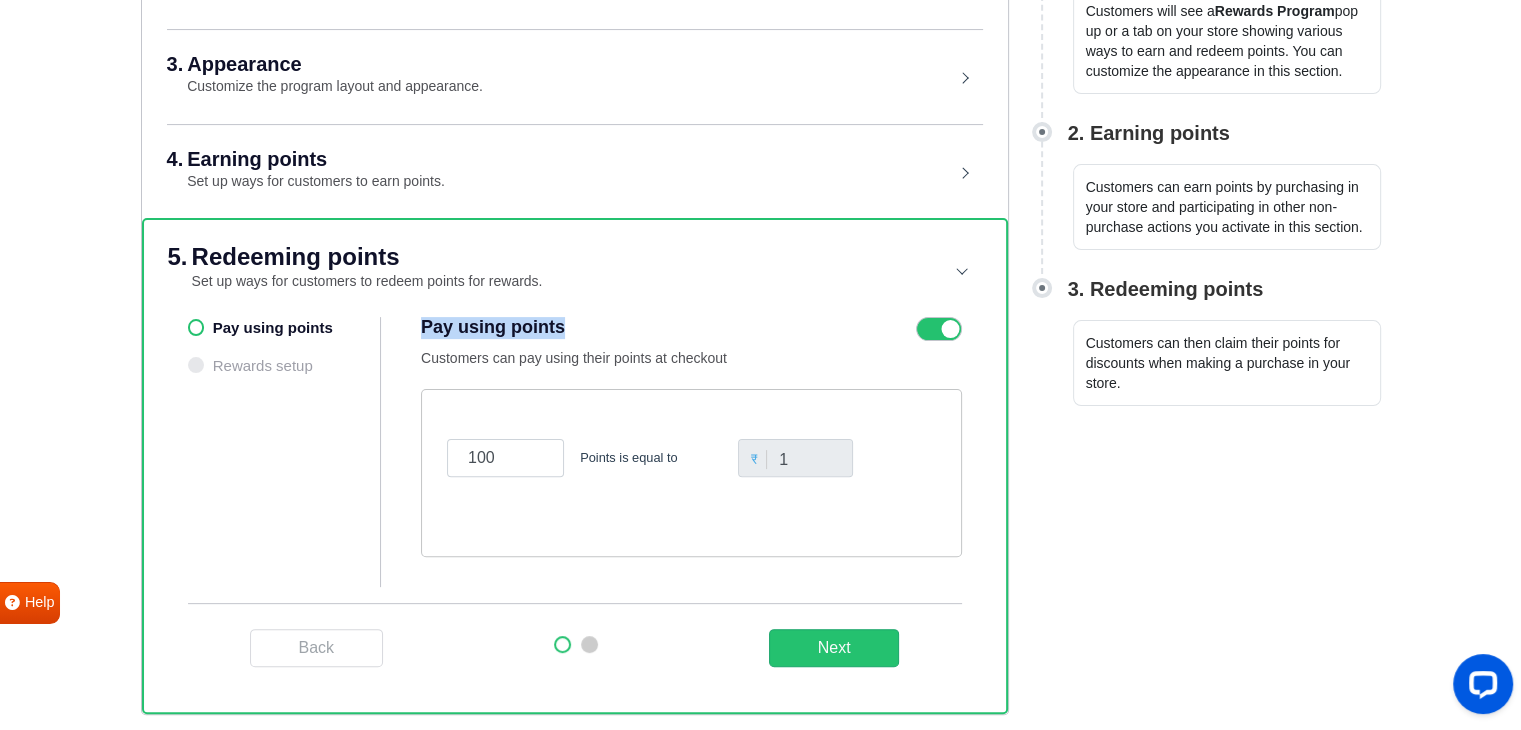 drag, startPoint x: 416, startPoint y: 324, endPoint x: 576, endPoint y: 329, distance: 160.07811 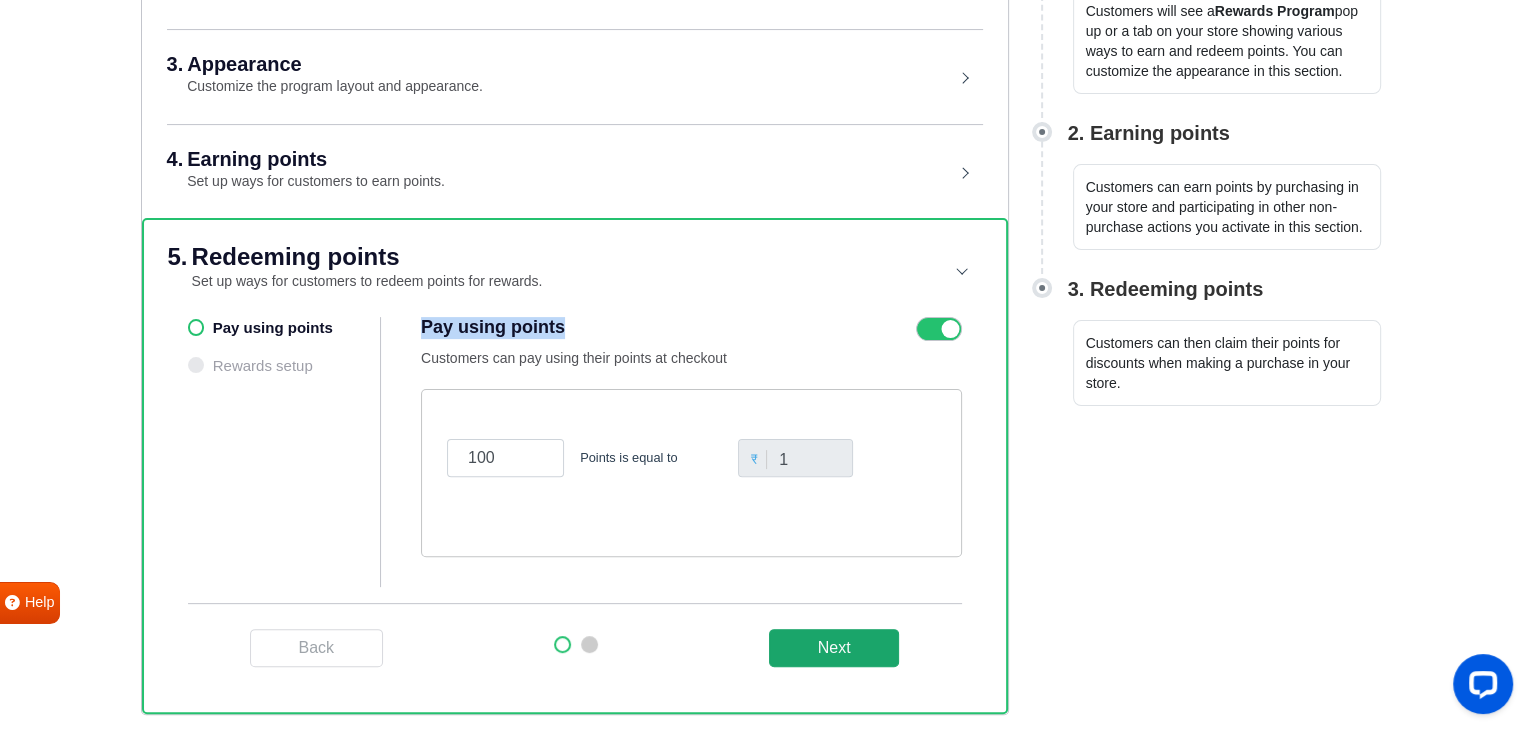 click on "Next" at bounding box center (834, 648) 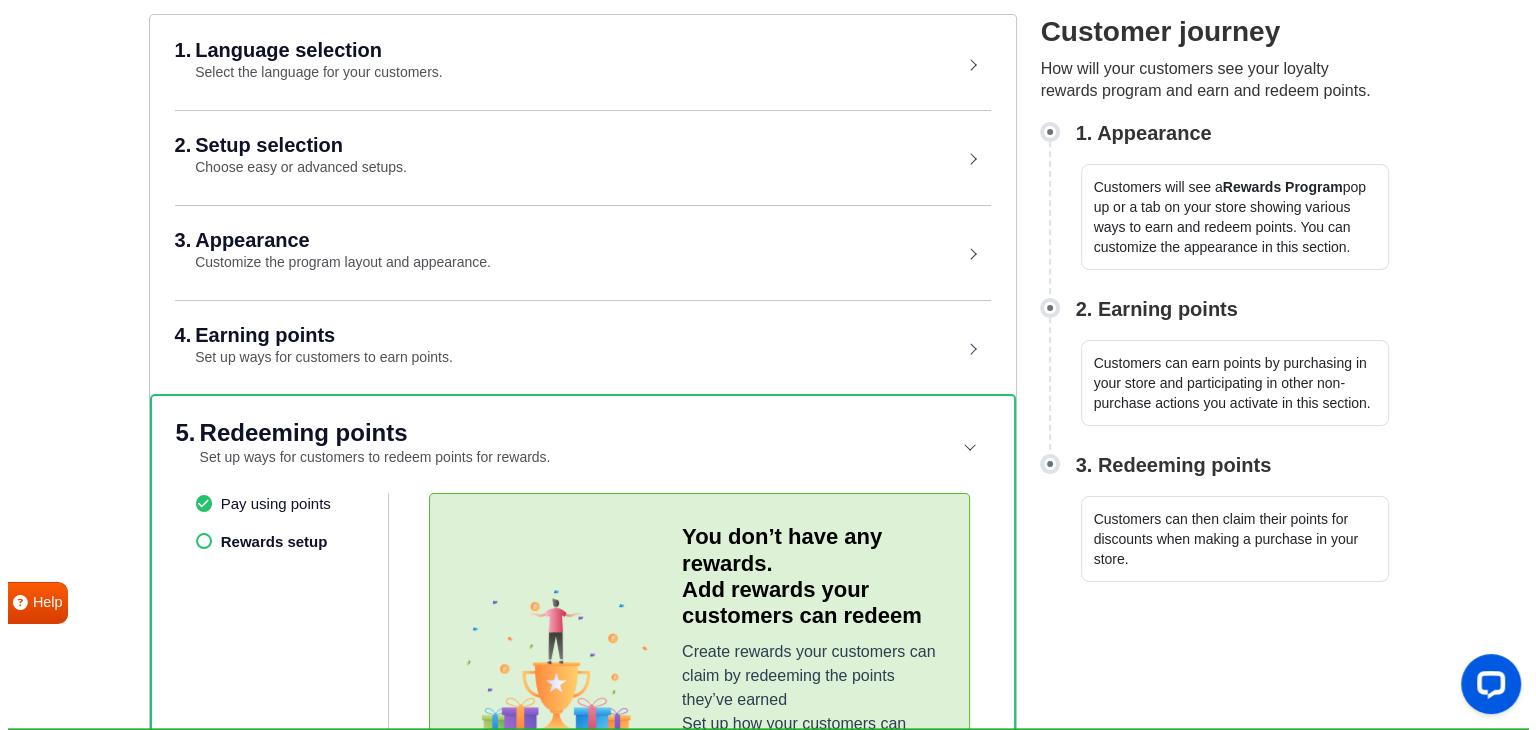 scroll, scrollTop: 499, scrollLeft: 0, axis: vertical 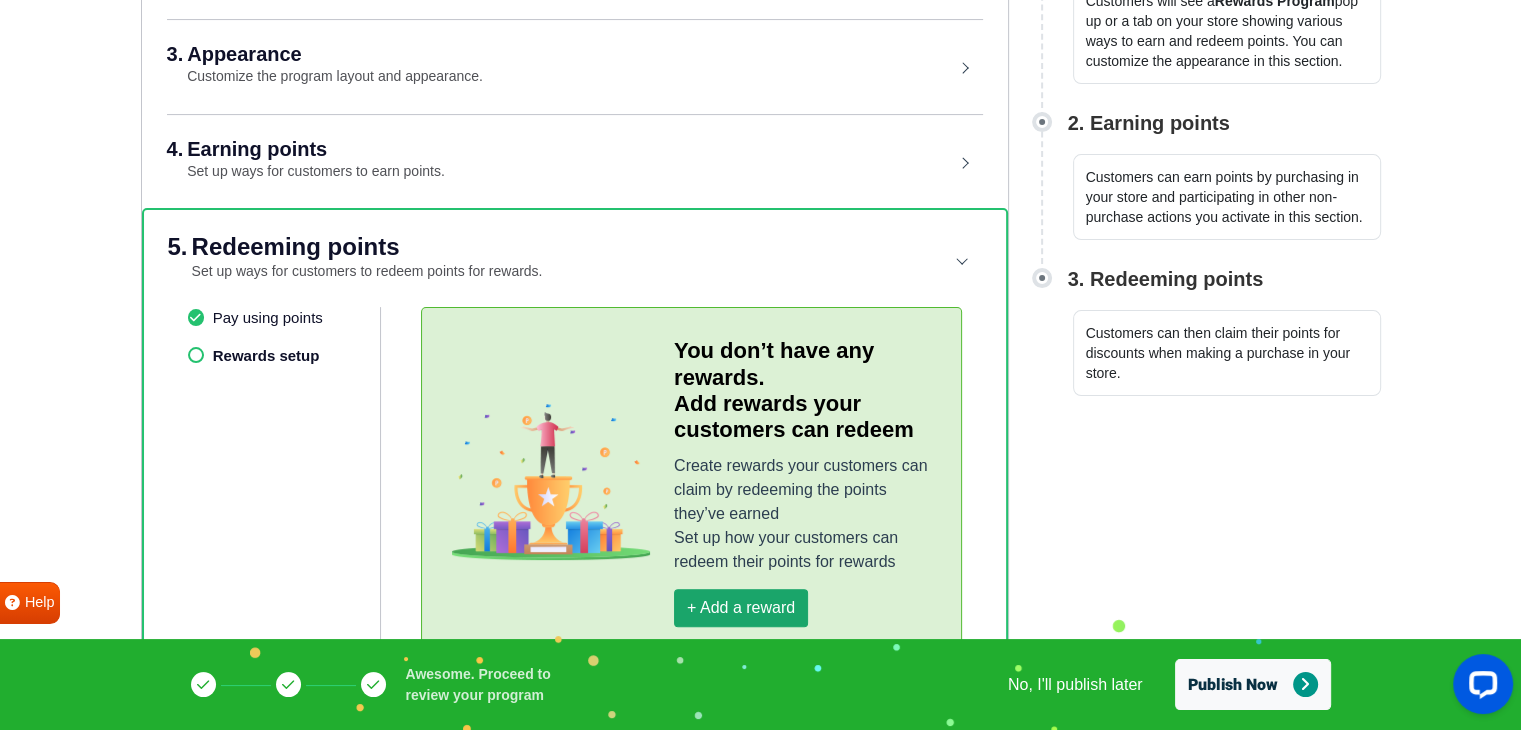 click on "+ Add a reward" at bounding box center [741, 608] 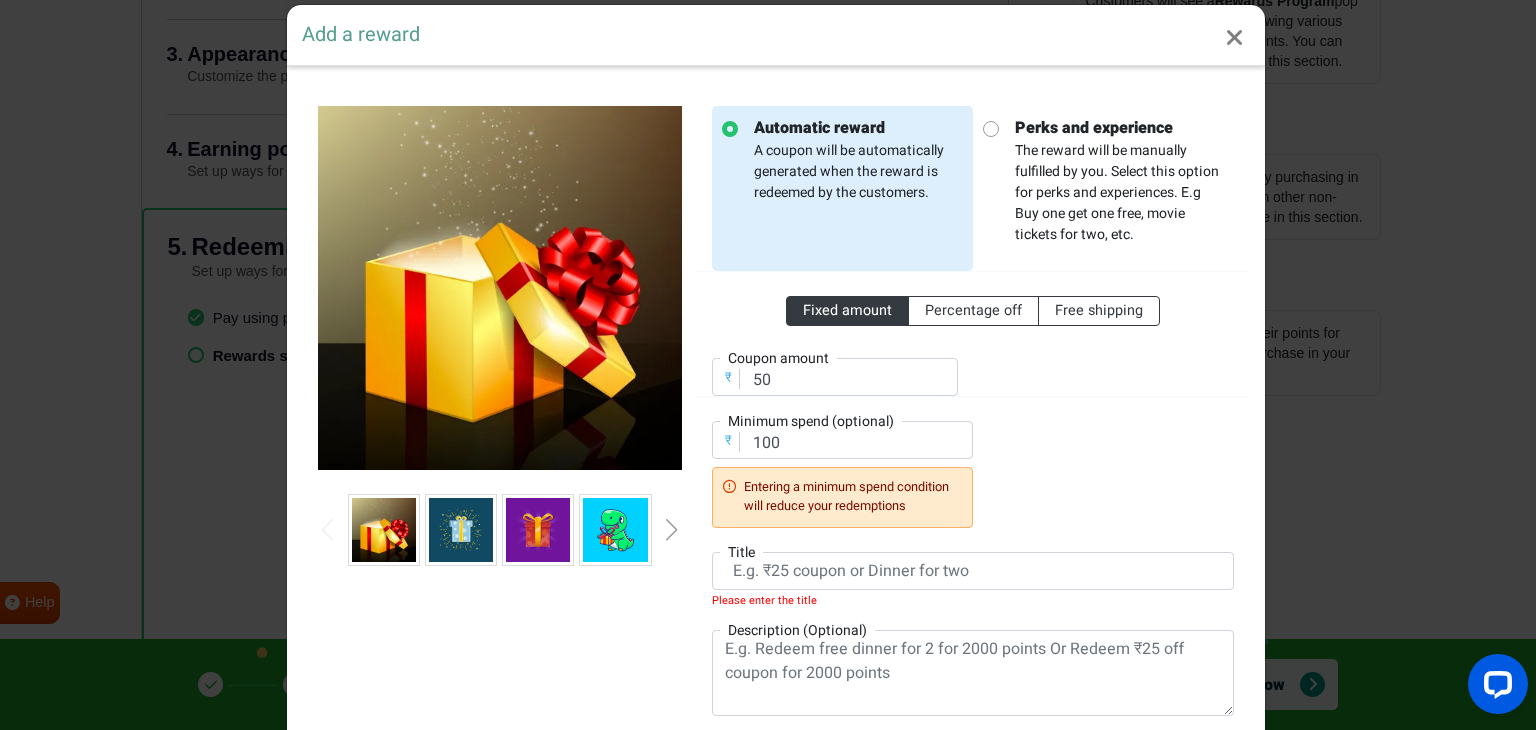 scroll, scrollTop: 0, scrollLeft: 0, axis: both 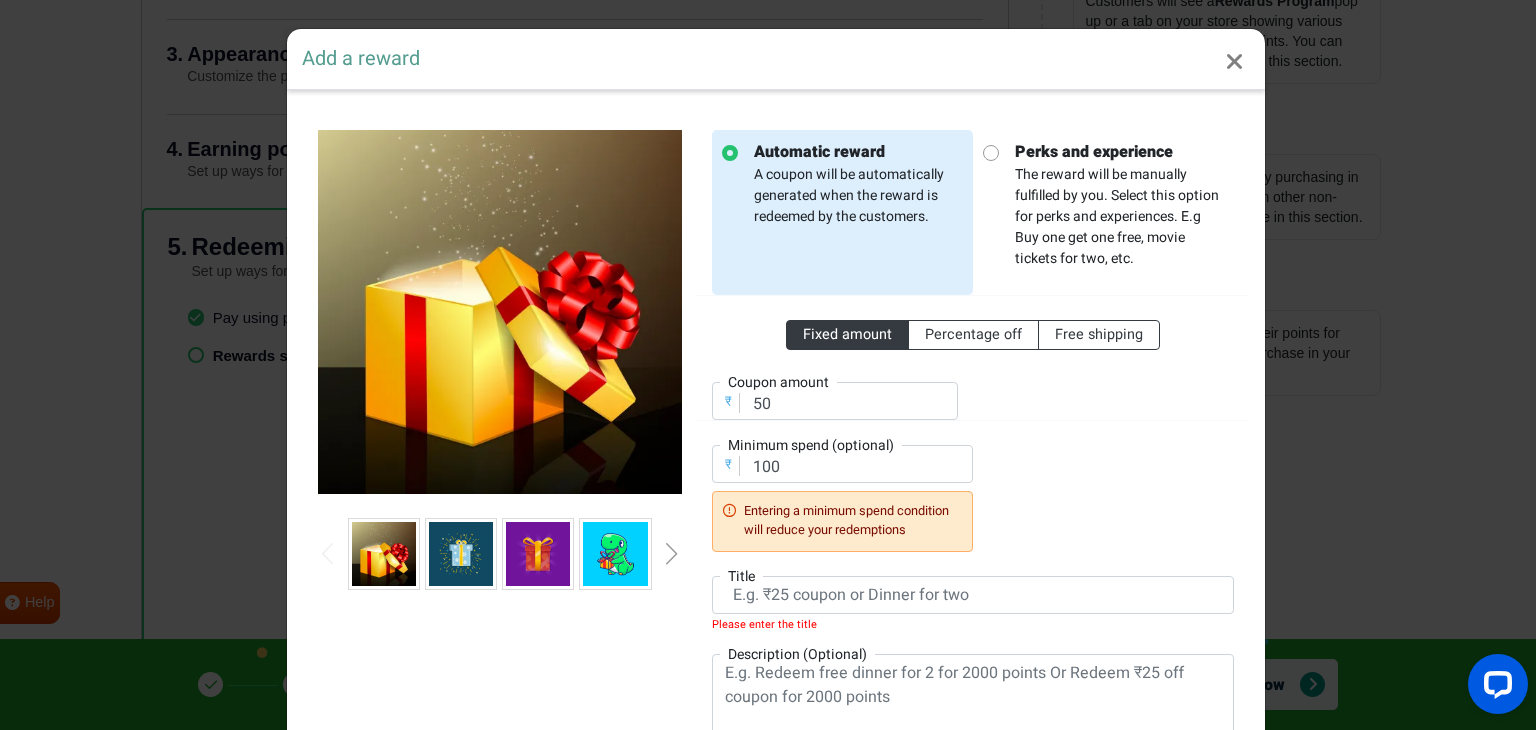 click at bounding box center [991, 156] 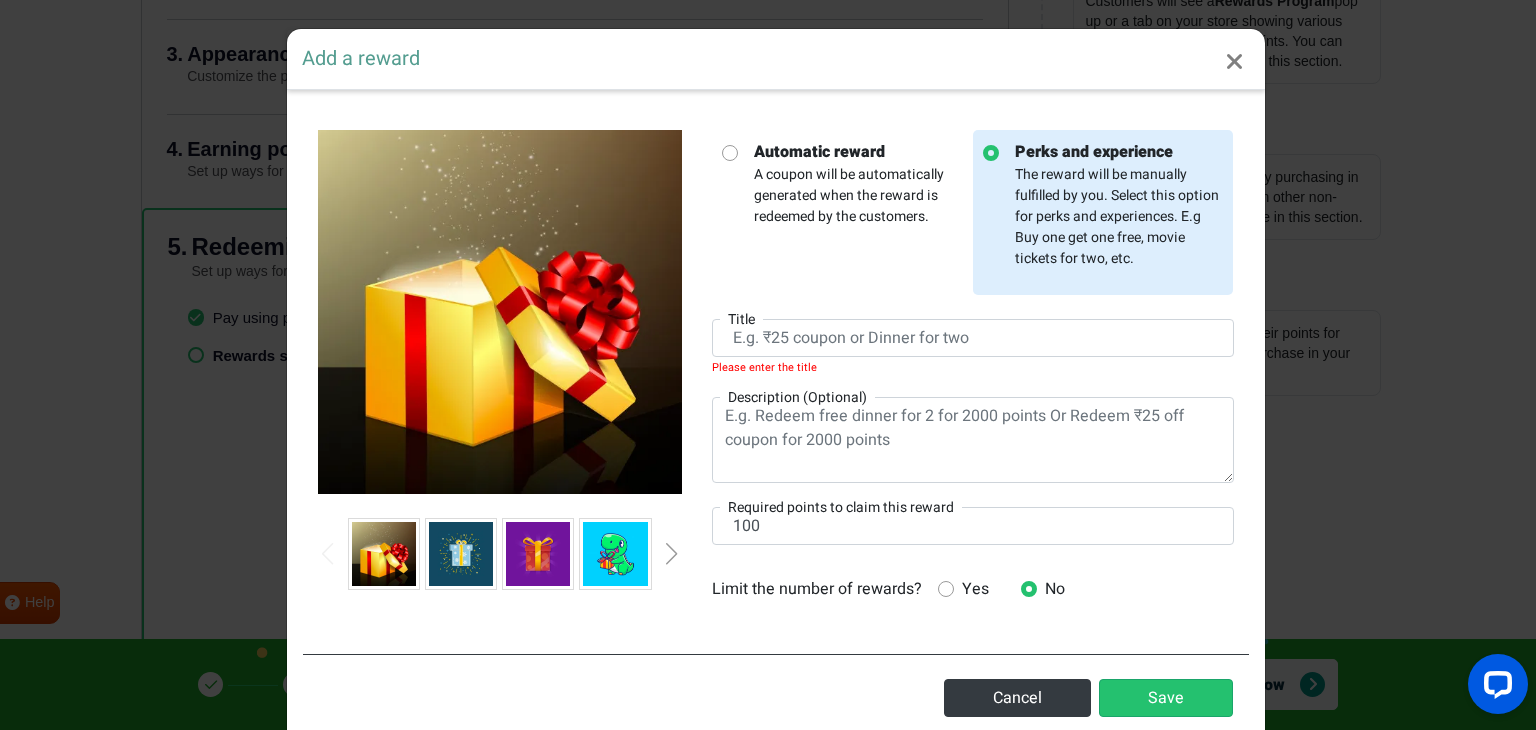 click on "Automatic reward" at bounding box center (858, 152) 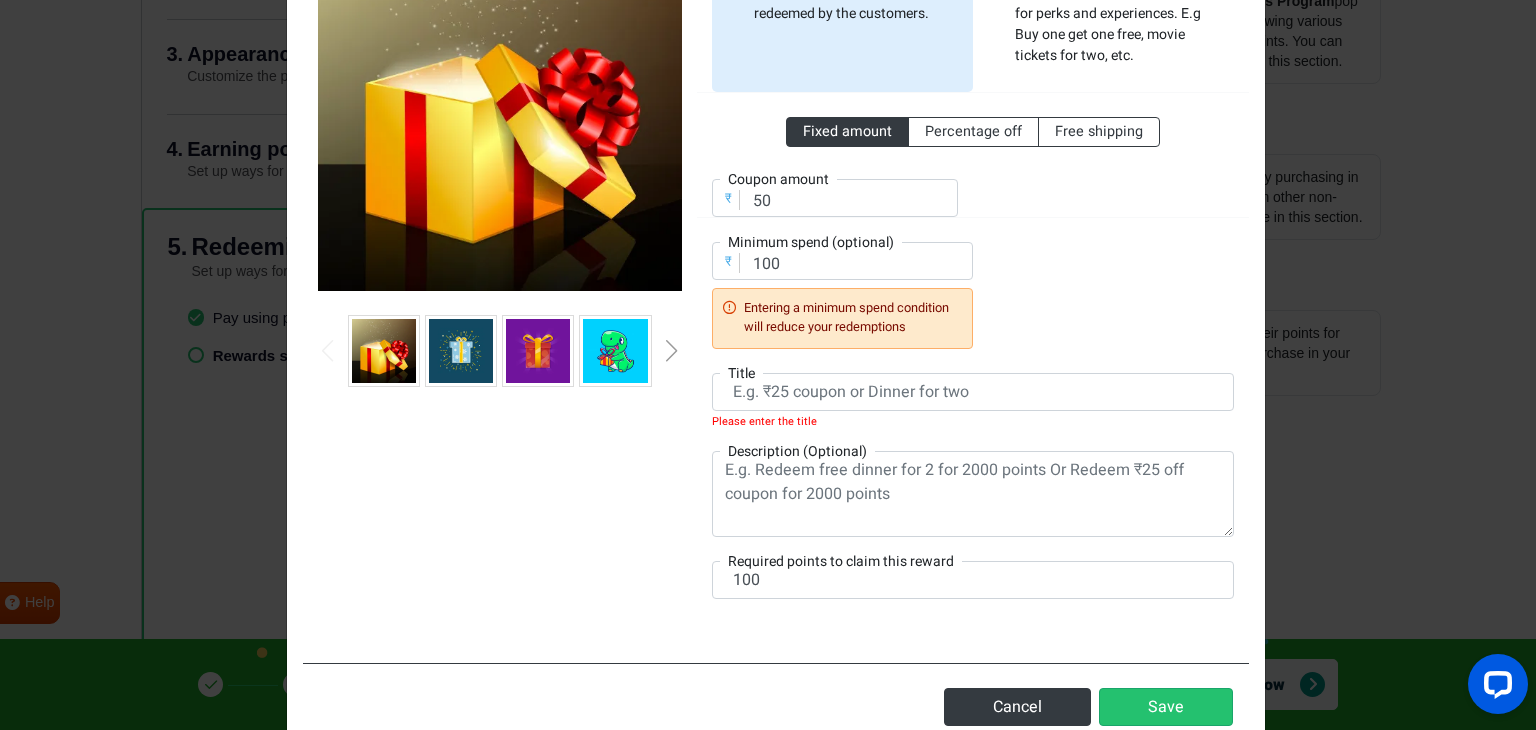 scroll, scrollTop: 0, scrollLeft: 0, axis: both 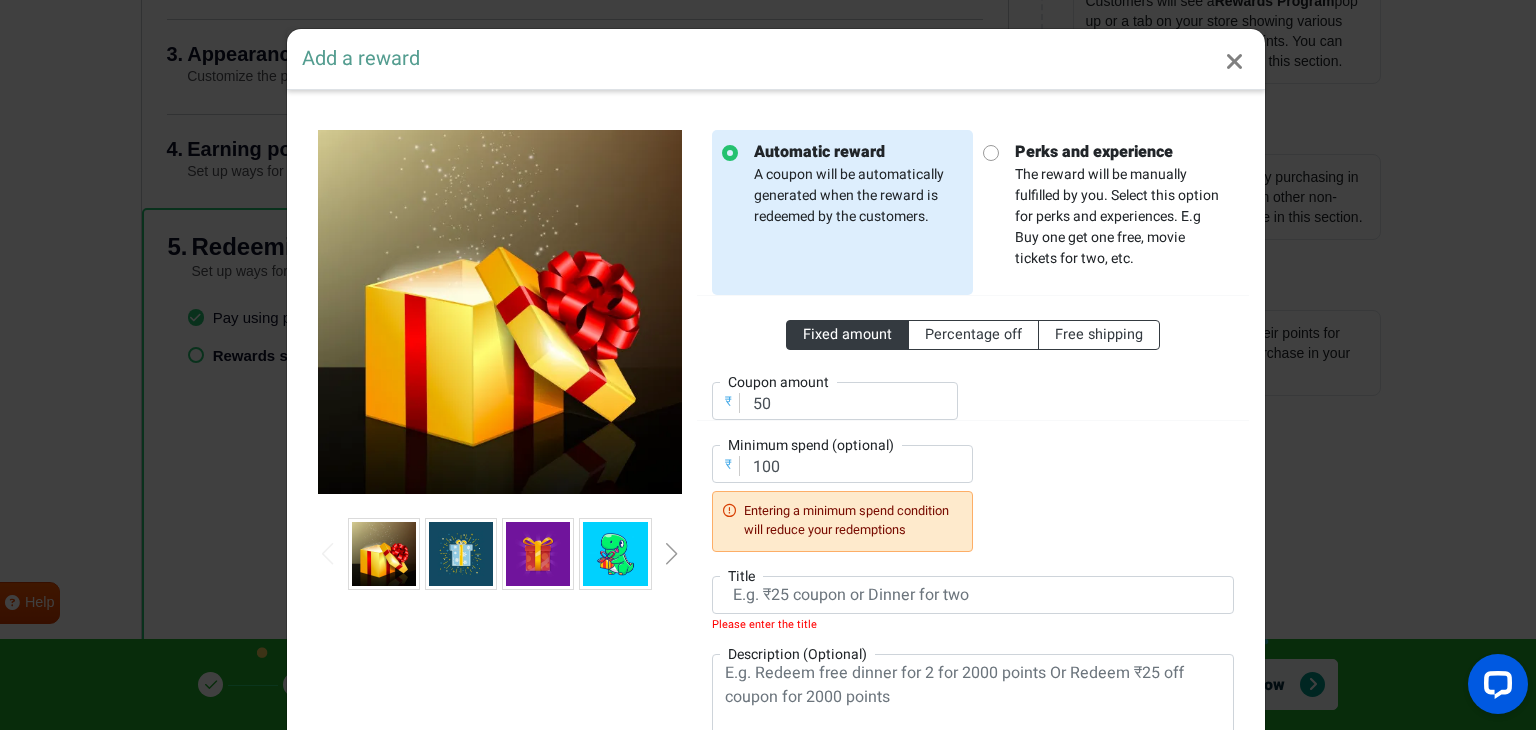 click on "Perks and experience  The reward will be manually fulfilled by you. Select this option for perks and experiences. E.g Buy one get one free, movie tickets for two, etc." at bounding box center [1111, 204] 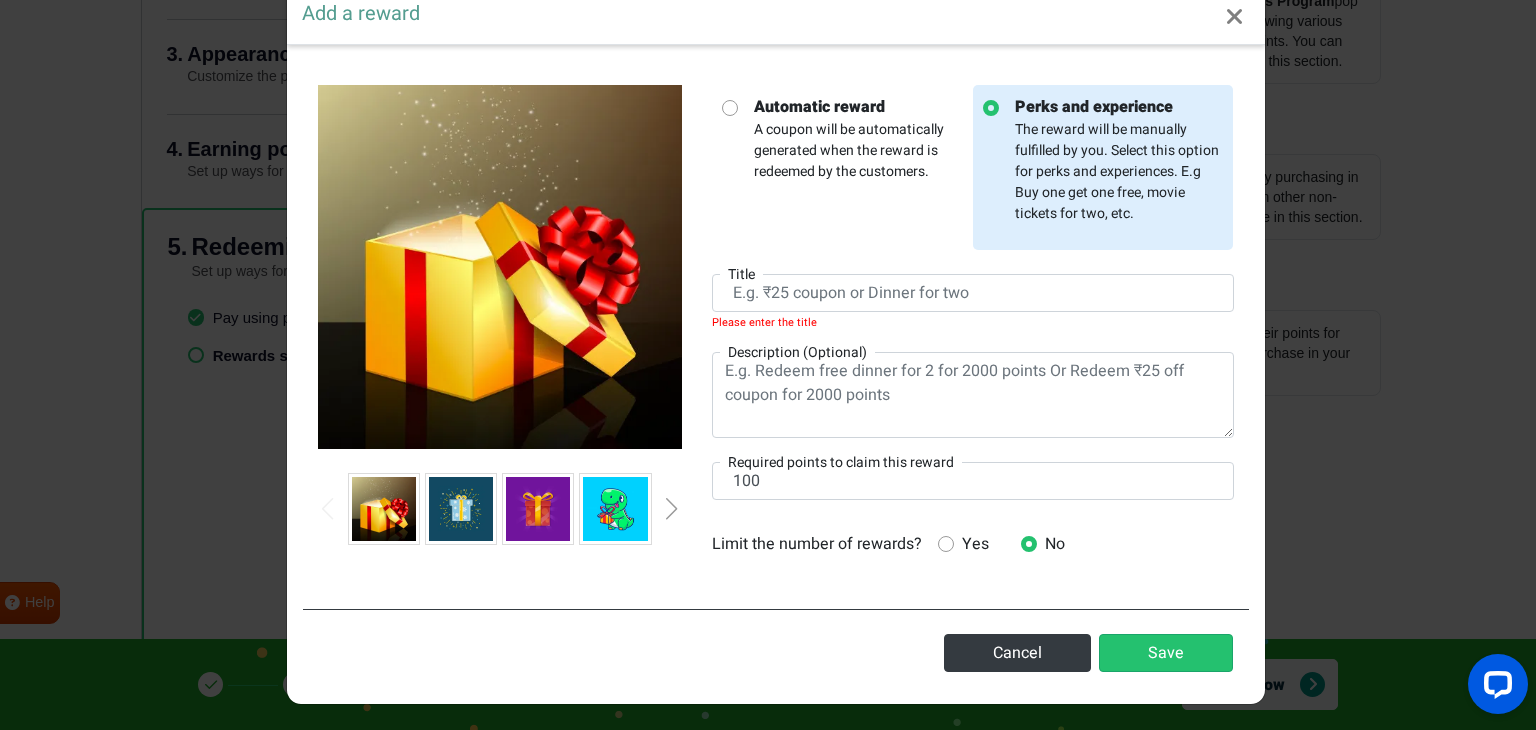 scroll, scrollTop: 48, scrollLeft: 0, axis: vertical 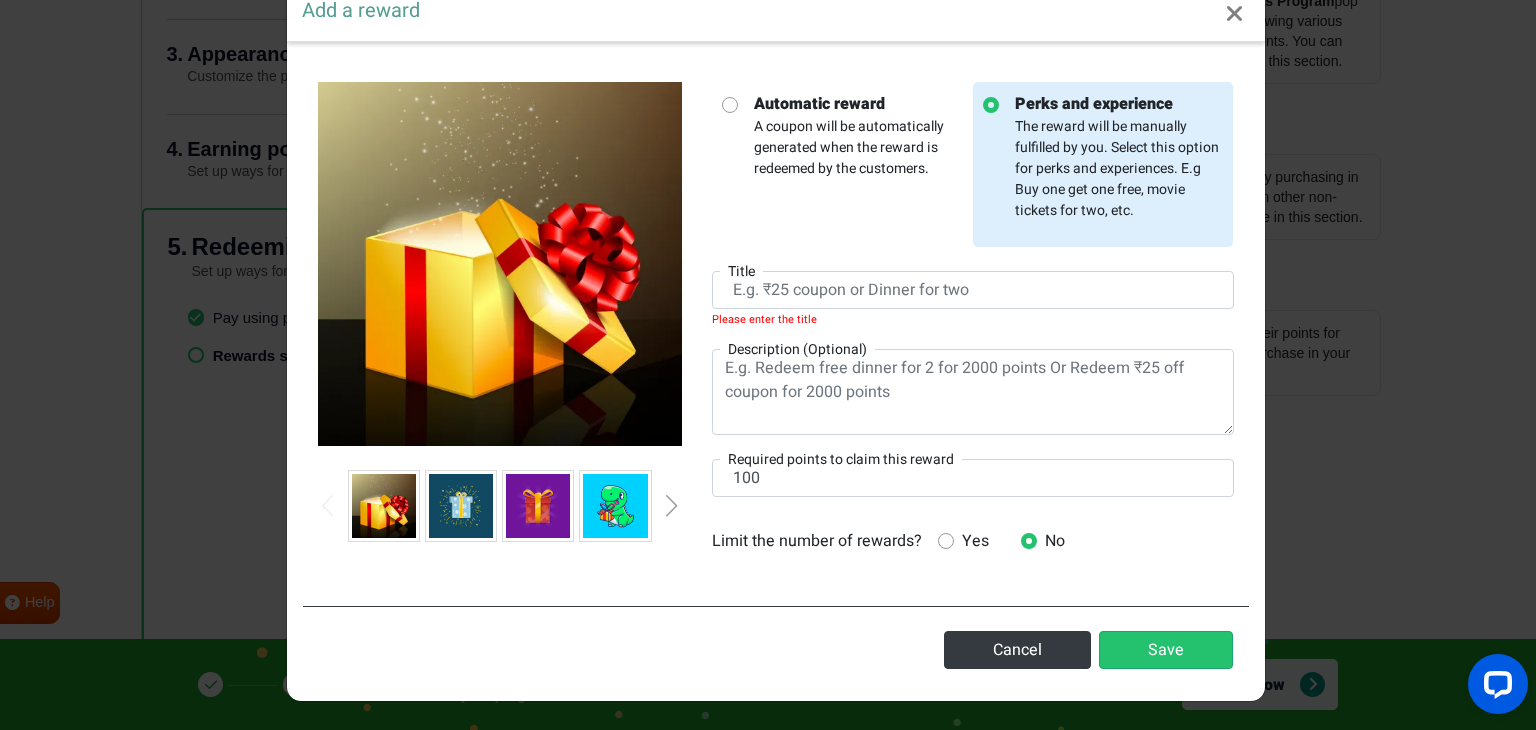 click on "Automatic reward  A coupon will be automatically generated when the reward is redeemed by the customers." at bounding box center (850, 135) 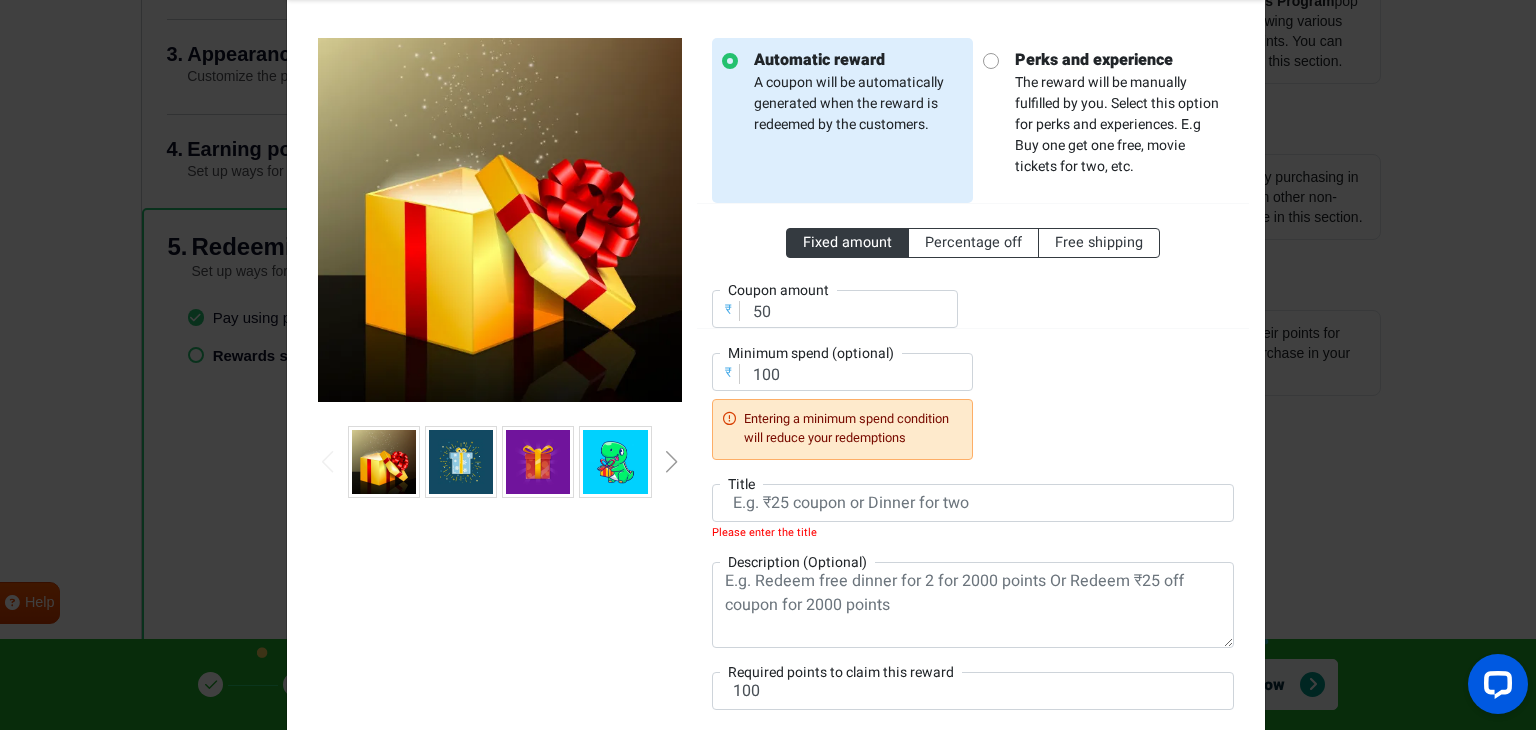 scroll, scrollTop: 56, scrollLeft: 0, axis: vertical 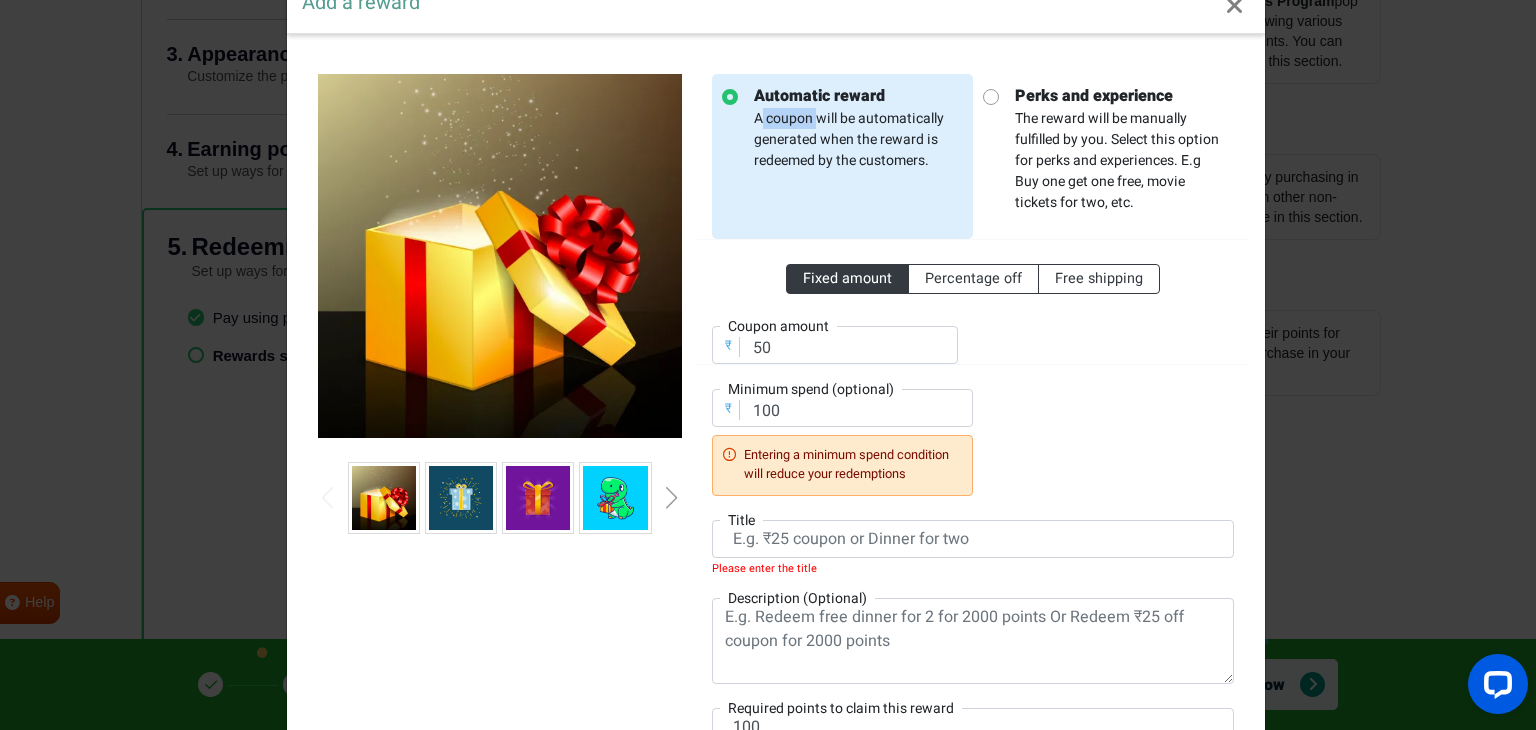 drag, startPoint x: 744, startPoint y: 113, endPoint x: 804, endPoint y: 117, distance: 60.133186 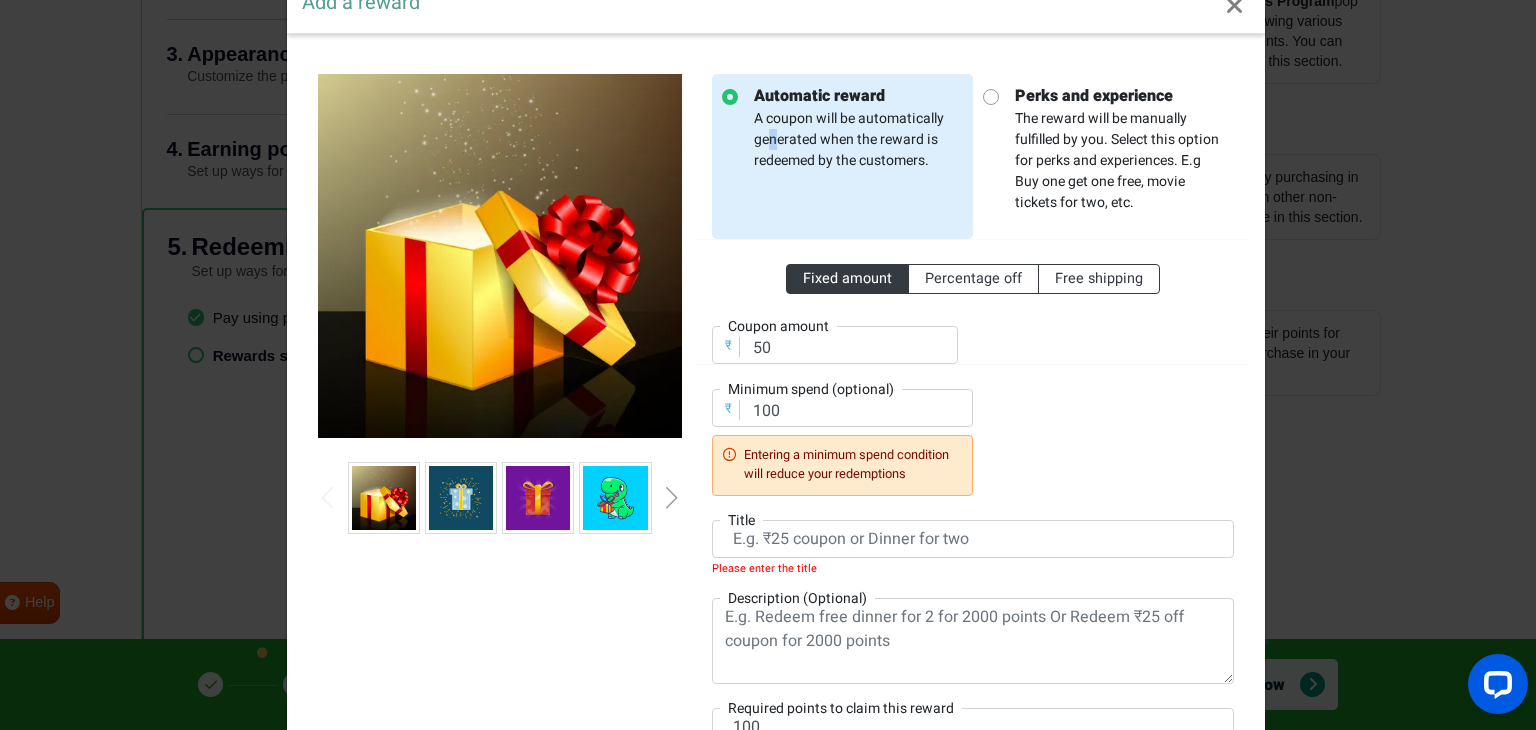 click on "Automatic reward  A coupon will be automatically generated when the reward is redeemed by the customers." at bounding box center [850, 127] 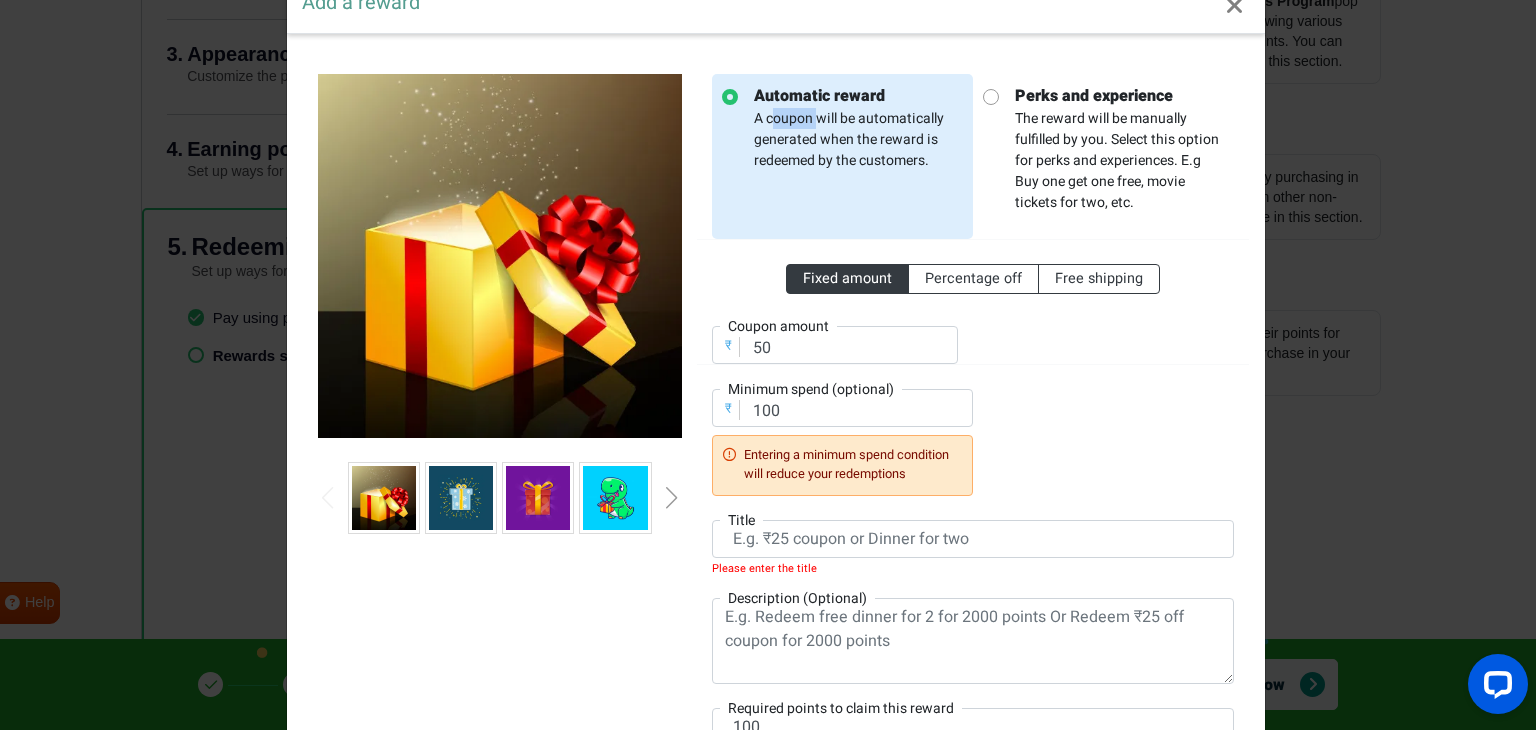 drag, startPoint x: 760, startPoint y: 115, endPoint x: 803, endPoint y: 115, distance: 43 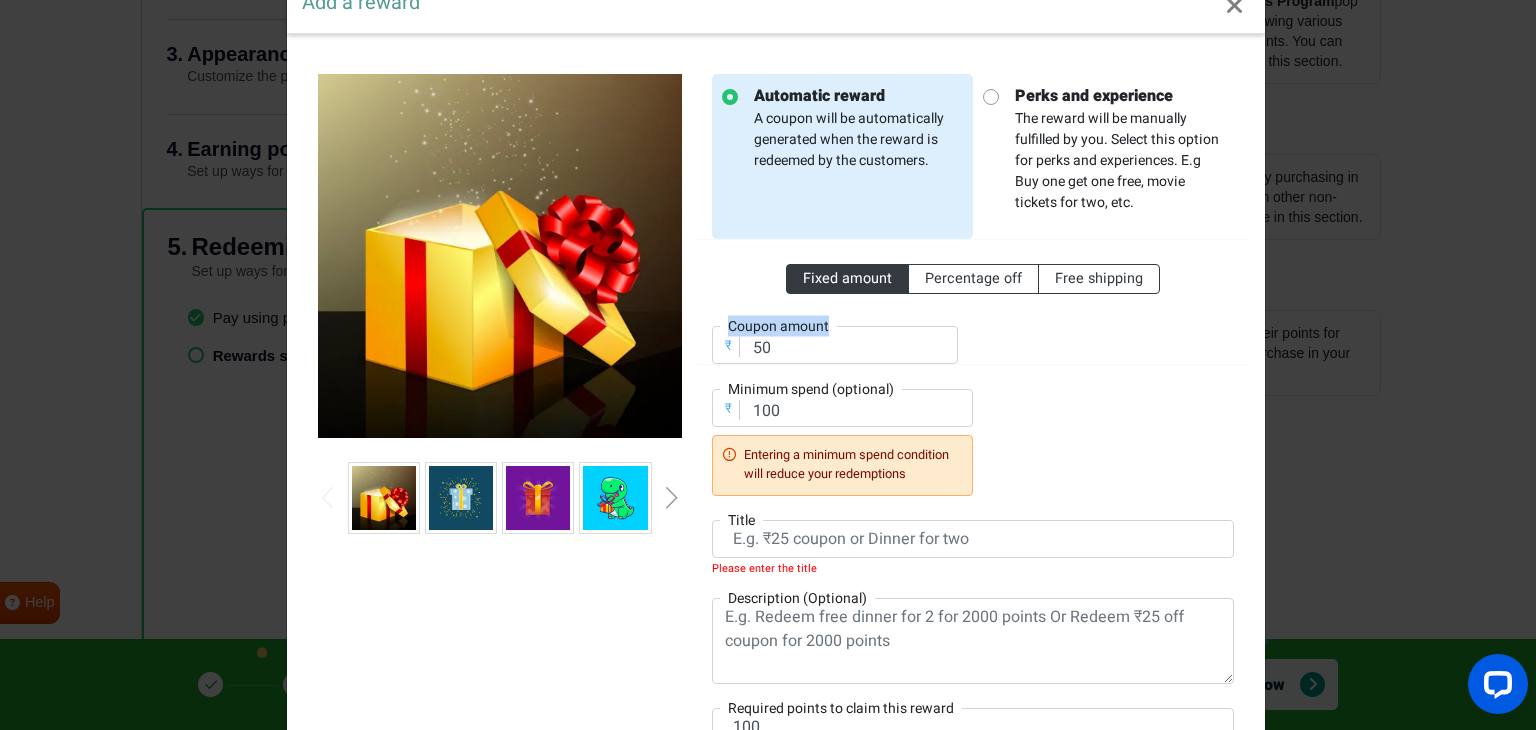 drag, startPoint x: 728, startPoint y: 320, endPoint x: 824, endPoint y: 329, distance: 96.42095 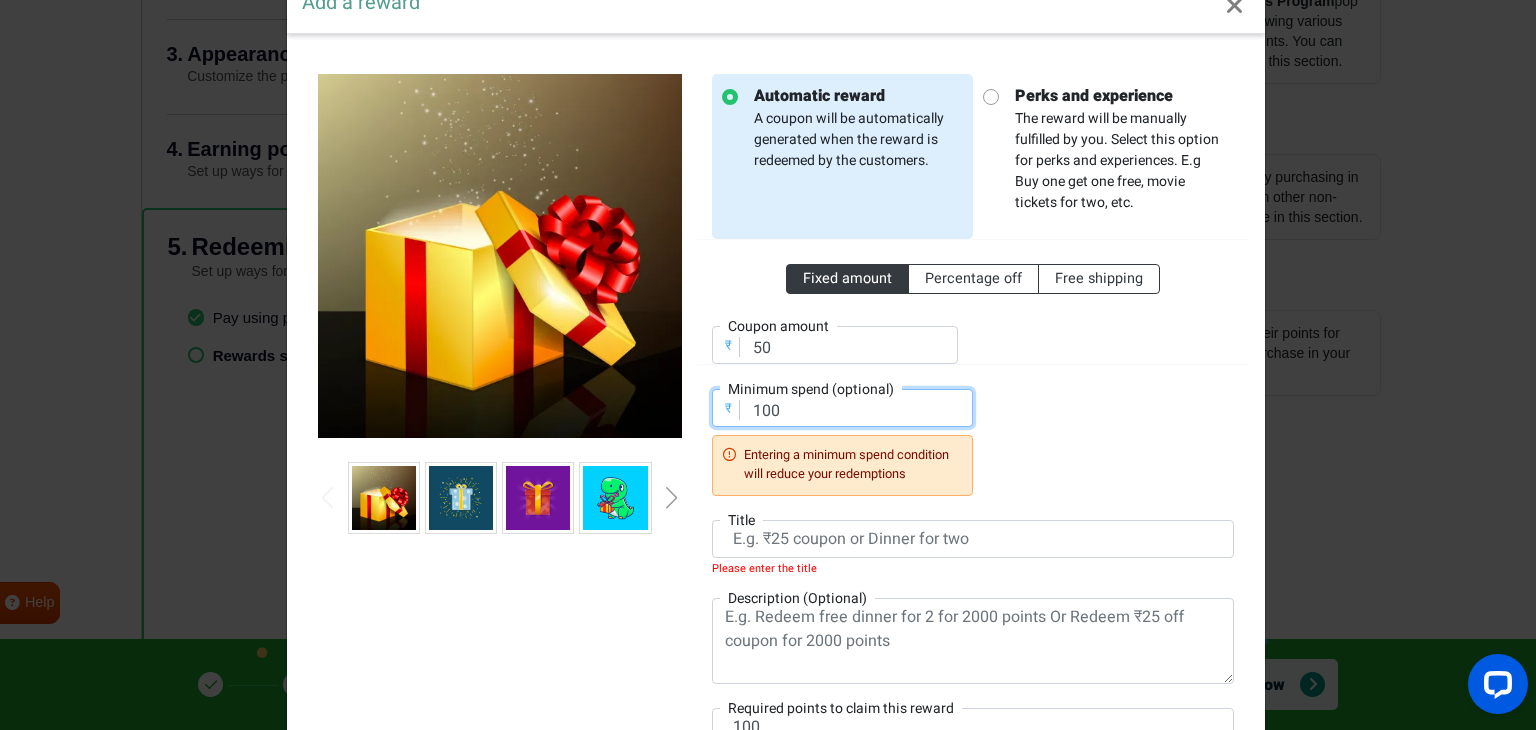 click on "100" at bounding box center (842, 408) 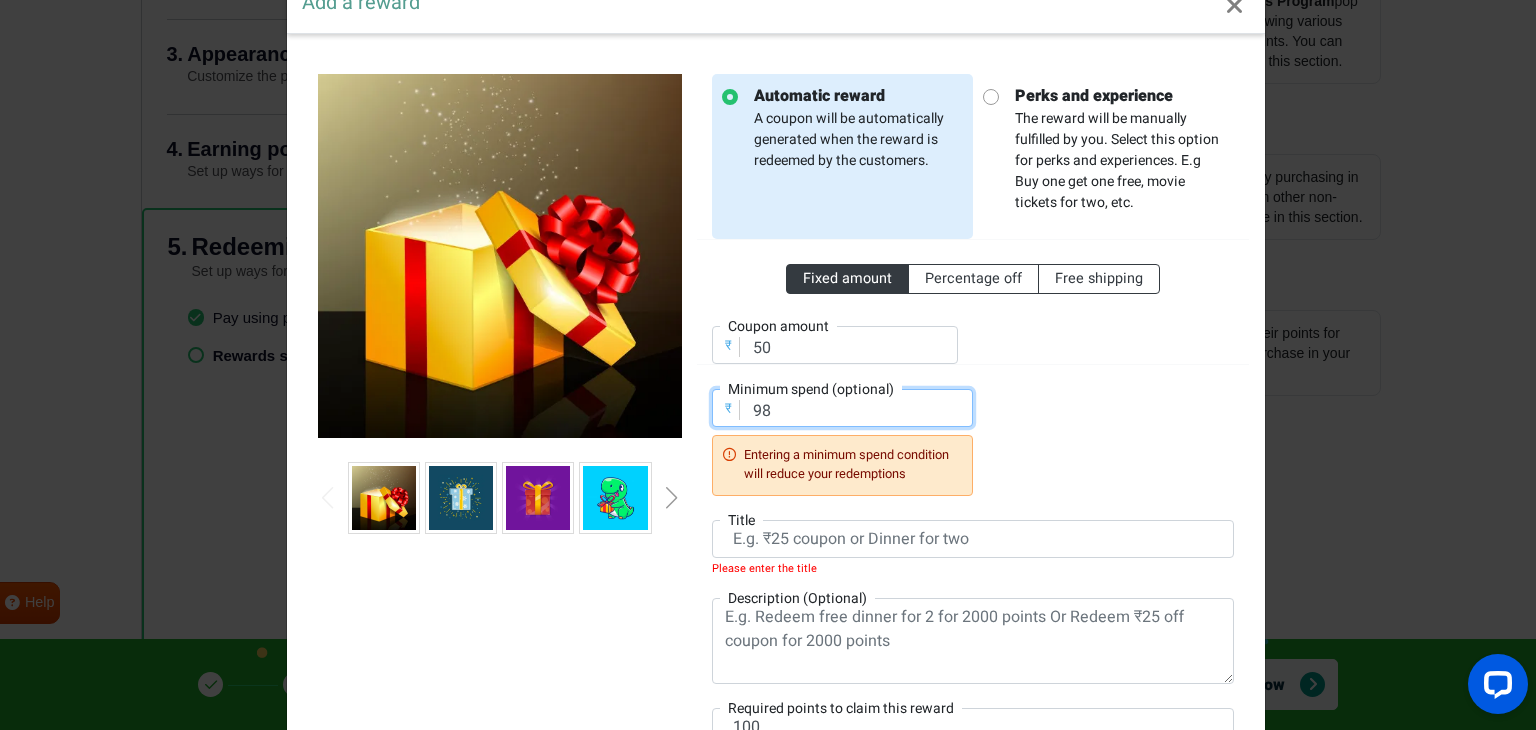 scroll, scrollTop: 256, scrollLeft: 0, axis: vertical 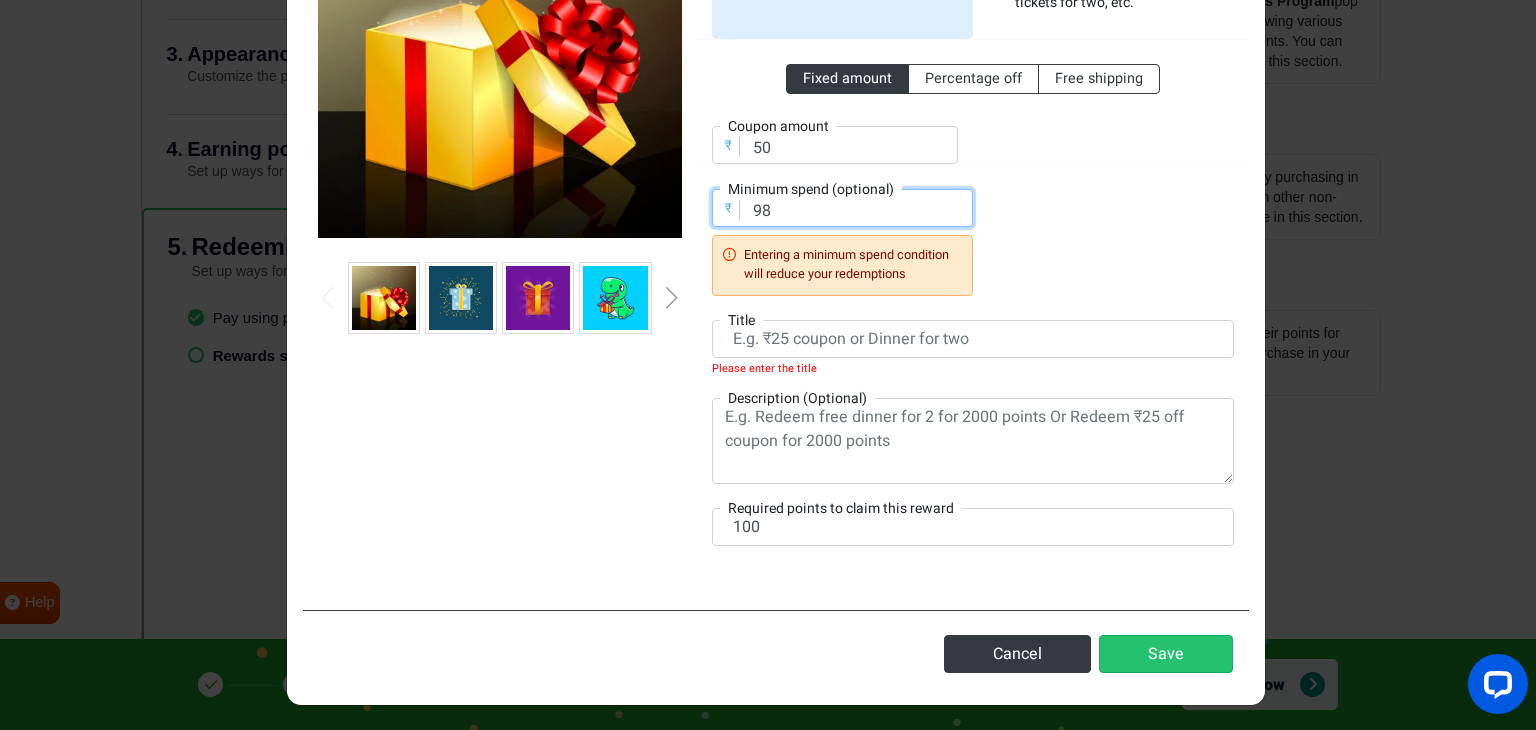 type on "98" 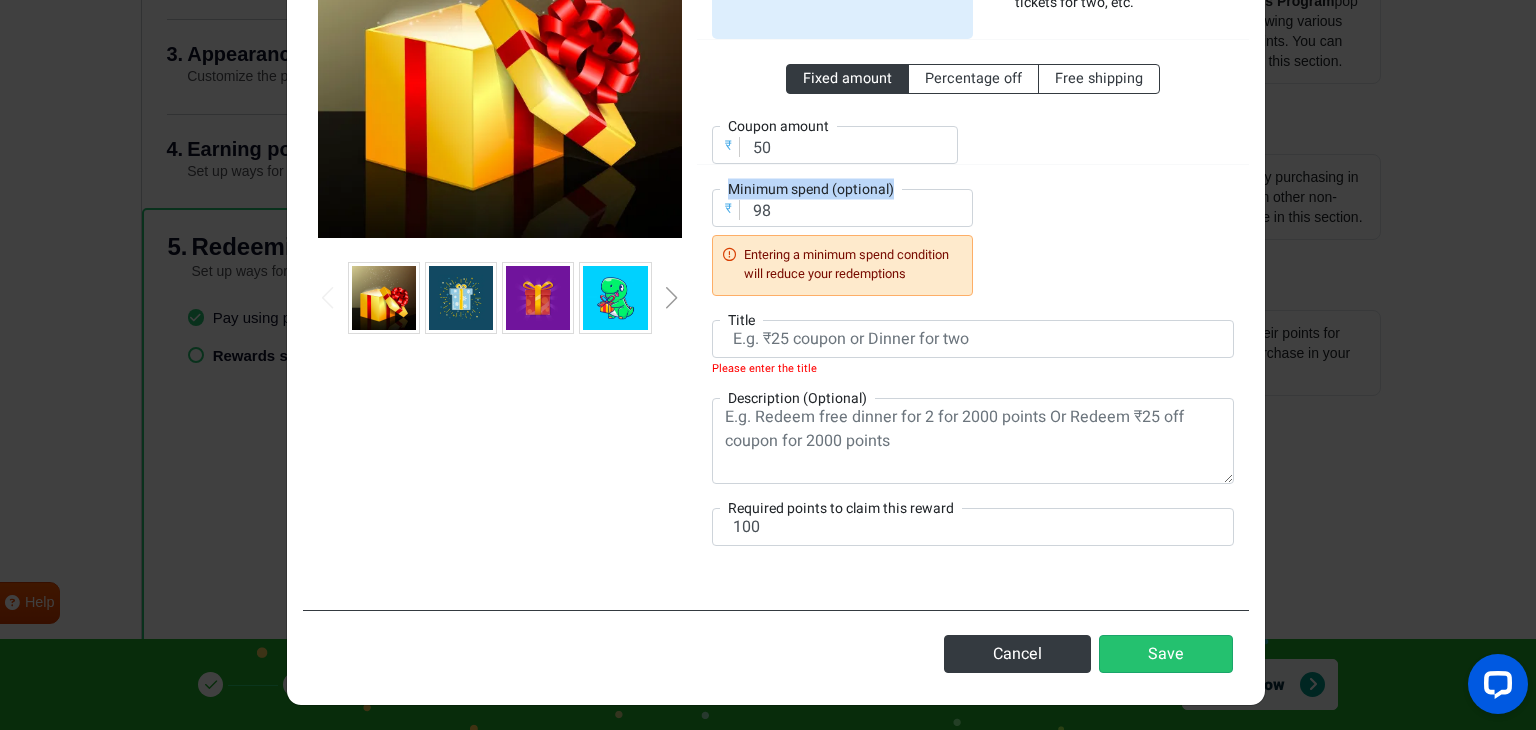 drag, startPoint x: 720, startPoint y: 183, endPoint x: 883, endPoint y: 189, distance: 163.1104 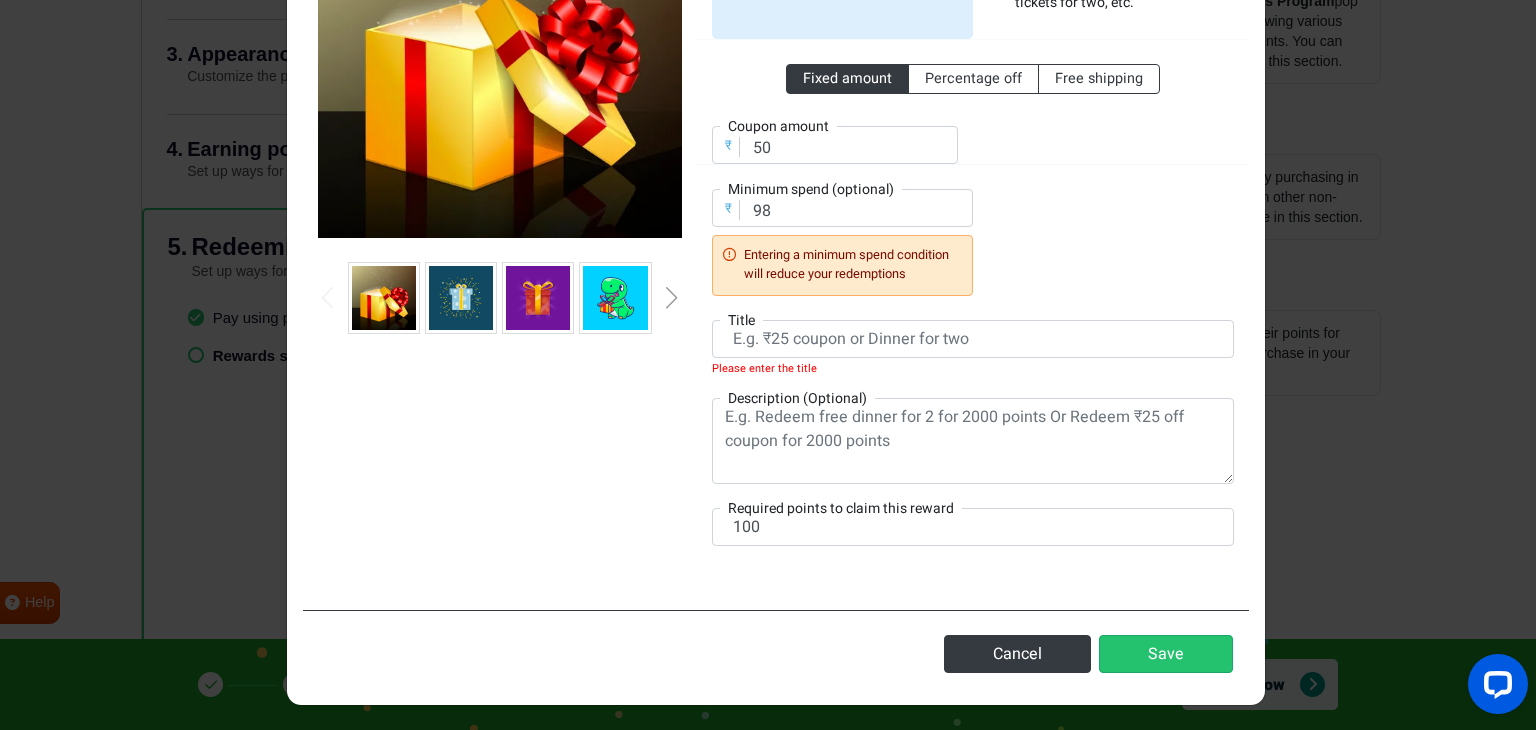 drag, startPoint x: 720, startPoint y: 500, endPoint x: 914, endPoint y: 491, distance: 194.20865 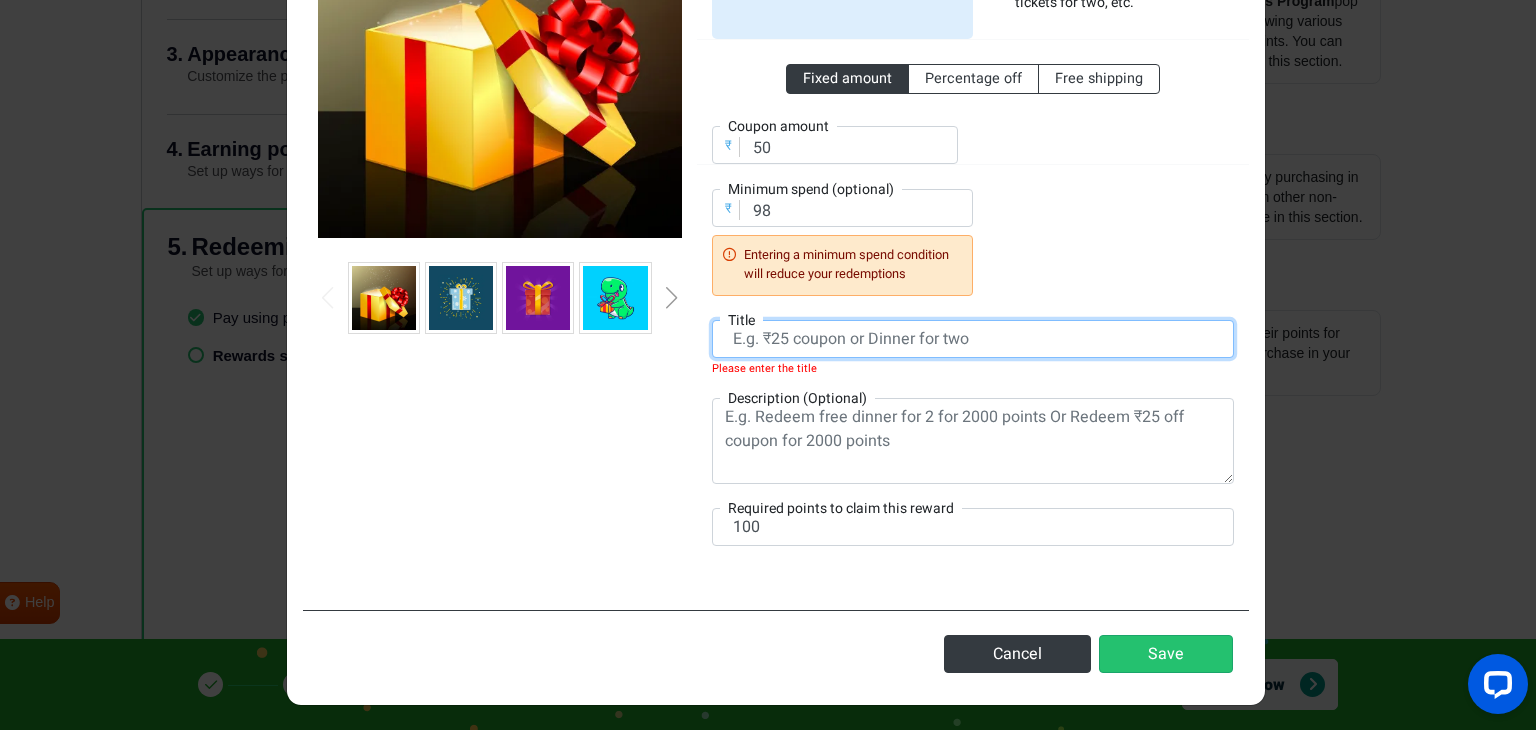 click at bounding box center [973, 339] 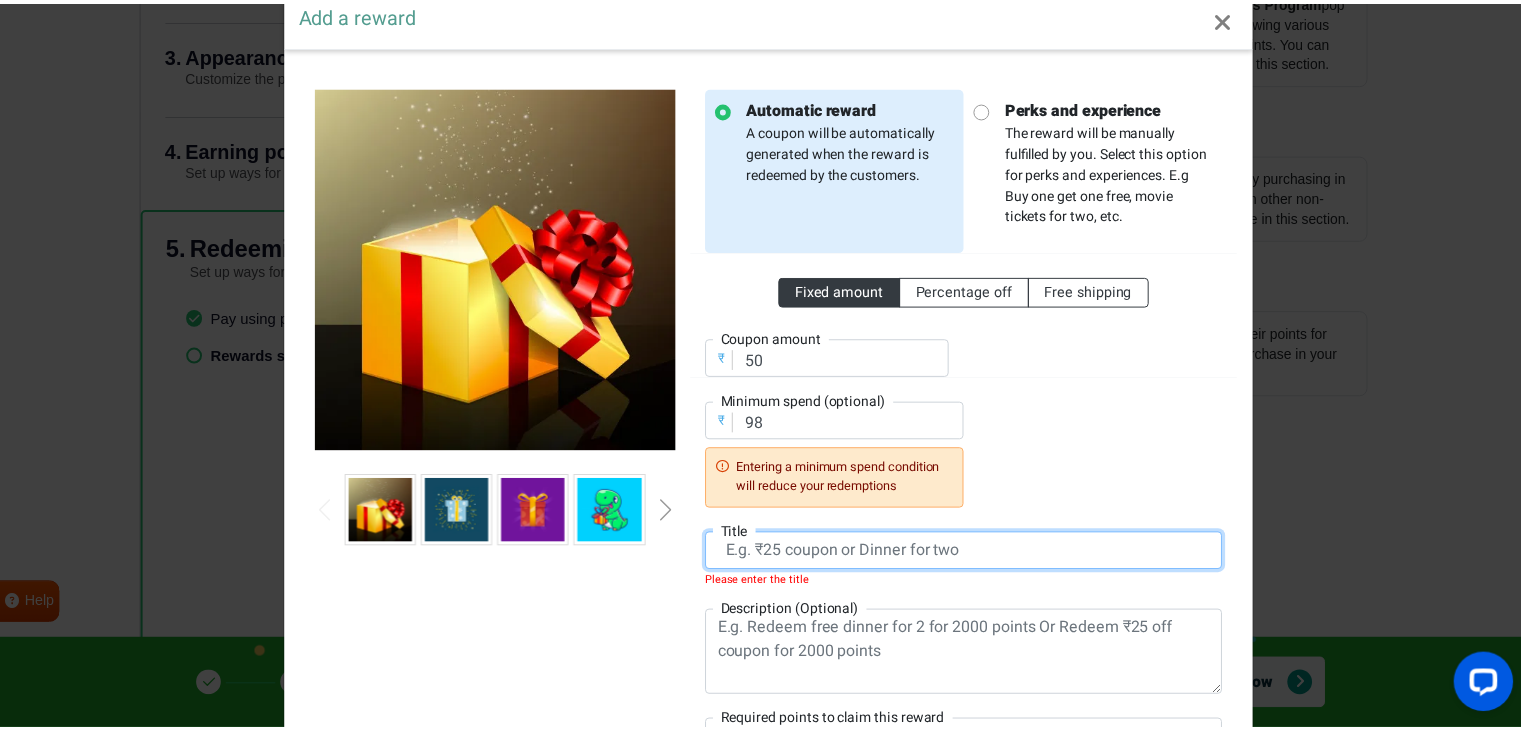 scroll, scrollTop: 0, scrollLeft: 0, axis: both 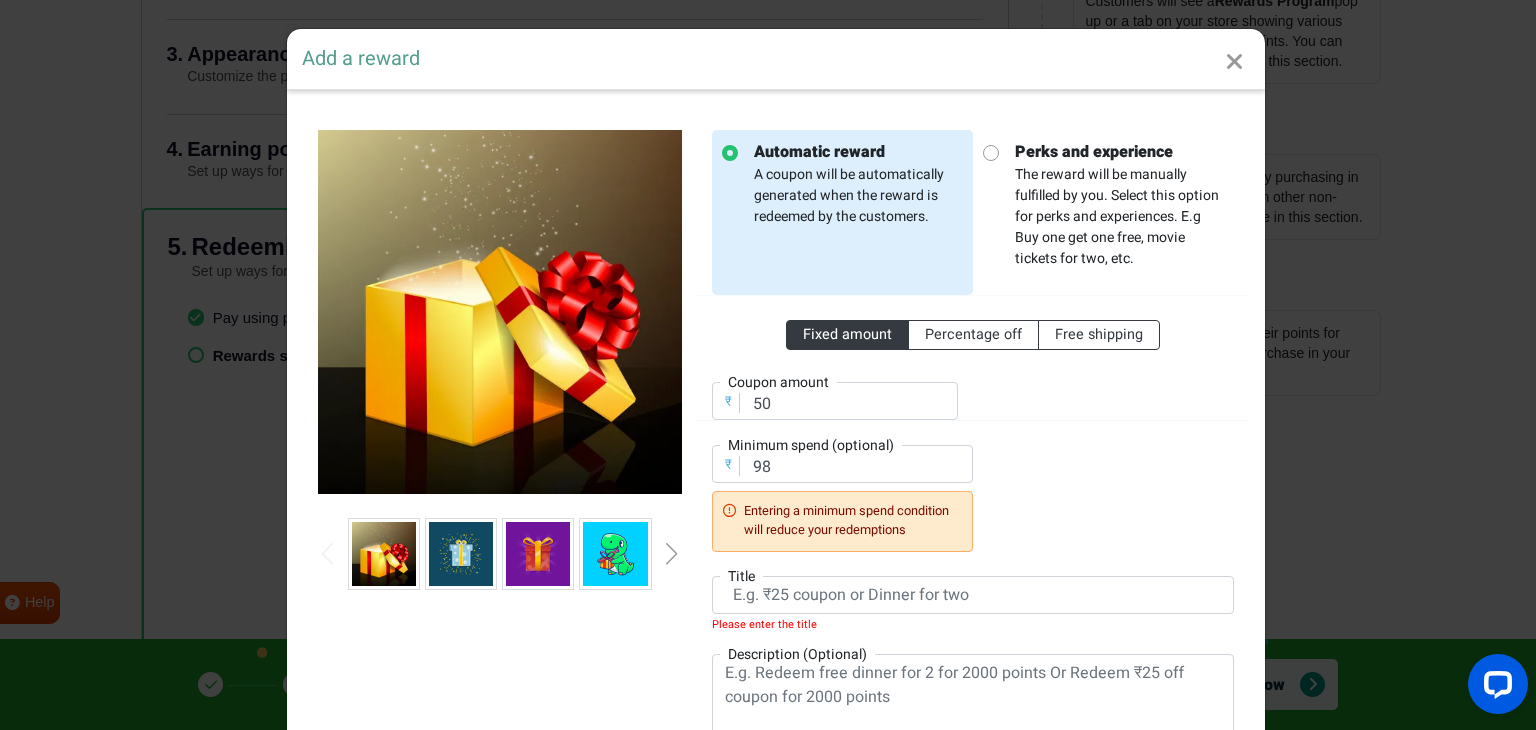 click at bounding box center (1235, 62) 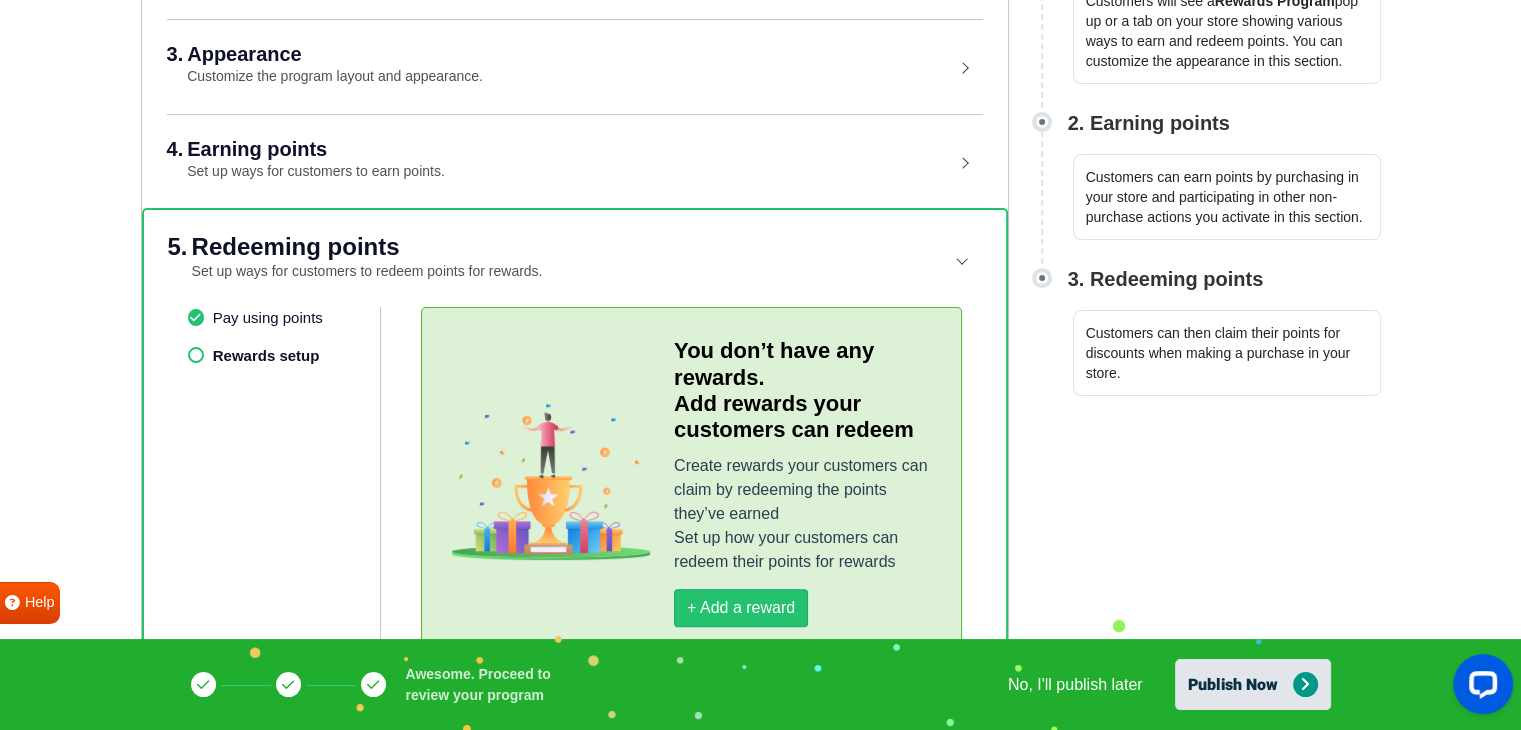 click on "Publish Now" at bounding box center [1253, 684] 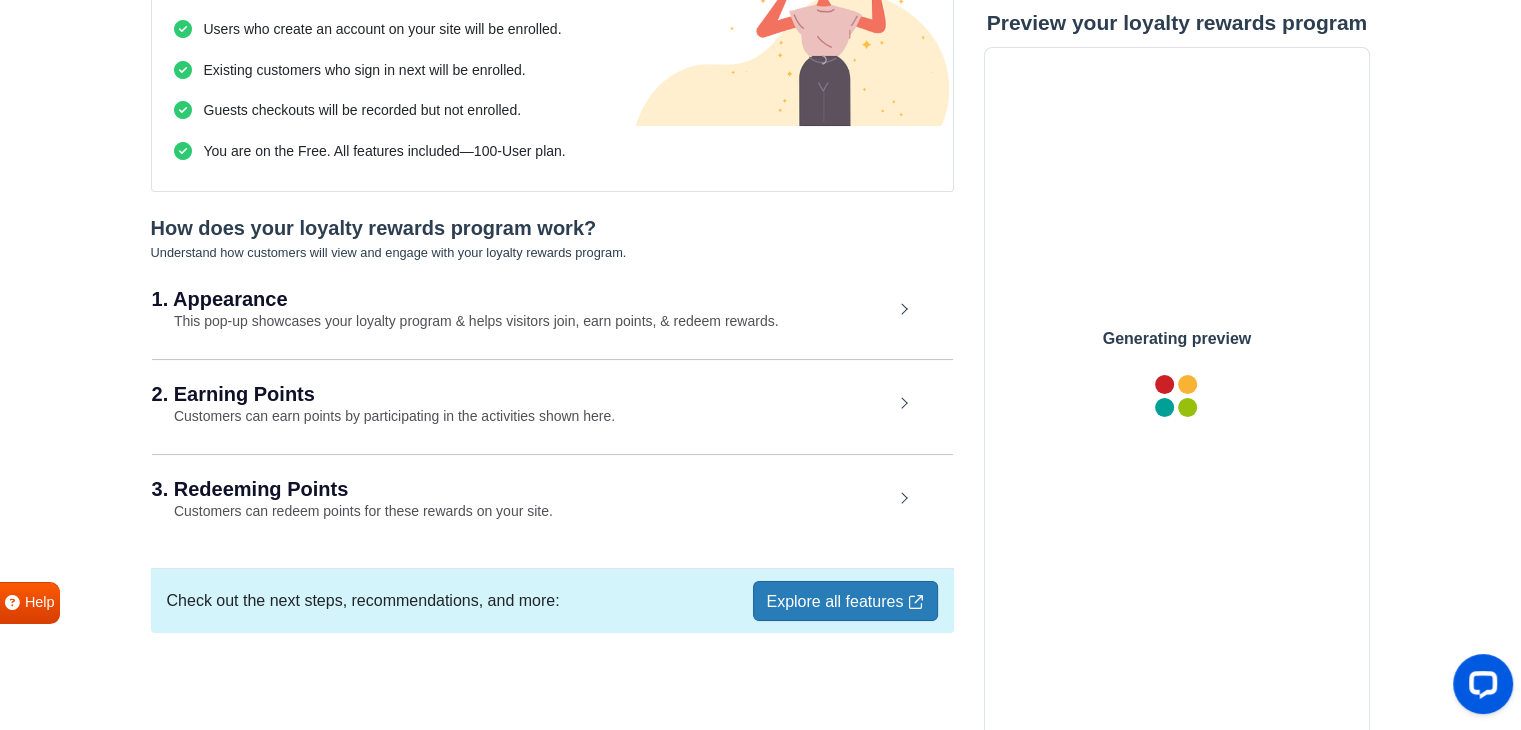 scroll, scrollTop: 0, scrollLeft: 0, axis: both 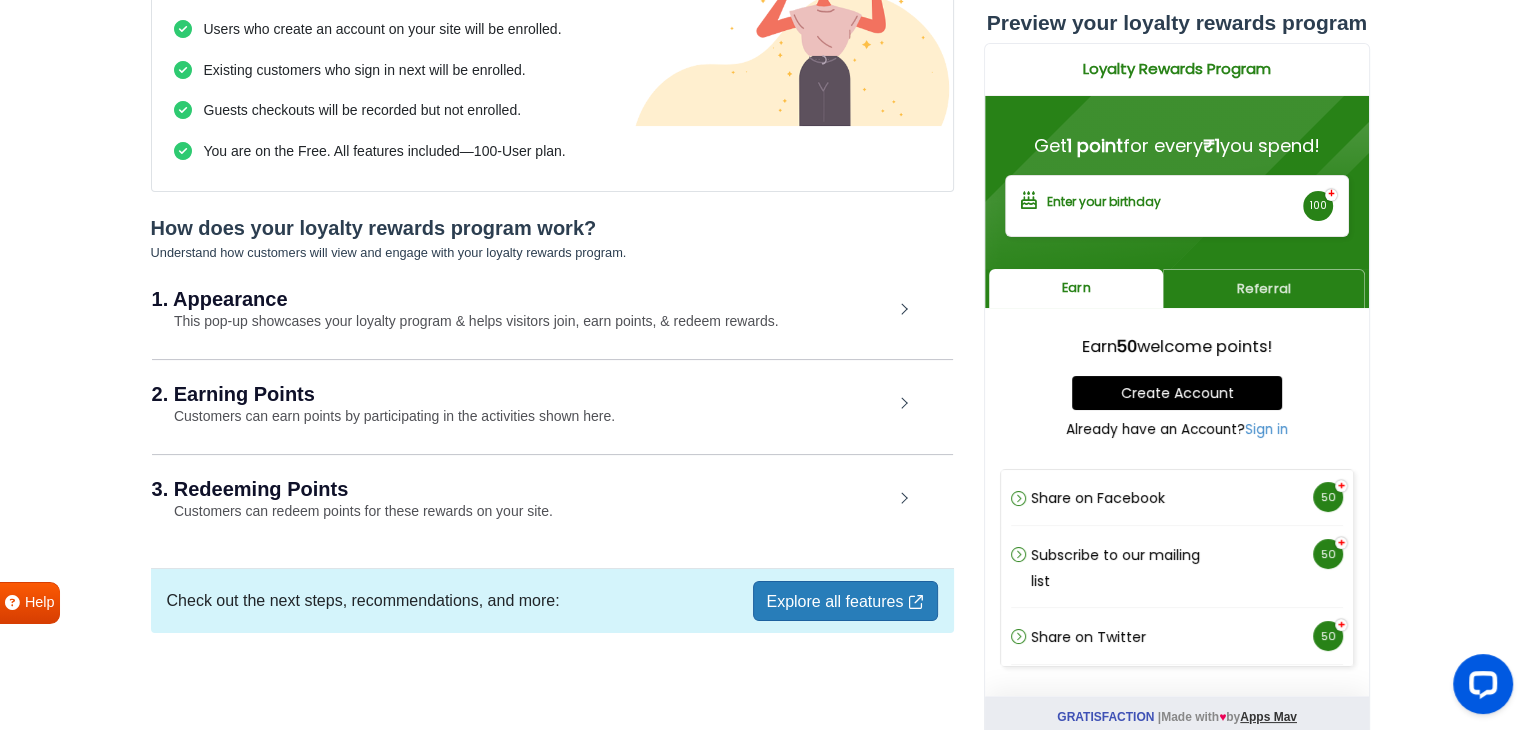 click on "Explore all features" at bounding box center [845, 601] 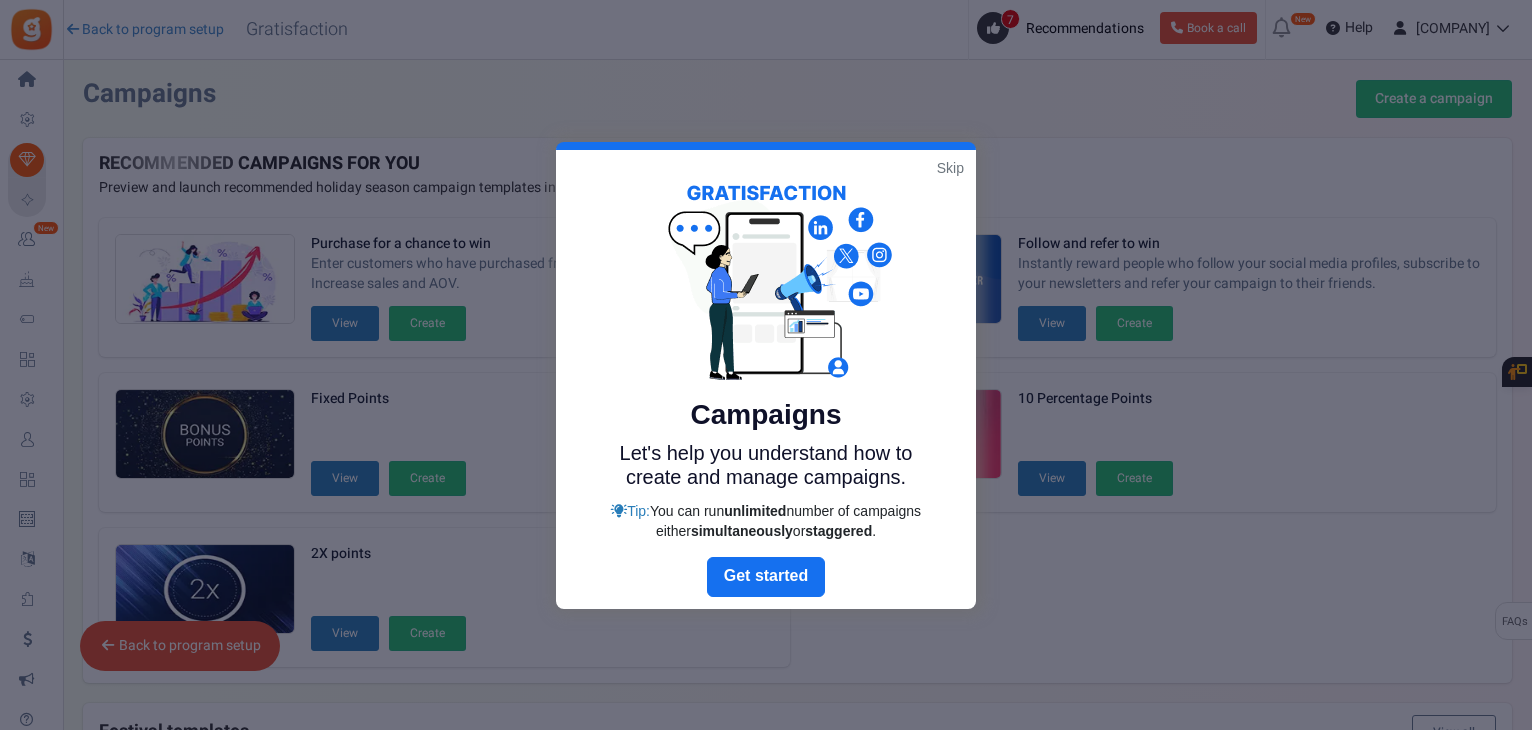 scroll, scrollTop: 434, scrollLeft: 0, axis: vertical 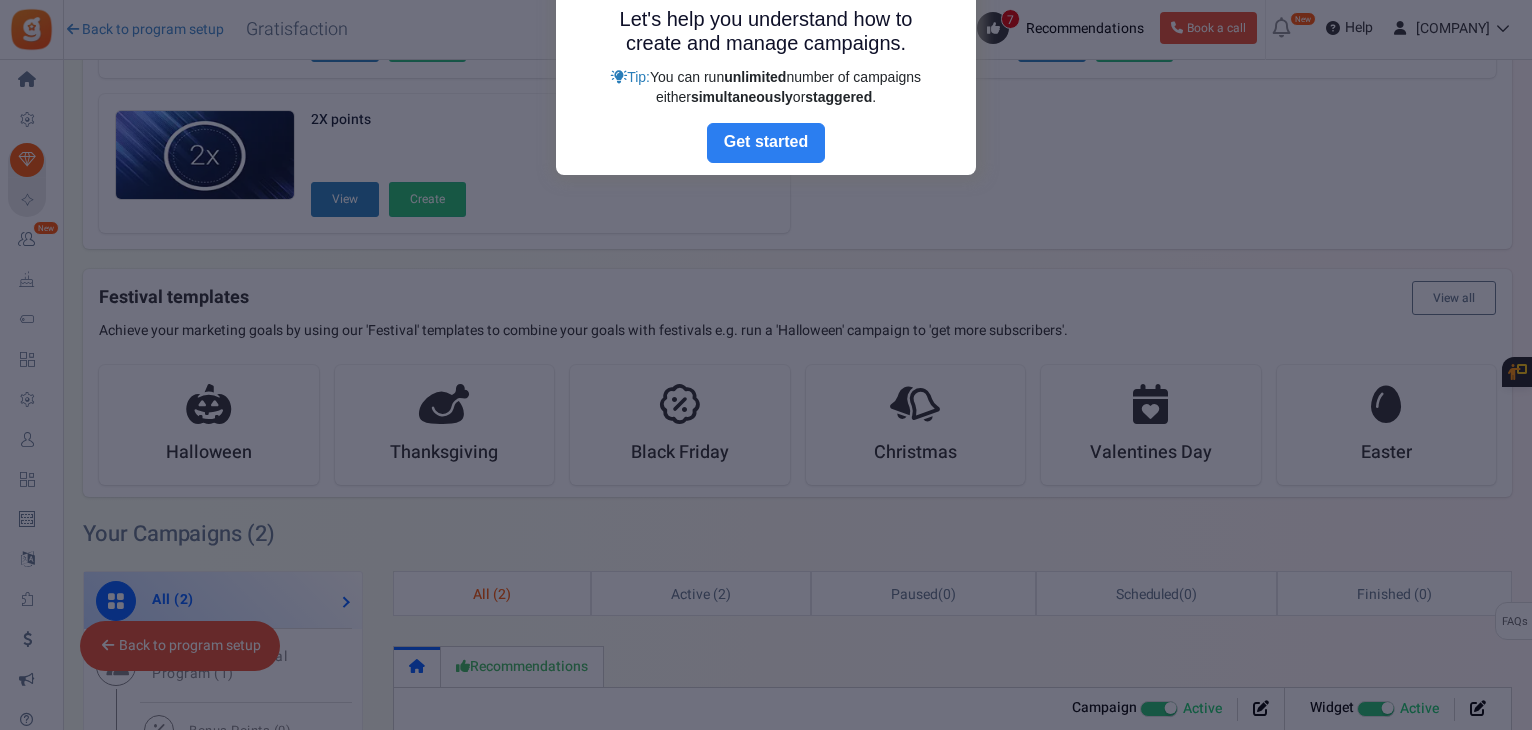click on "Next" at bounding box center (766, 143) 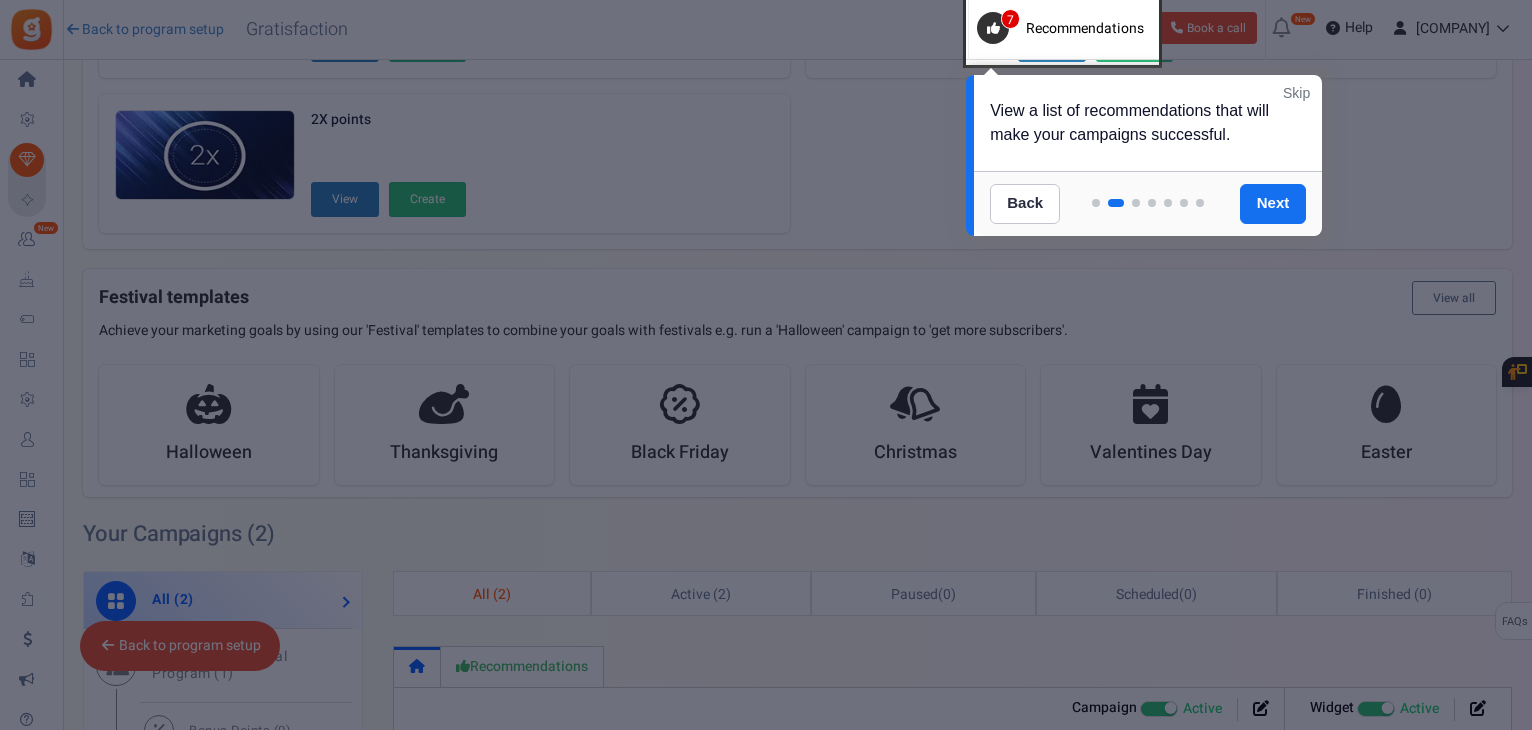 click on "Skip" at bounding box center [1296, 93] 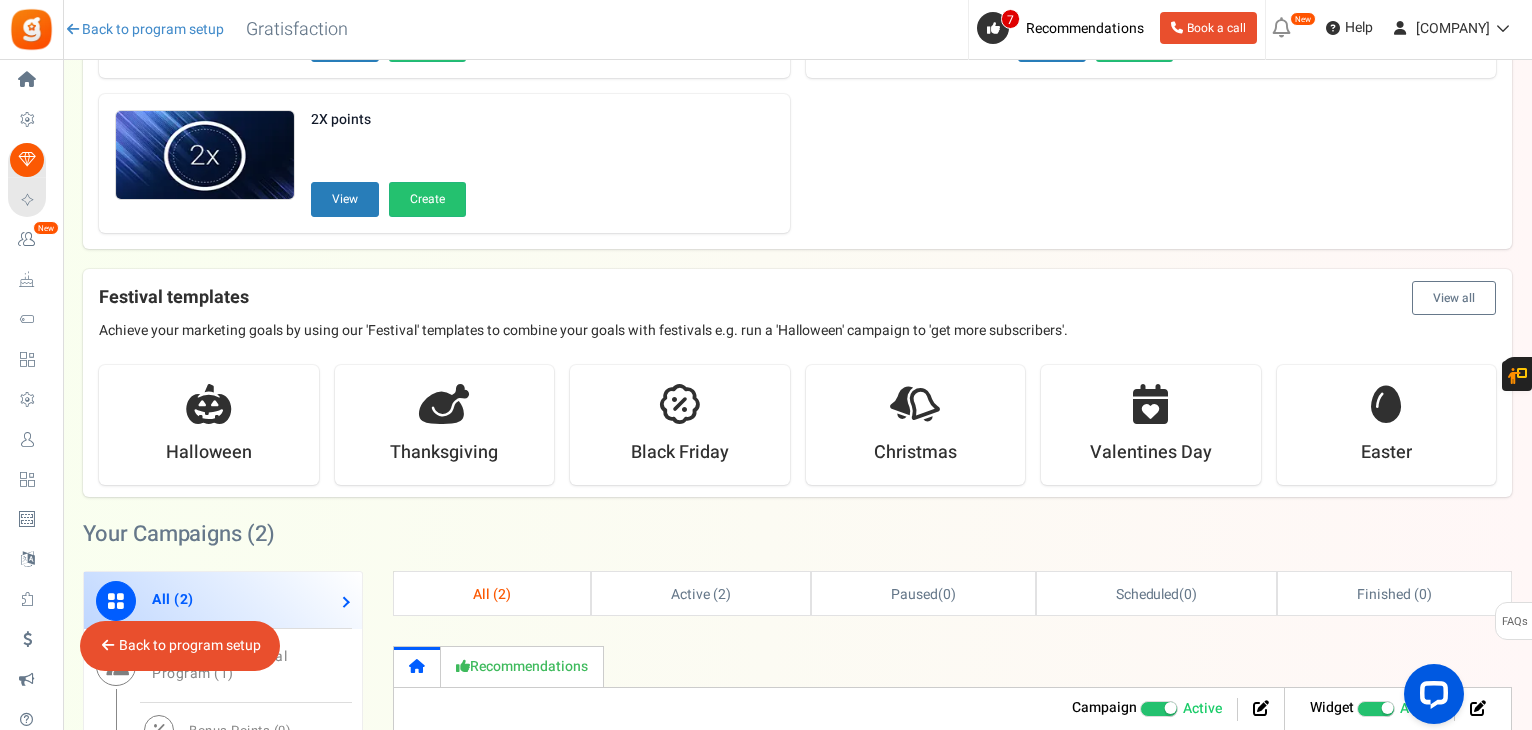 scroll, scrollTop: 0, scrollLeft: 0, axis: both 